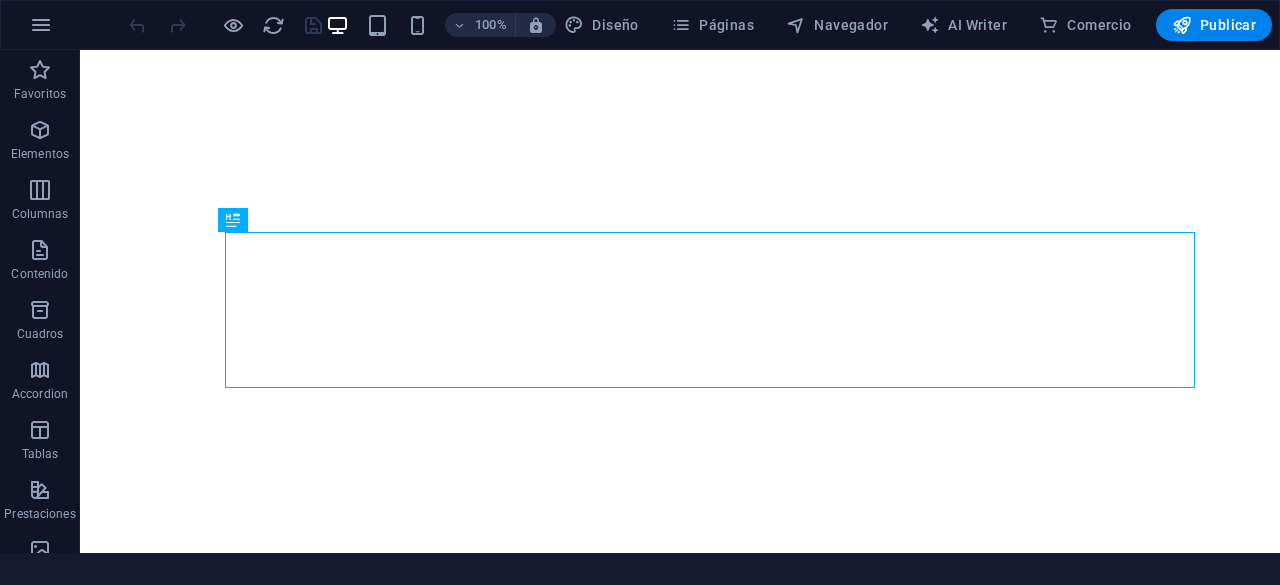 scroll, scrollTop: 0, scrollLeft: 0, axis: both 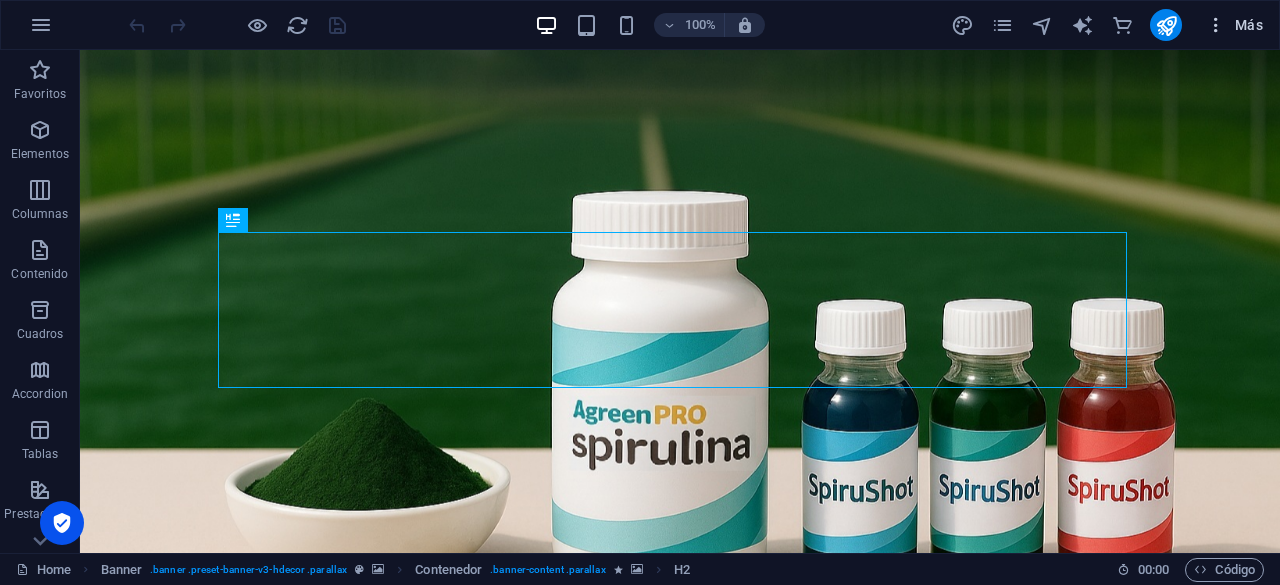 click at bounding box center [1216, 25] 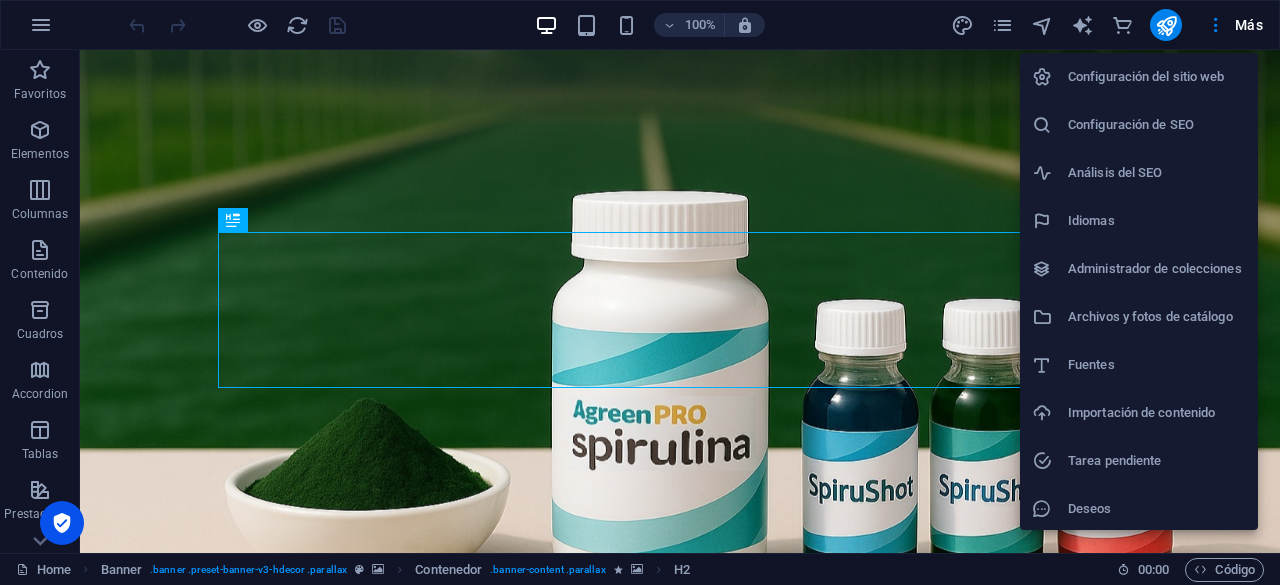 click at bounding box center (640, 292) 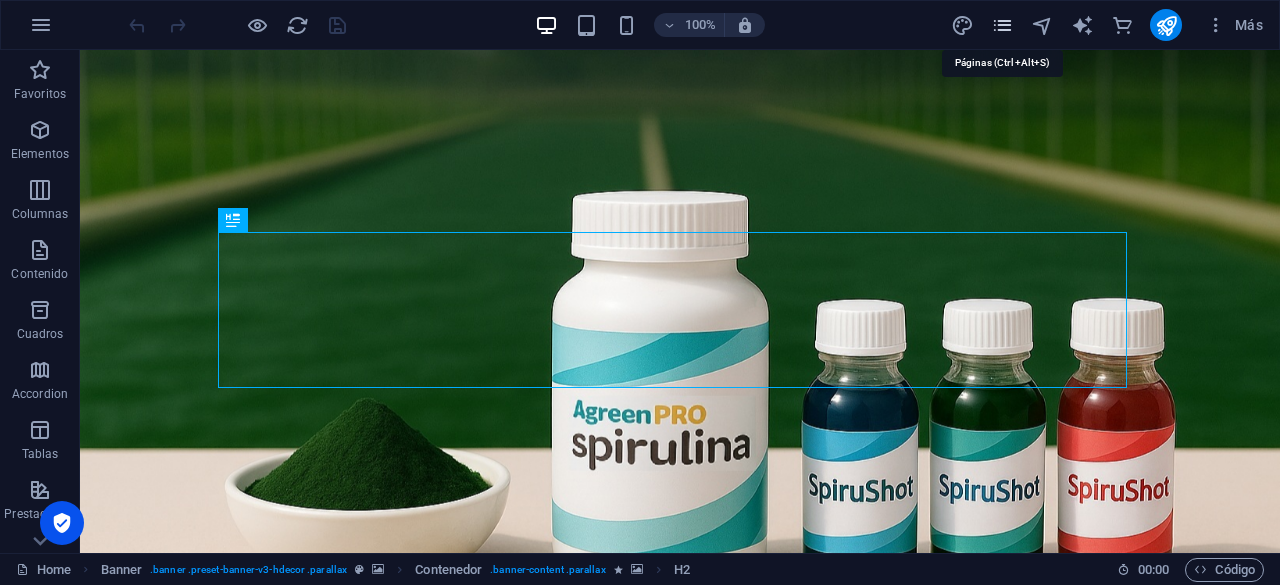 click at bounding box center (1002, 25) 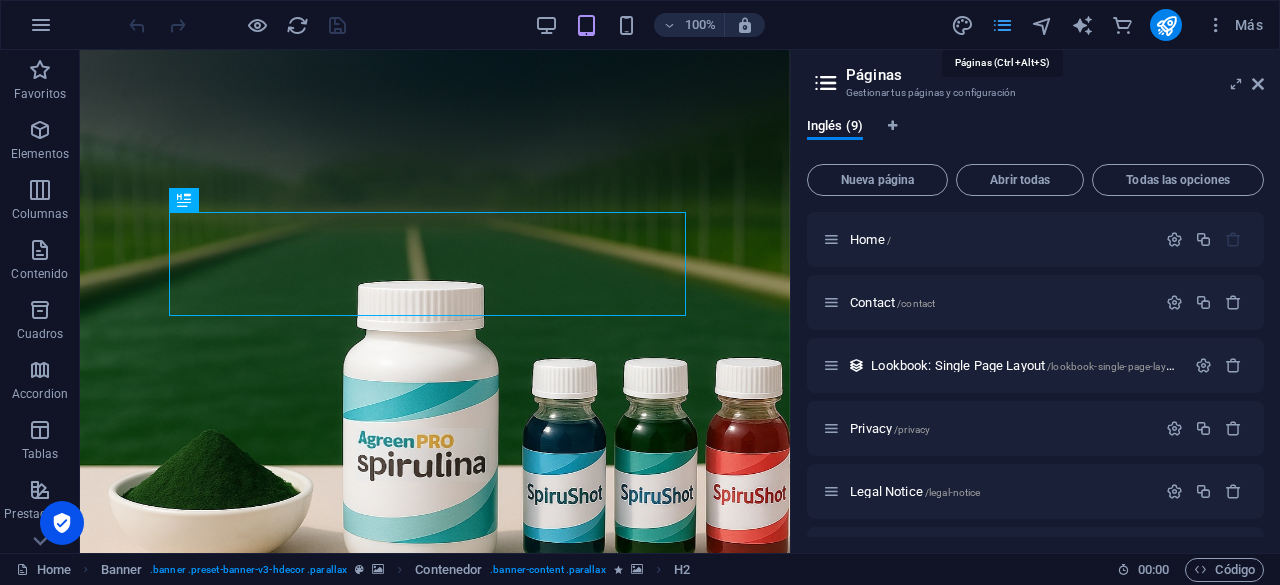 click at bounding box center (1002, 25) 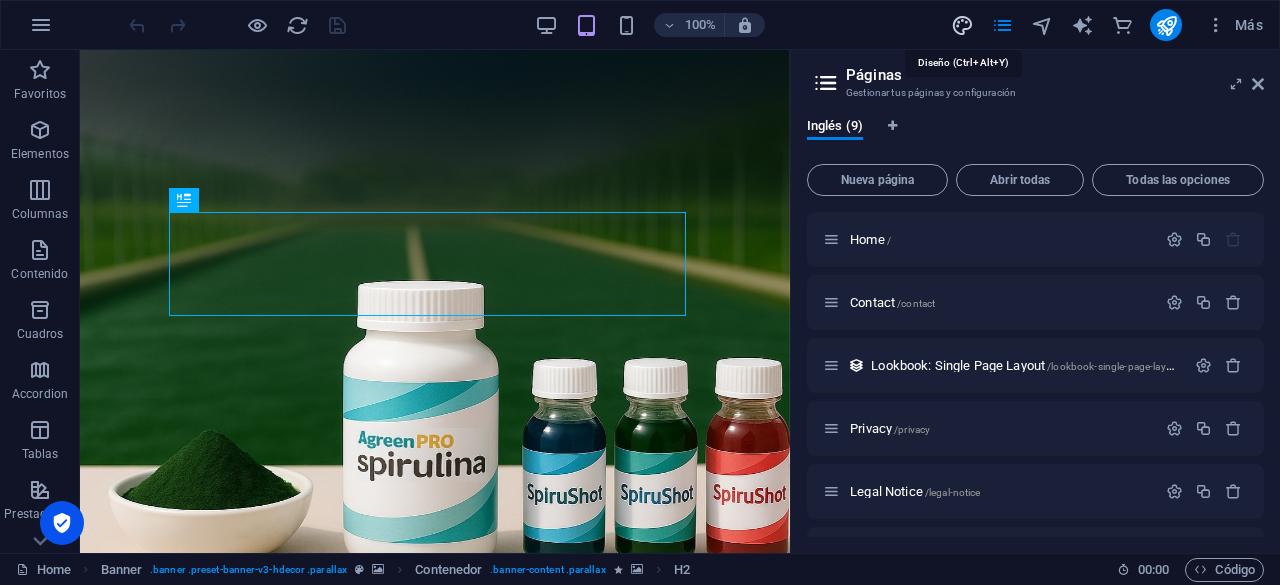click at bounding box center [962, 25] 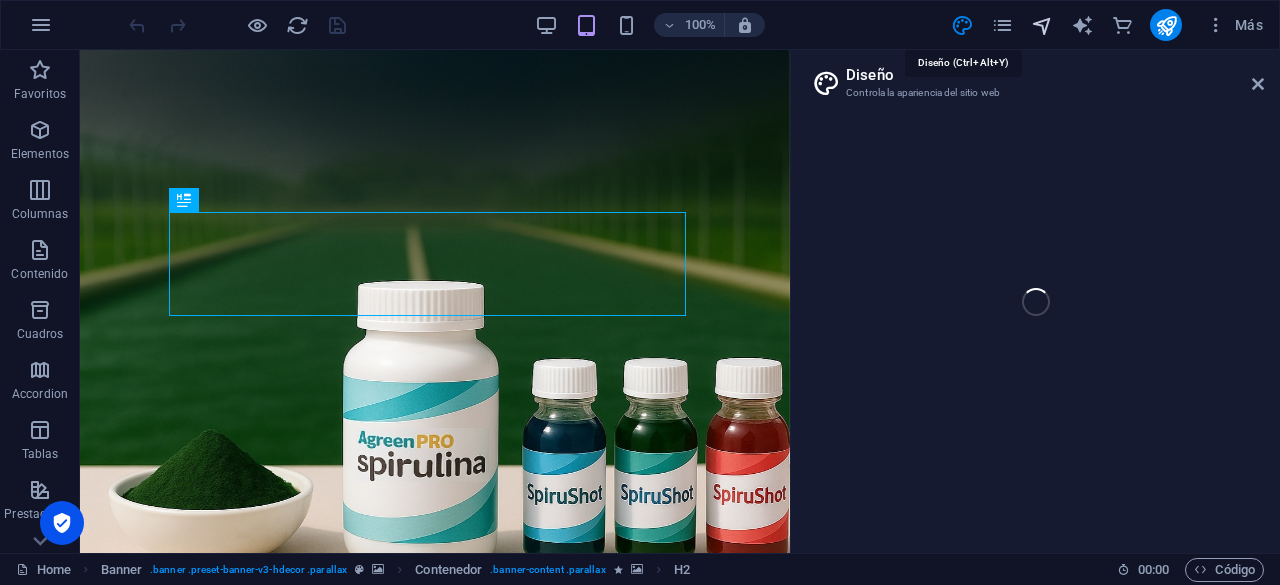 select on "ease-in-out" 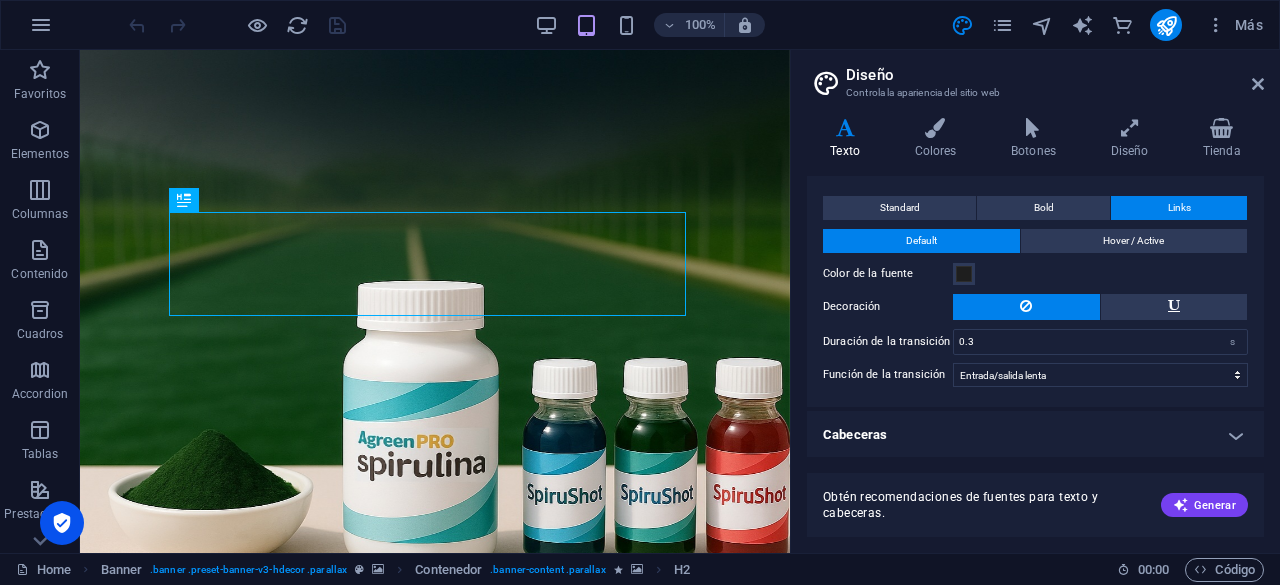 scroll, scrollTop: 0, scrollLeft: 0, axis: both 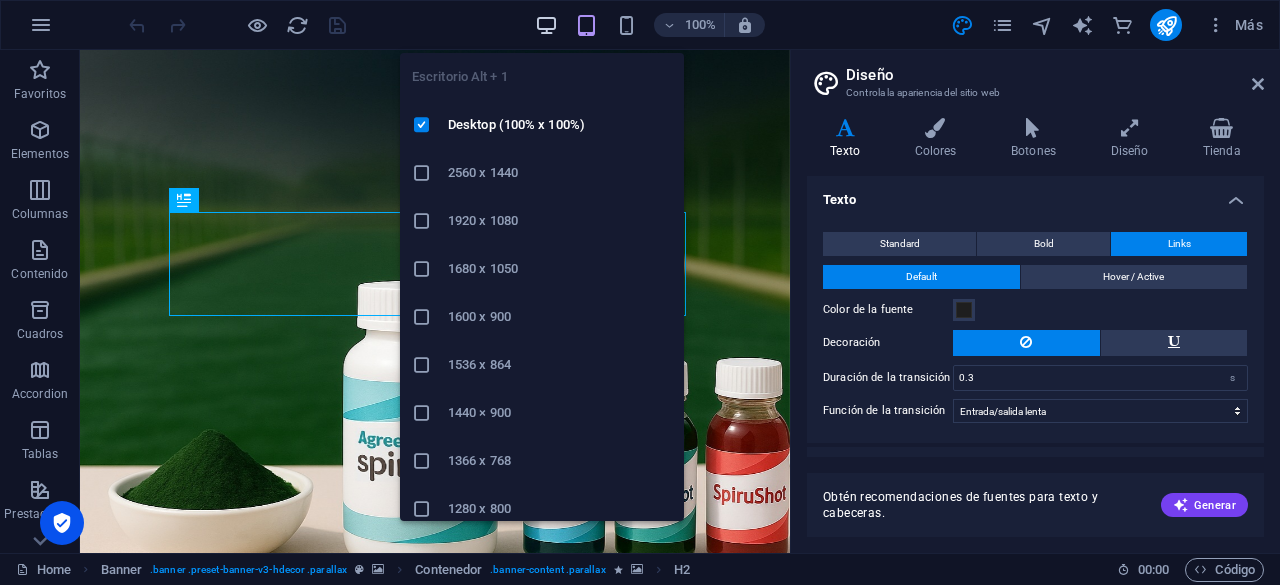 click at bounding box center (546, 25) 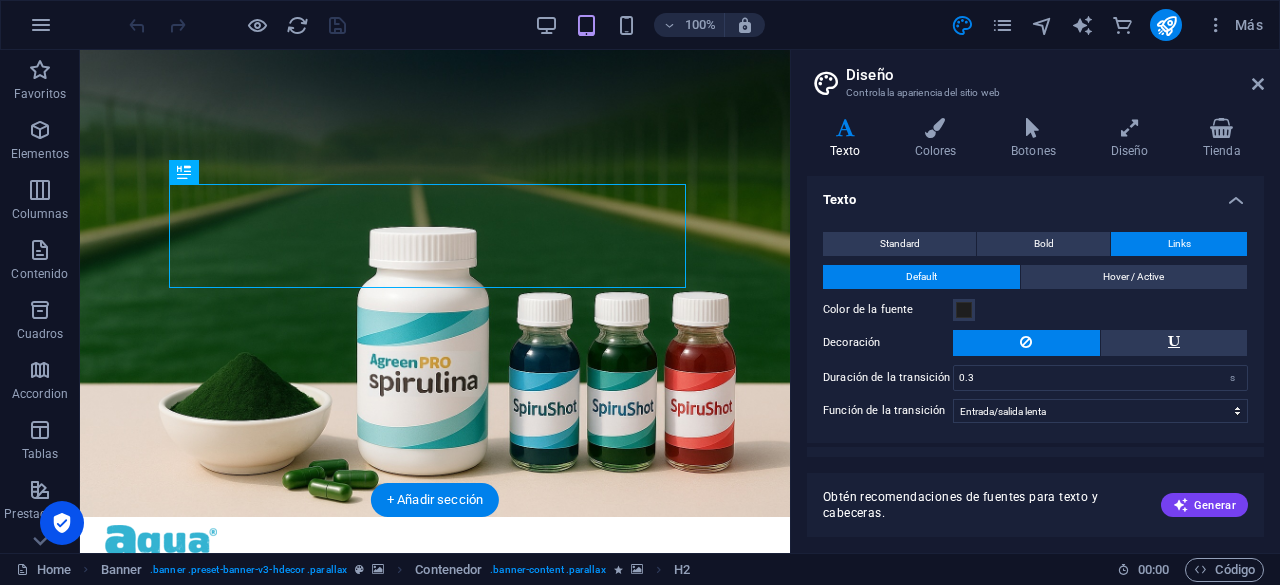 scroll, scrollTop: 28, scrollLeft: 0, axis: vertical 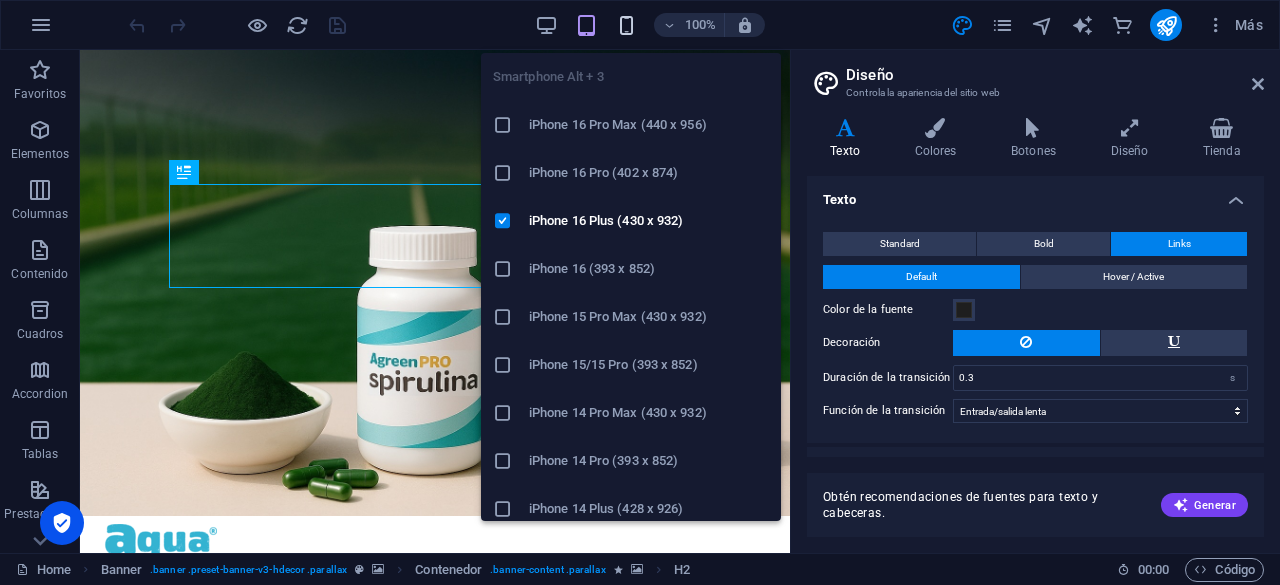 click at bounding box center [626, 25] 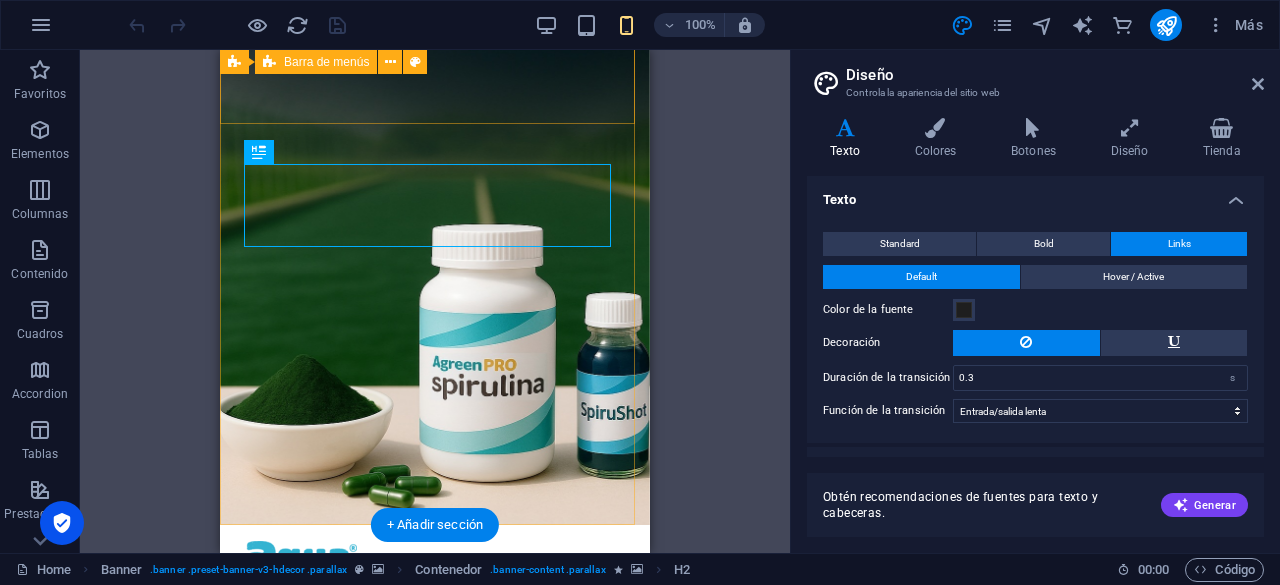 scroll, scrollTop: 0, scrollLeft: 0, axis: both 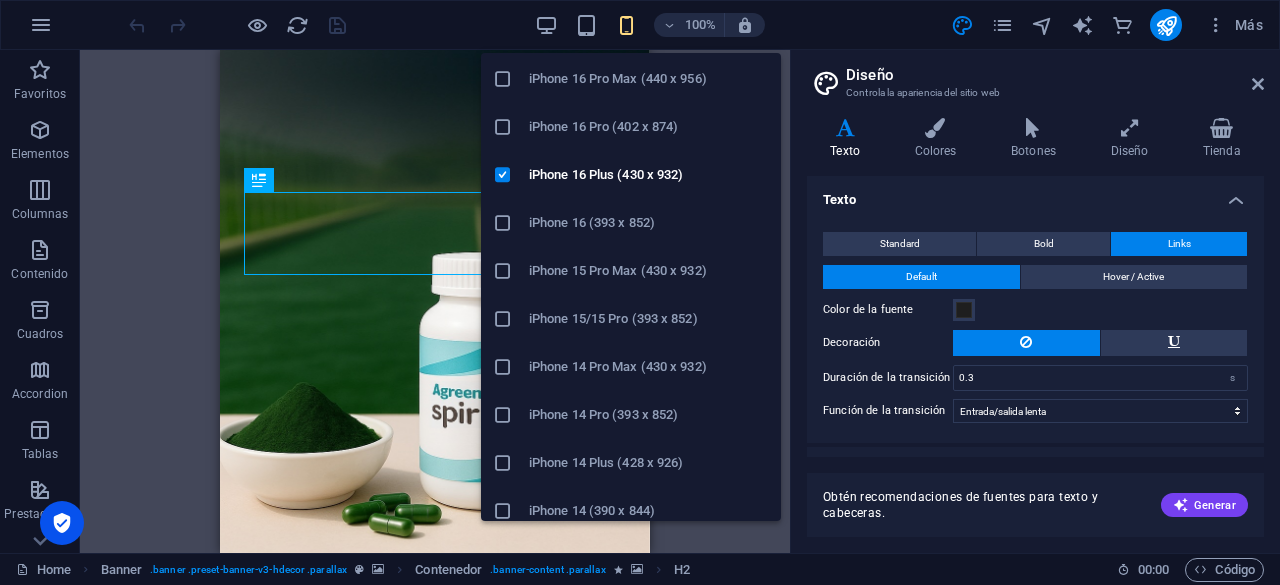 click on "iPhone 14 Pro Max (430 x 932)" at bounding box center (649, 367) 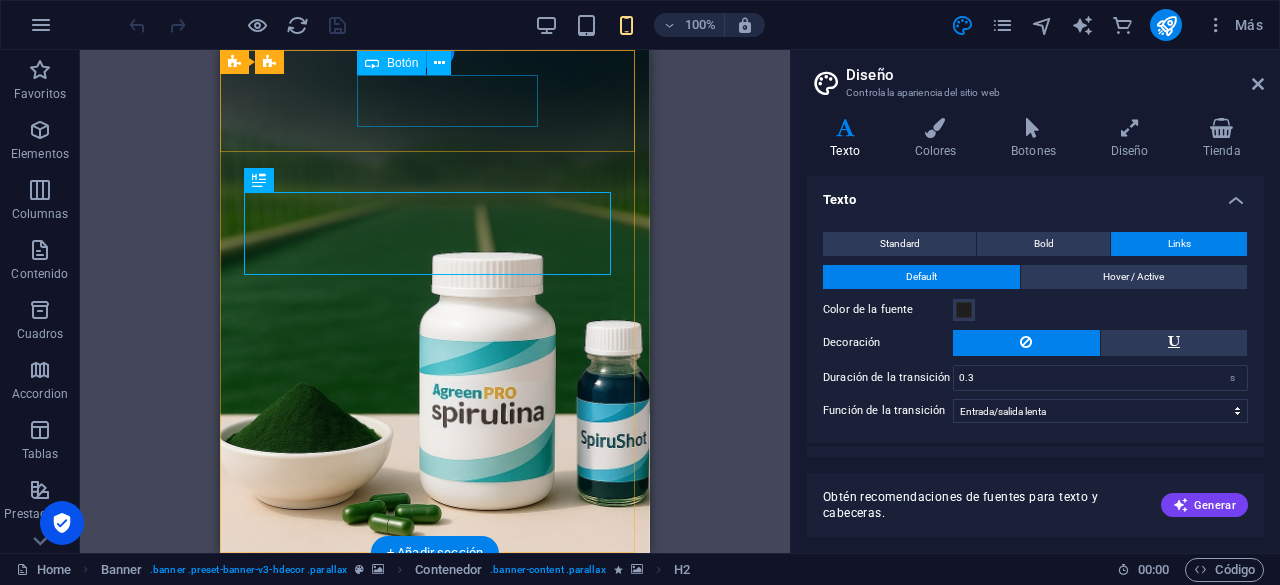 click on "Compra Ahora !" at bounding box center (435, 690) 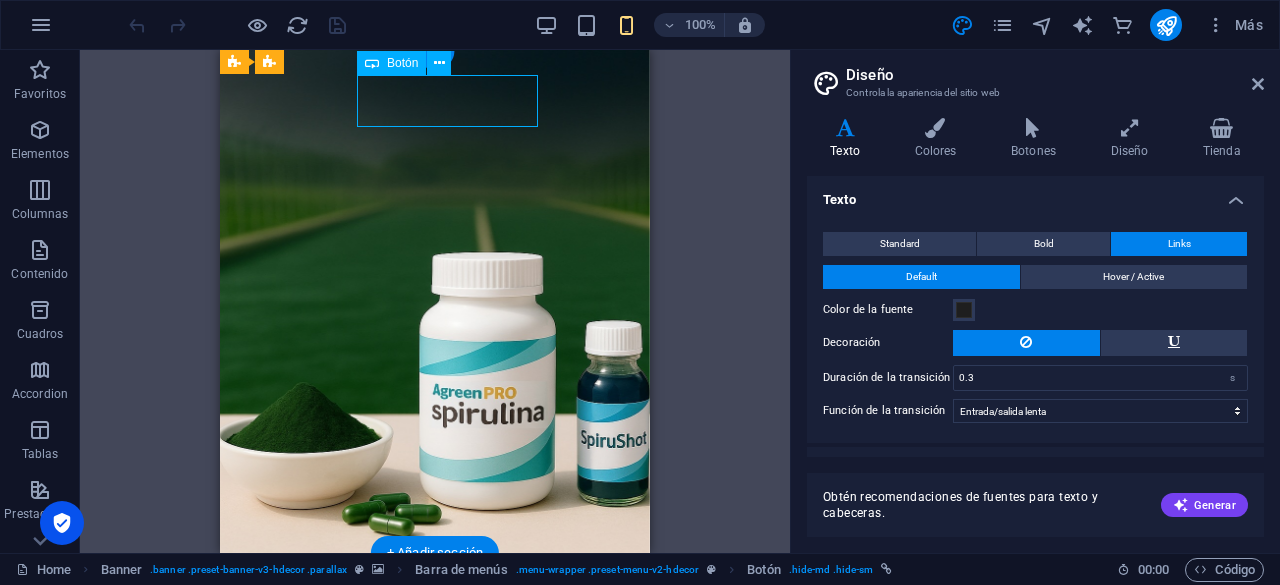 click on "Compra Ahora !" at bounding box center (435, 690) 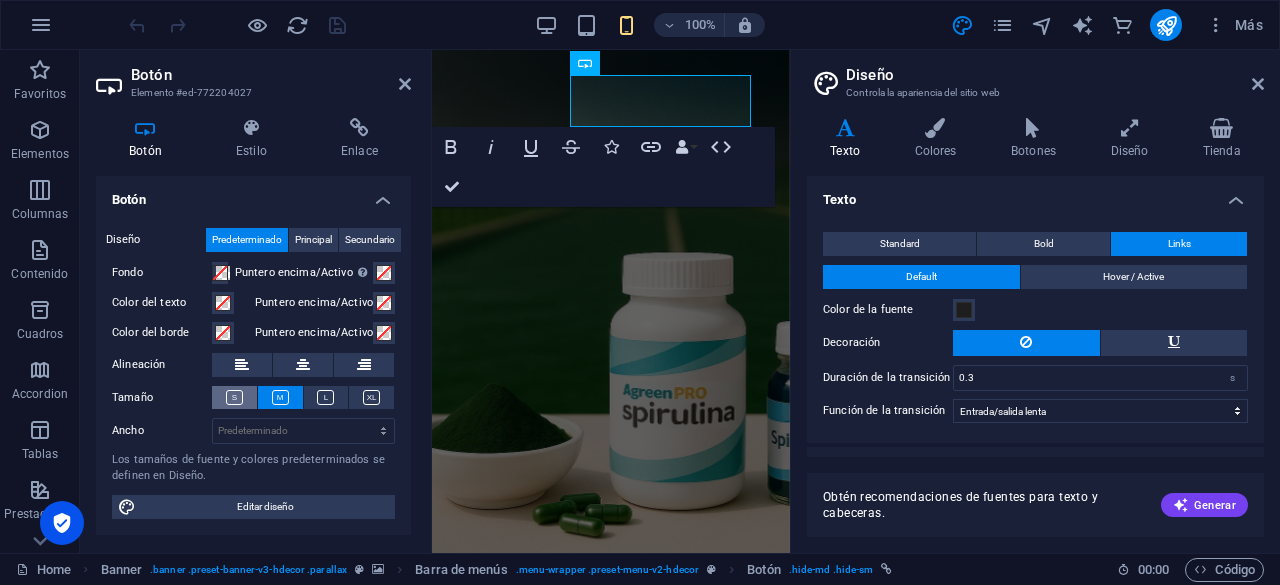 click at bounding box center [234, 397] 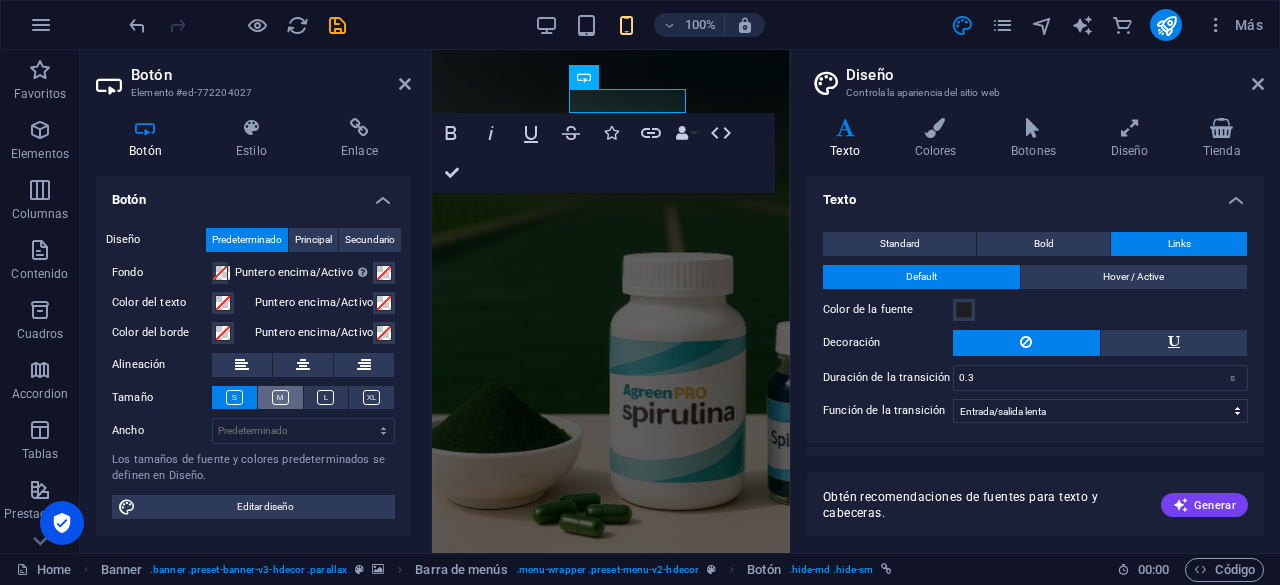 click at bounding box center [280, 397] 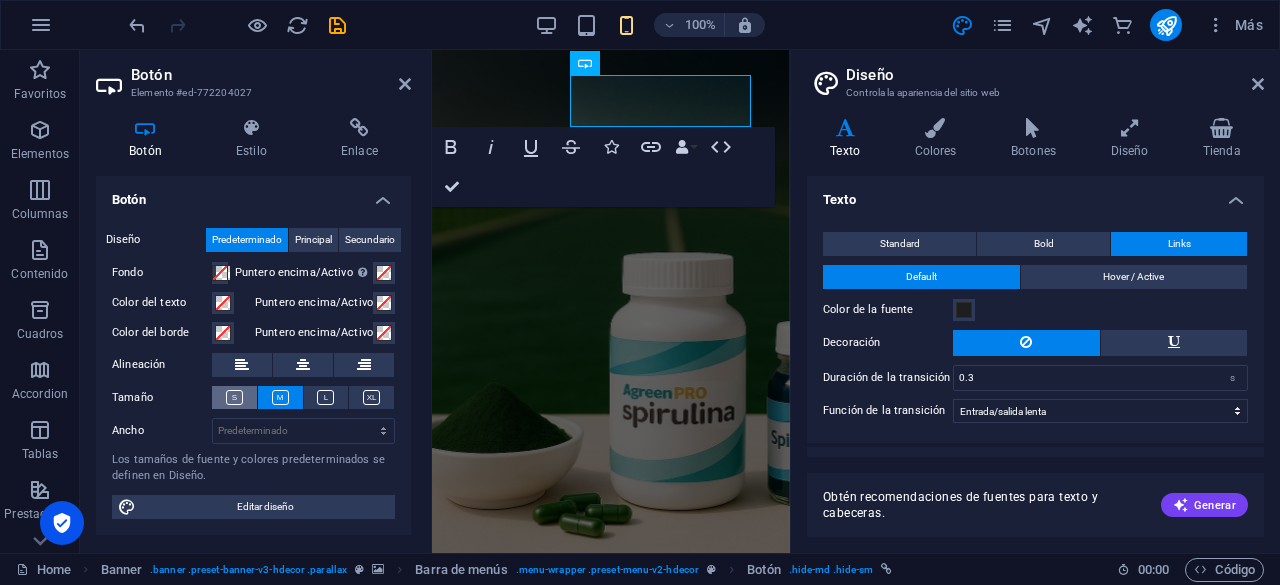 click at bounding box center [234, 397] 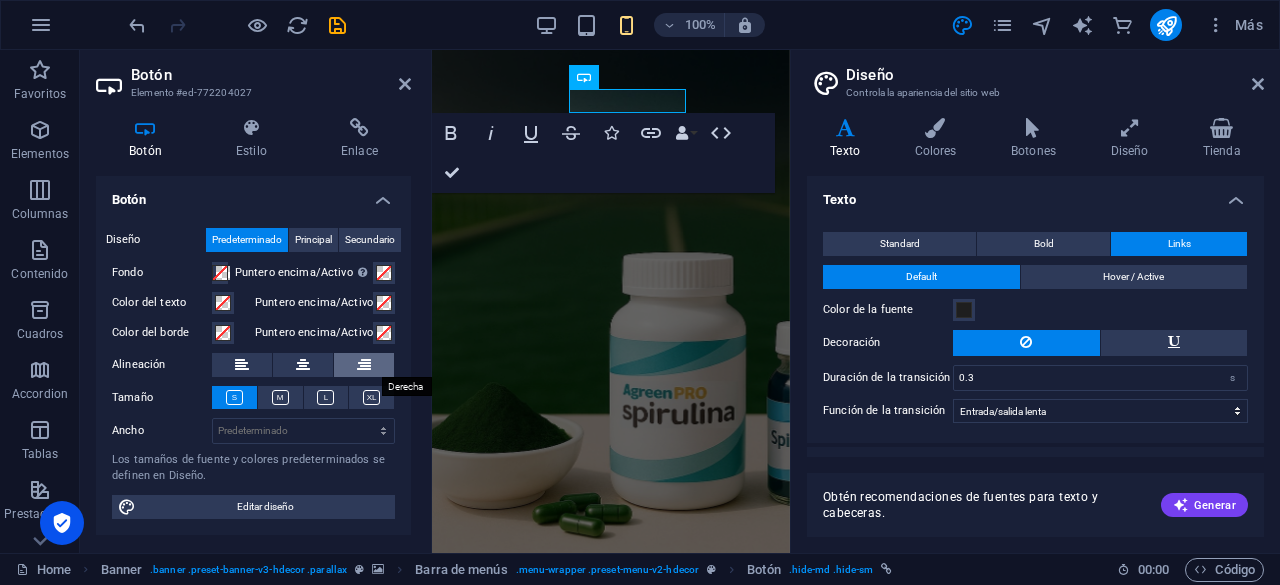 click at bounding box center (364, 365) 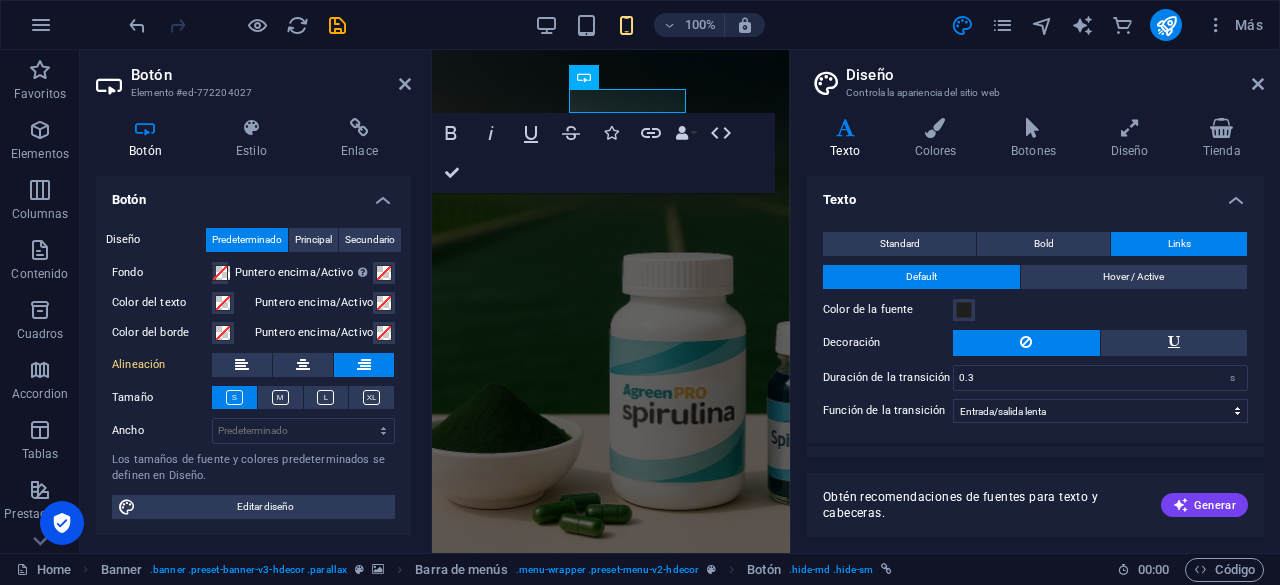 click at bounding box center (364, 365) 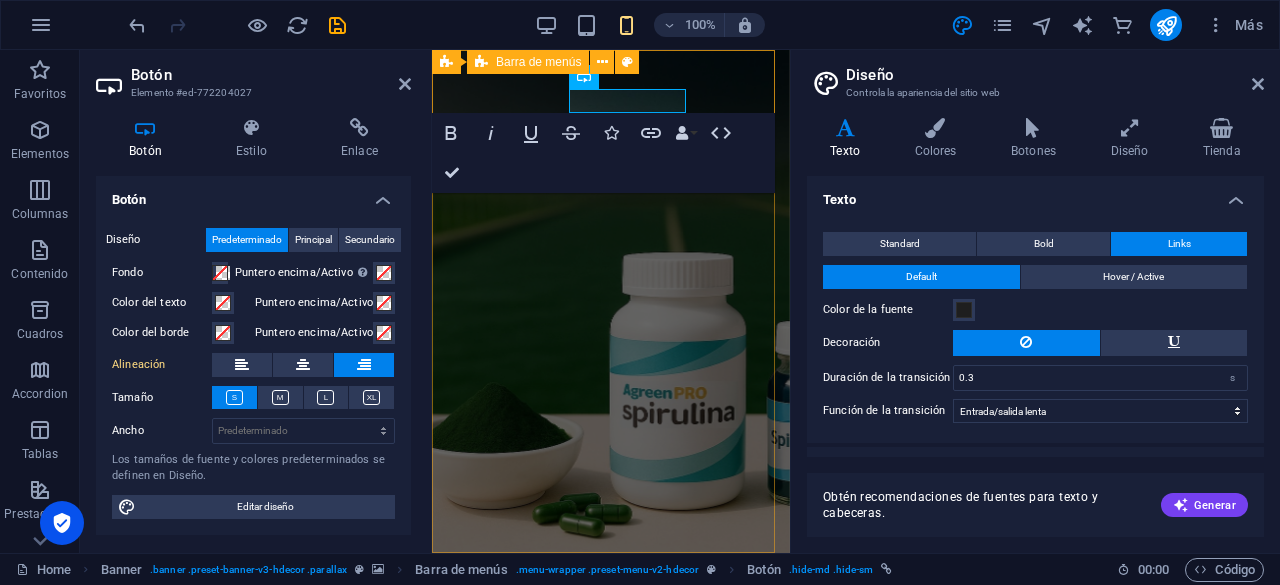 click on "Inicio Conócenos Productos Blog Contacto Compra Ahora !" at bounding box center [611, 628] 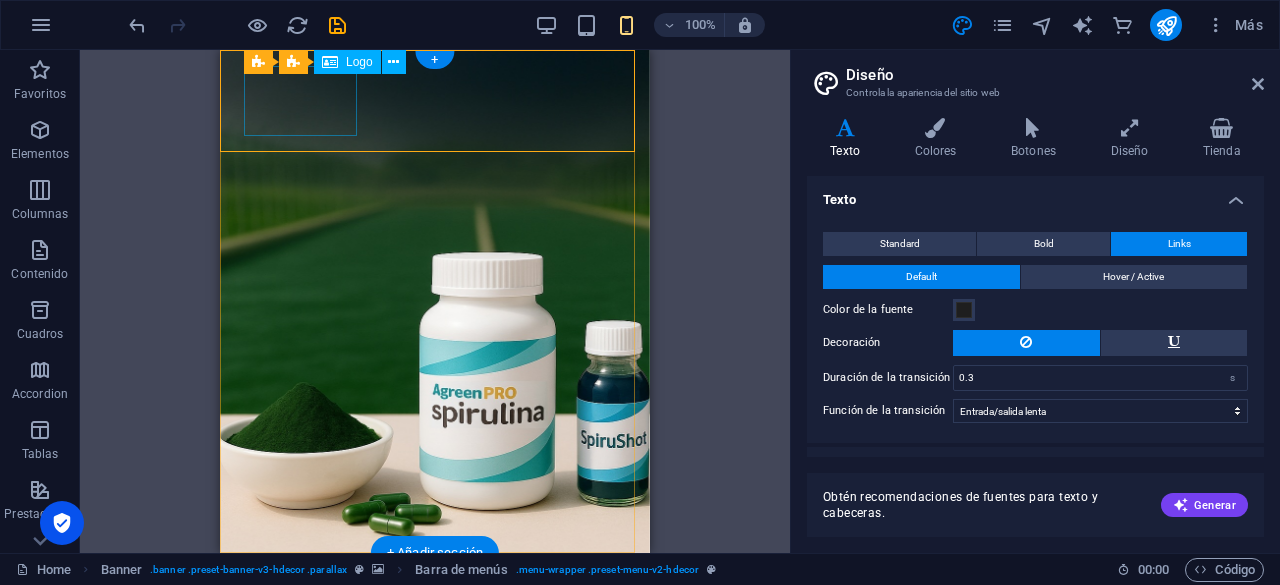 click at bounding box center [435, 604] 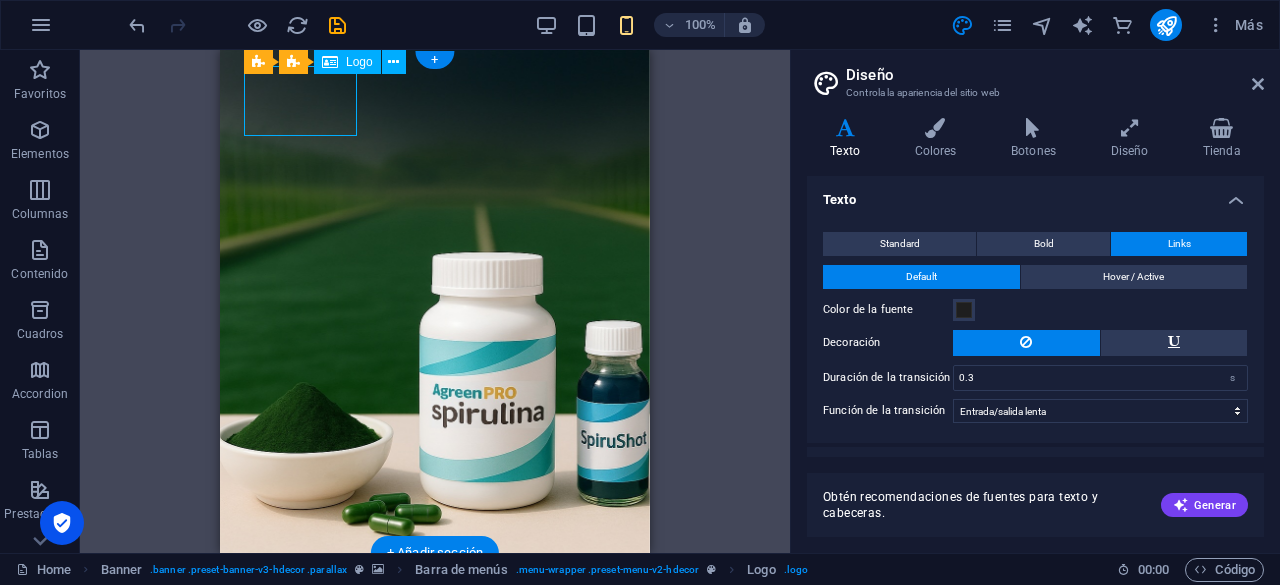 click at bounding box center [435, 604] 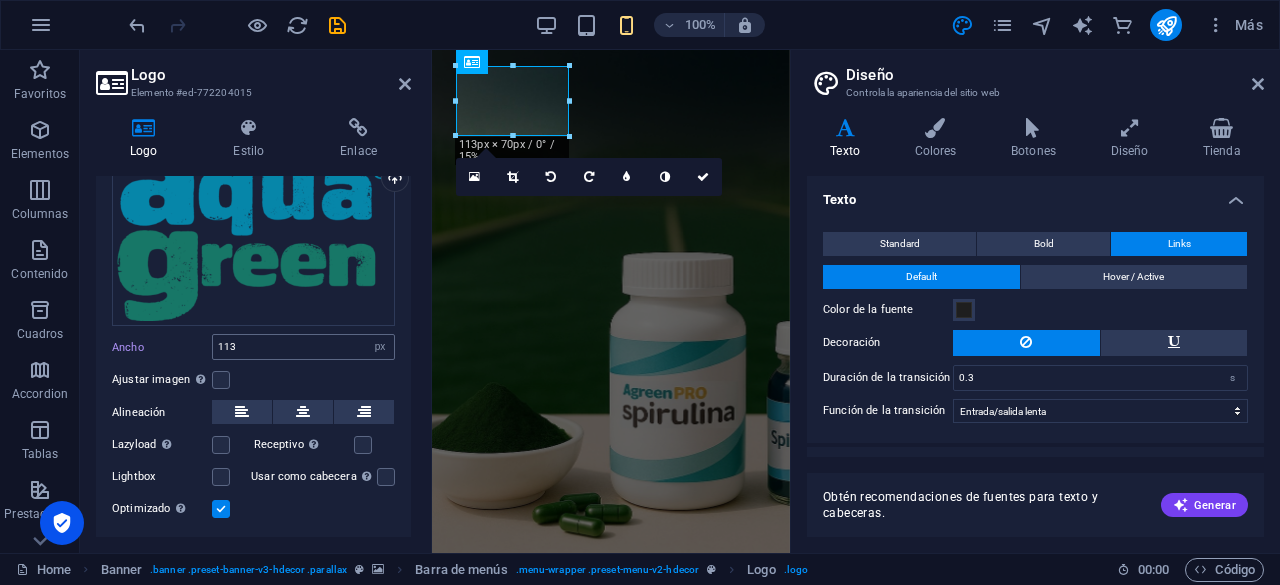 scroll, scrollTop: 114, scrollLeft: 0, axis: vertical 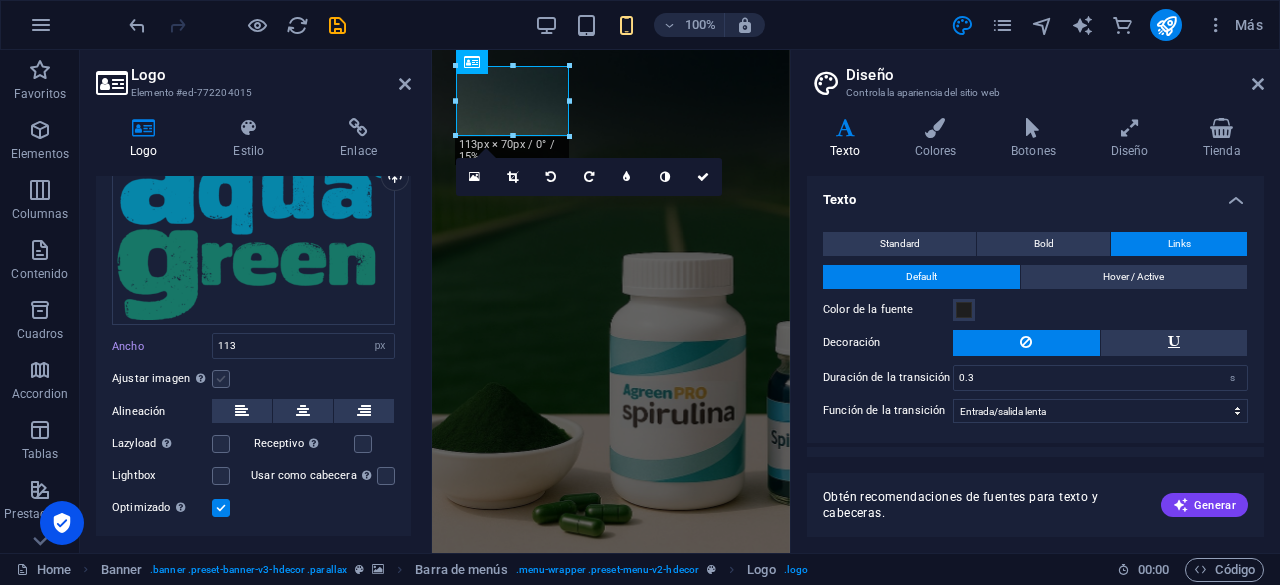 click at bounding box center (221, 379) 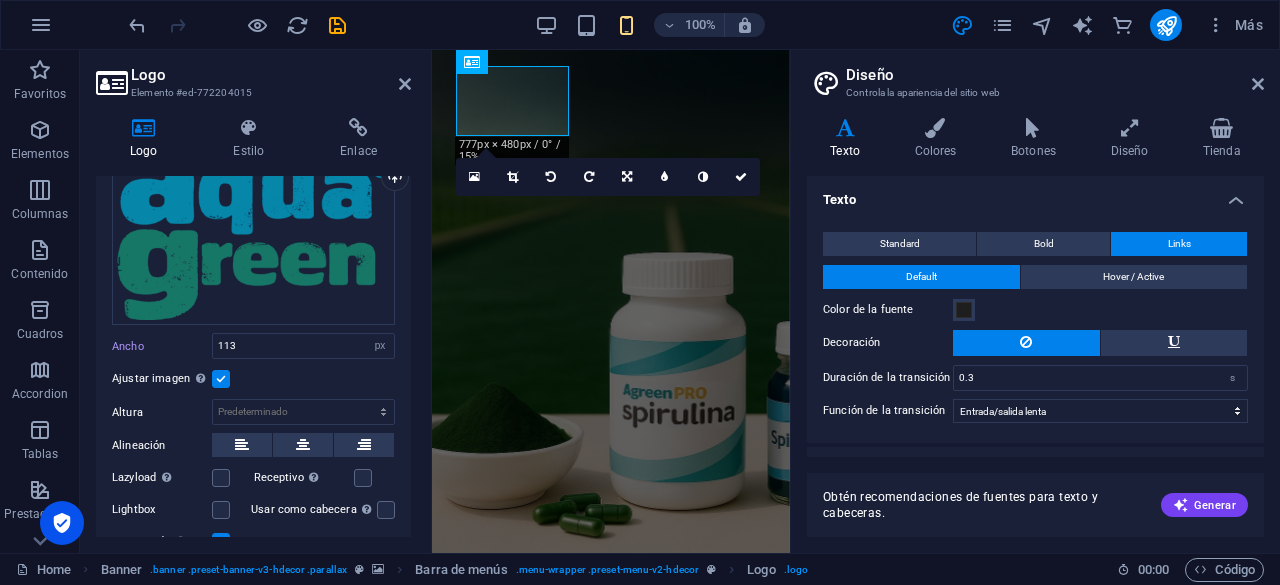click at bounding box center (221, 379) 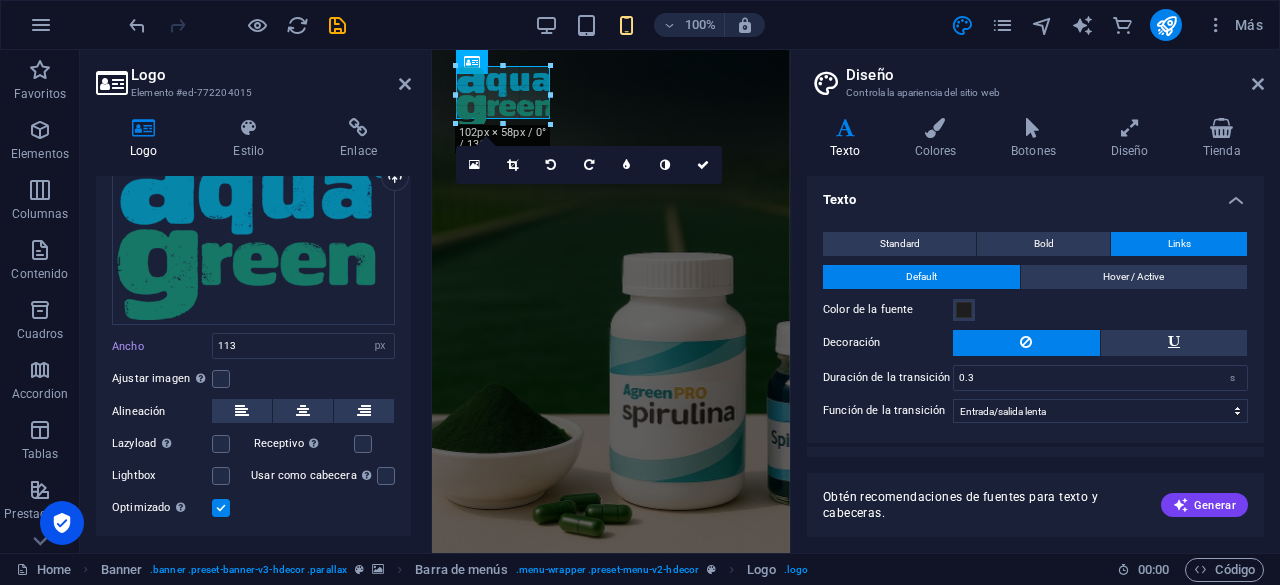 drag, startPoint x: 571, startPoint y: 135, endPoint x: 526, endPoint y: 118, distance: 48.104053 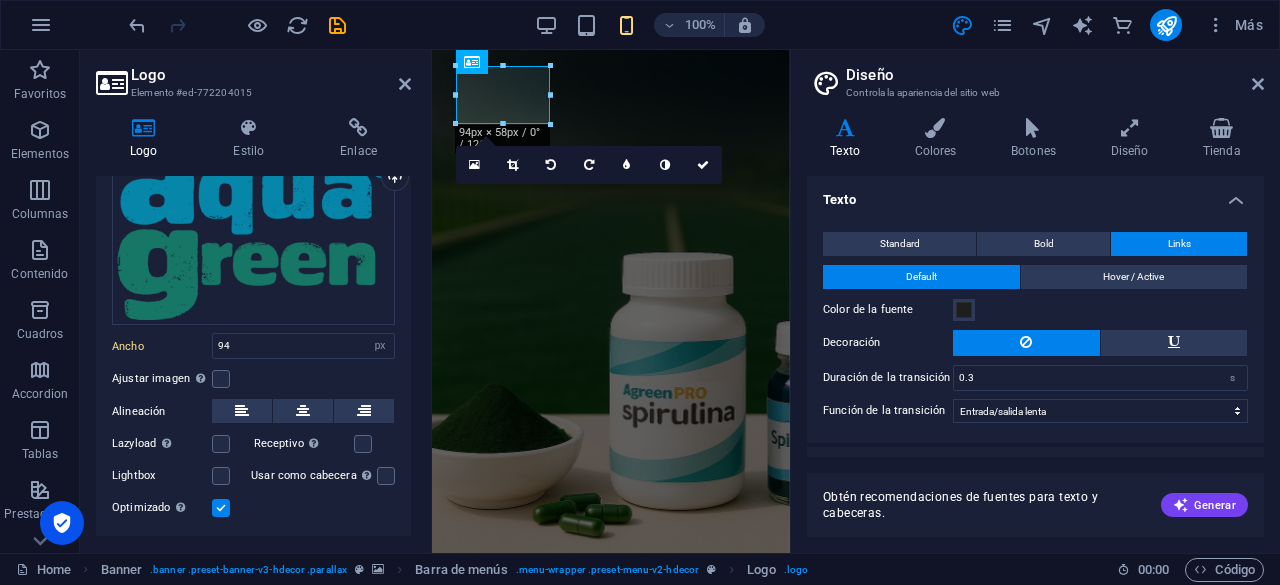 click at bounding box center (611, 880) 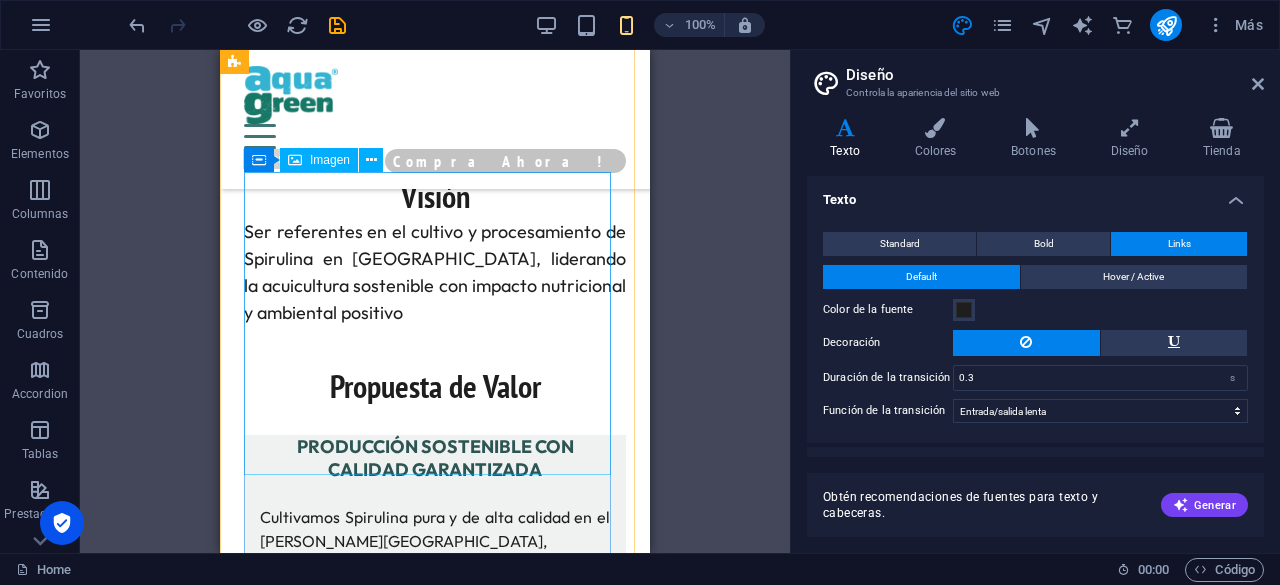 scroll, scrollTop: 2004, scrollLeft: 0, axis: vertical 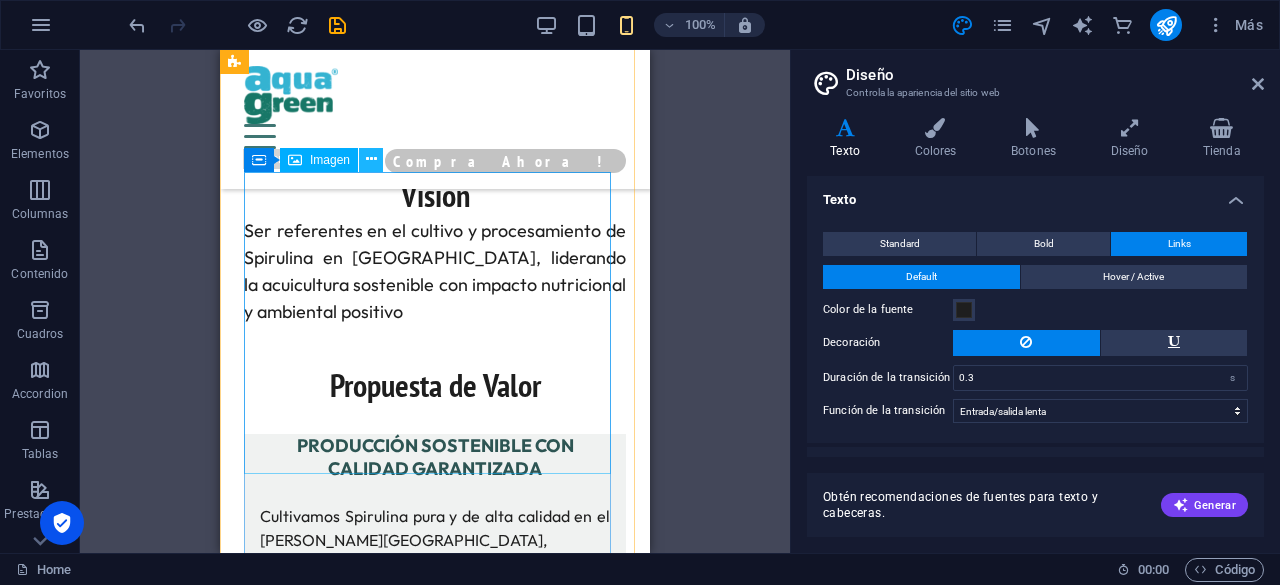 click at bounding box center [371, 159] 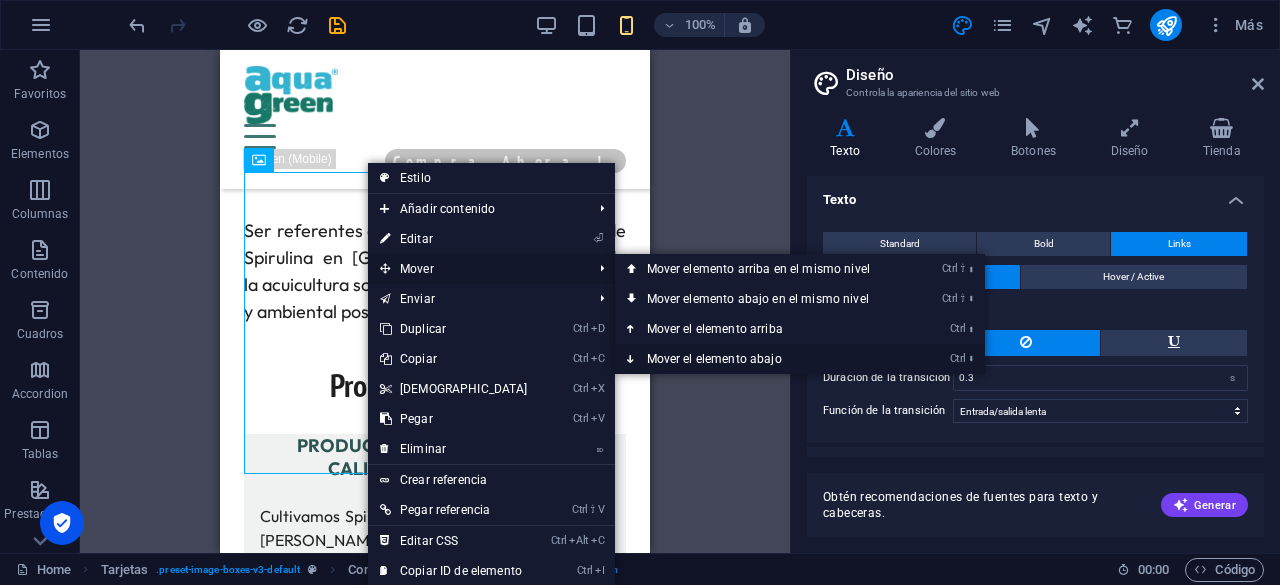 click on "Ctrl ⬇  Mover el elemento abajo" at bounding box center (762, 359) 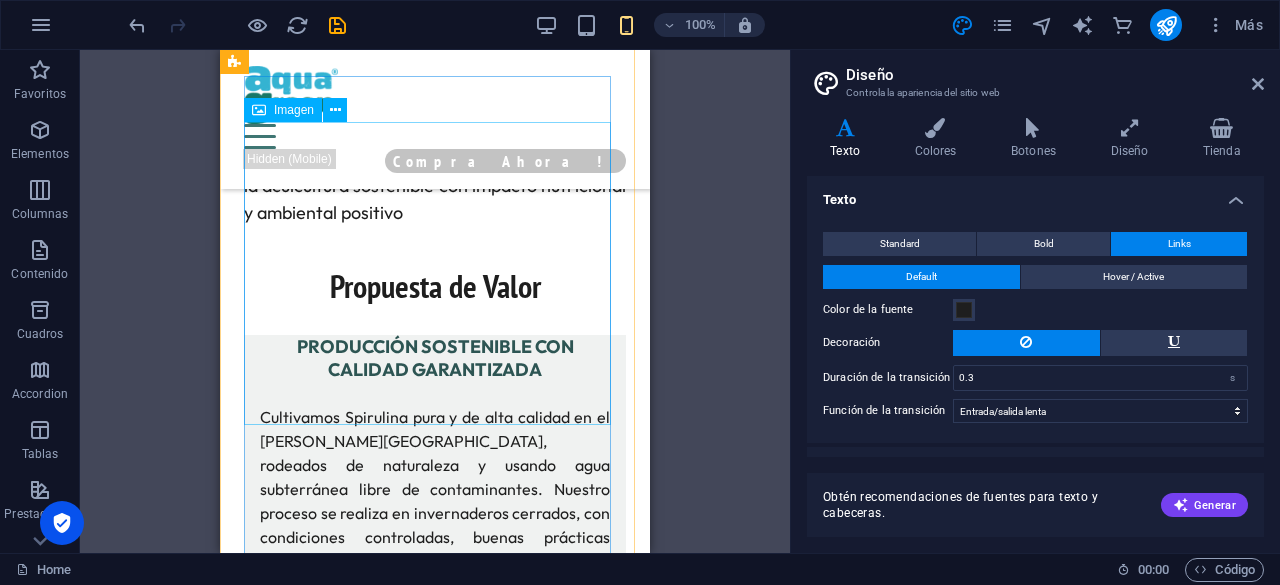scroll, scrollTop: 2104, scrollLeft: 0, axis: vertical 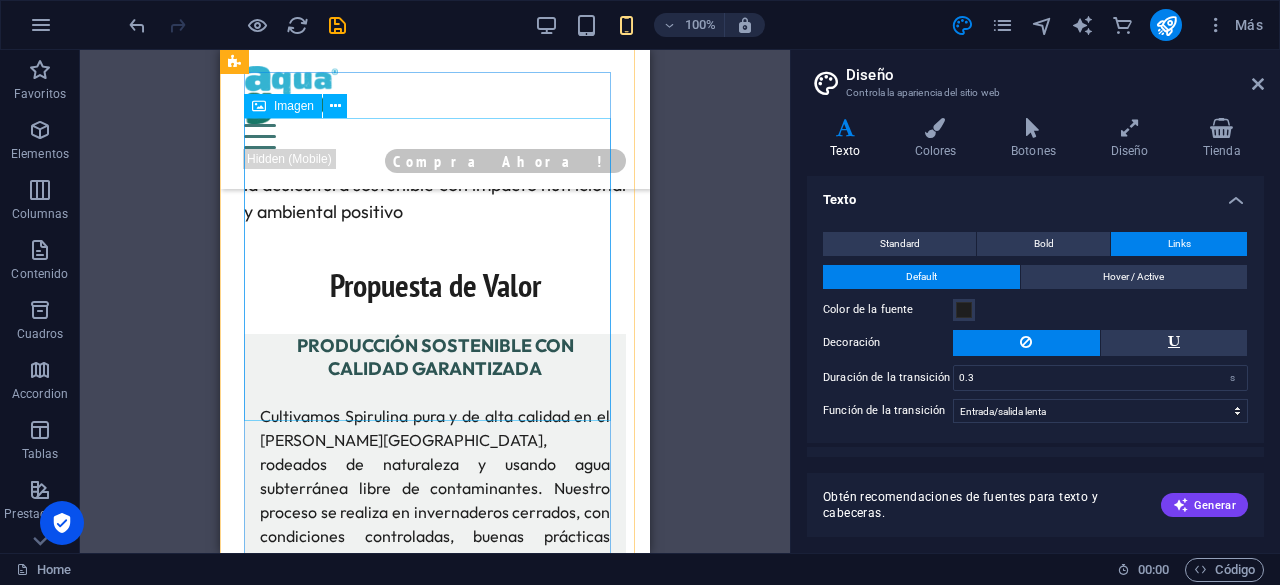 click at bounding box center (435, 1119) 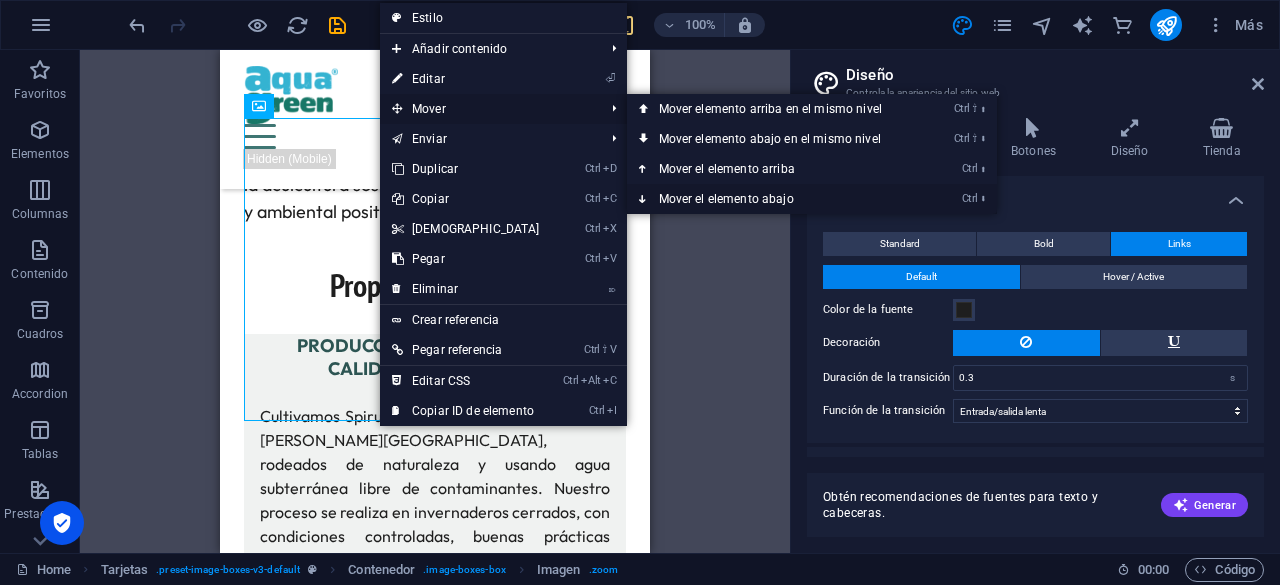 click on "Ctrl ⬇  Mover el elemento abajo" at bounding box center [774, 199] 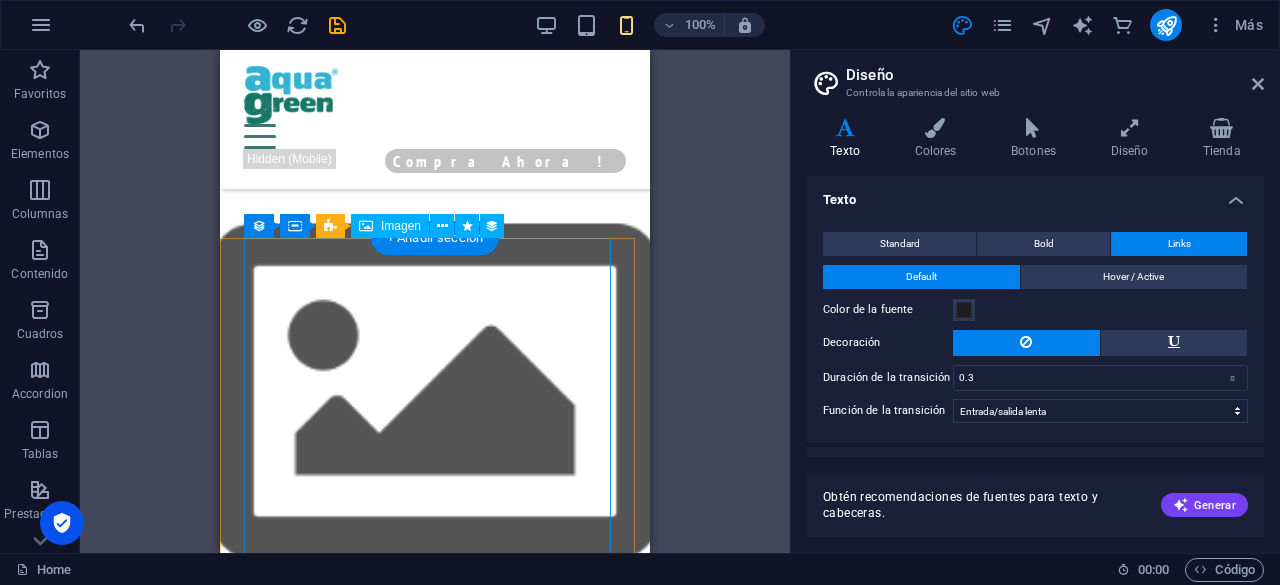 scroll, scrollTop: 4046, scrollLeft: 0, axis: vertical 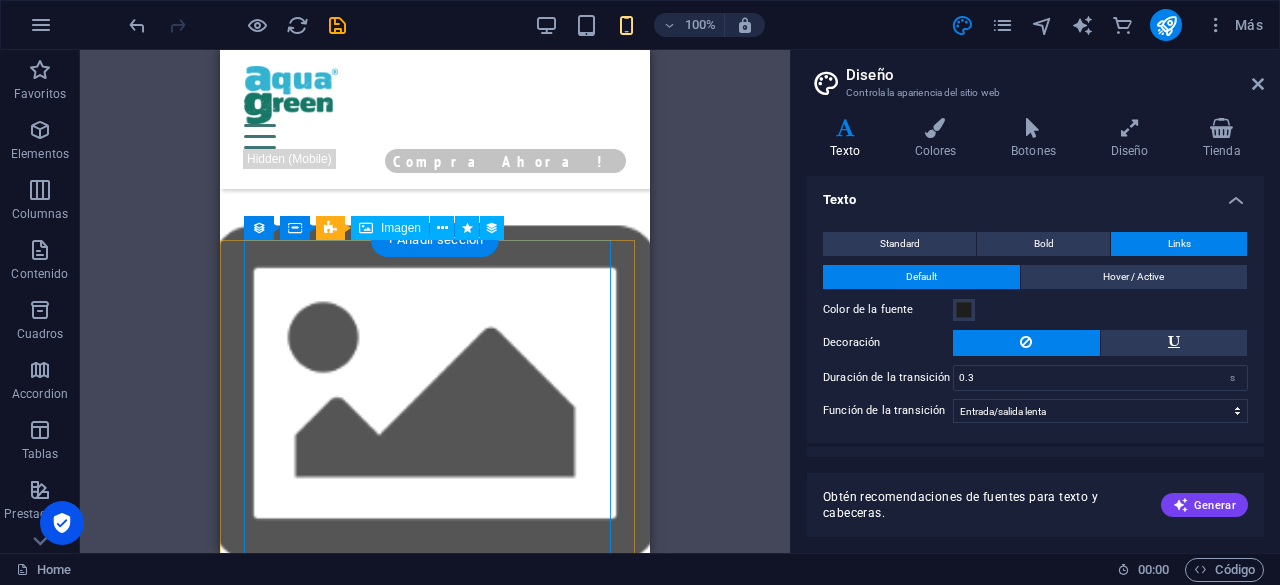 click at bounding box center (435, 2065) 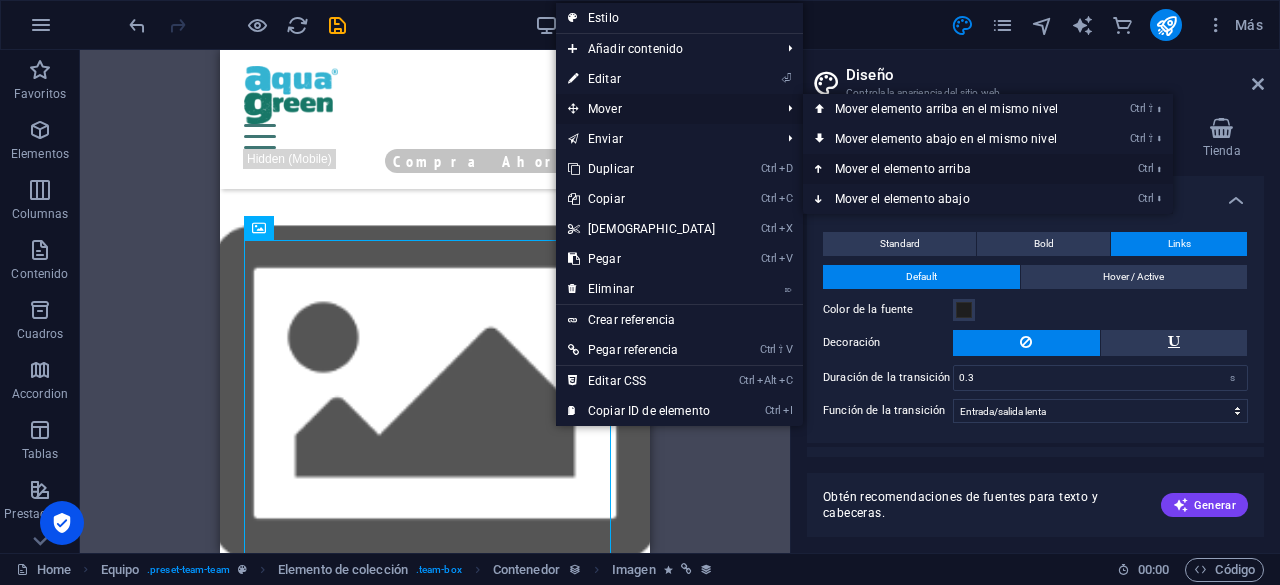 click on "Ctrl ⬆  Mover el elemento arriba" at bounding box center [950, 169] 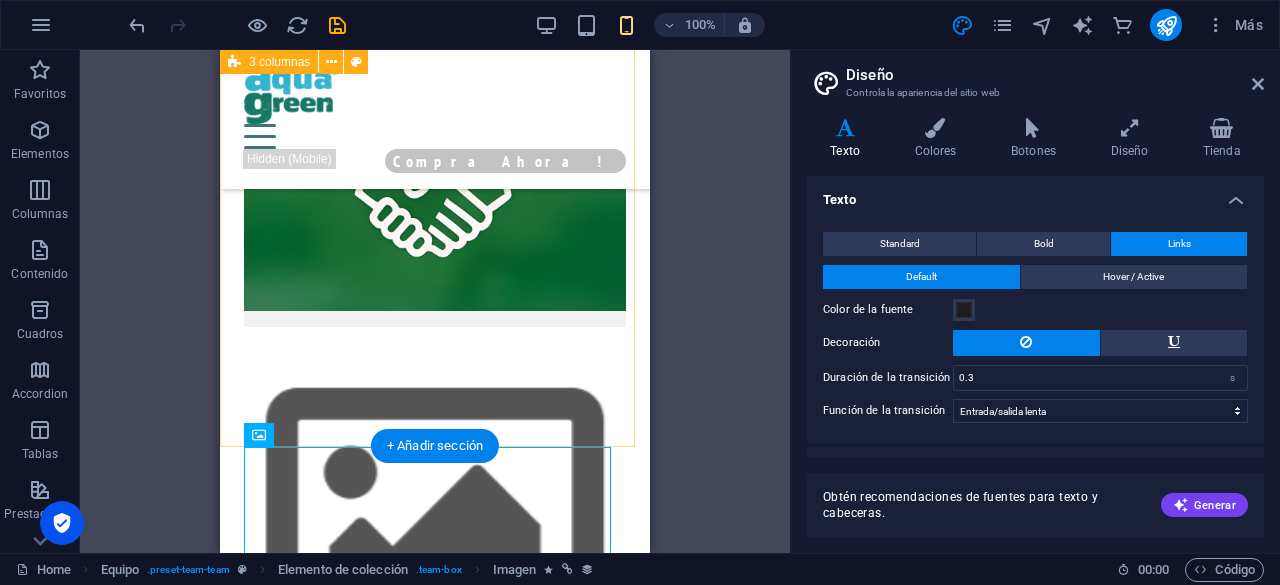 scroll, scrollTop: 3870, scrollLeft: 0, axis: vertical 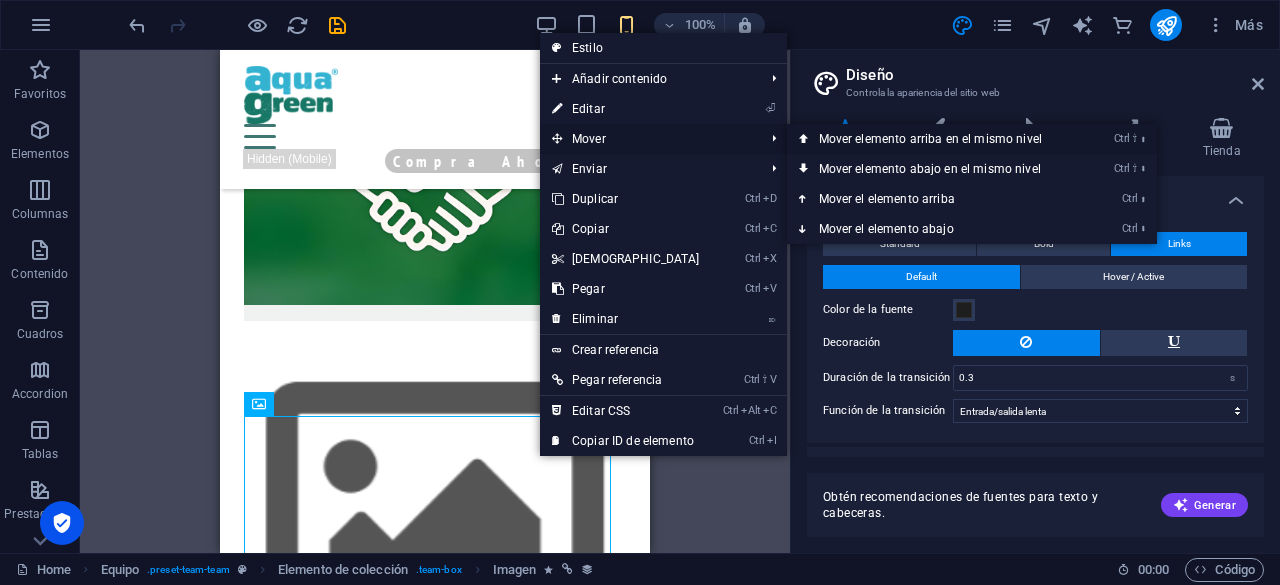 click on "Ctrl ⇧ ⬆  Mover elemento arriba en el mismo nivel" at bounding box center [934, 139] 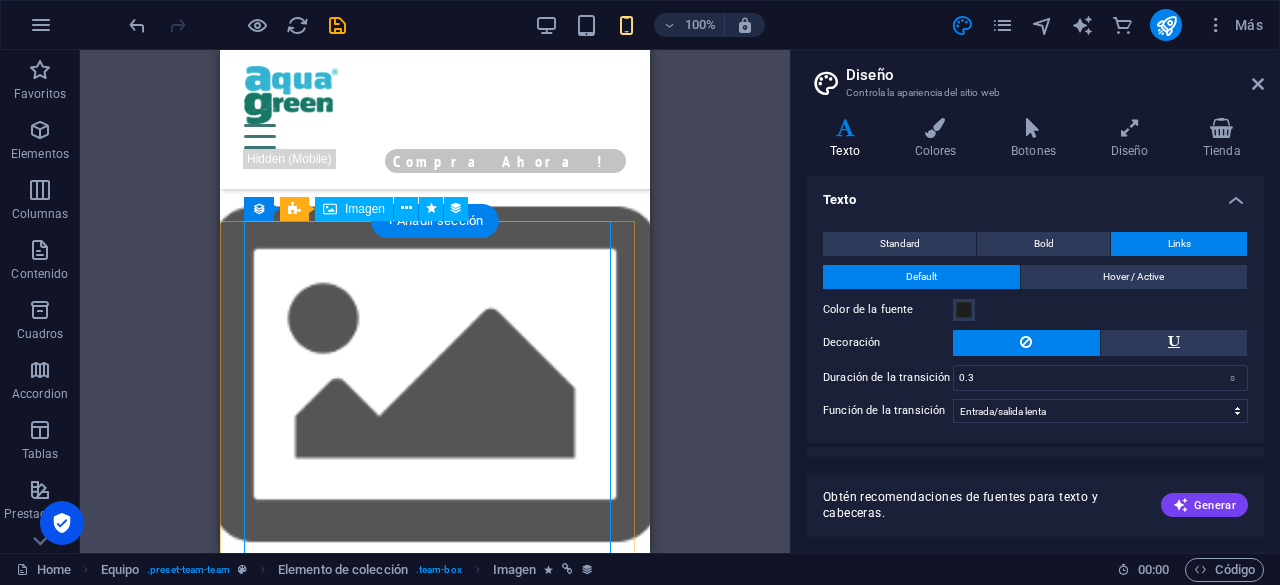 scroll, scrollTop: 3991, scrollLeft: 0, axis: vertical 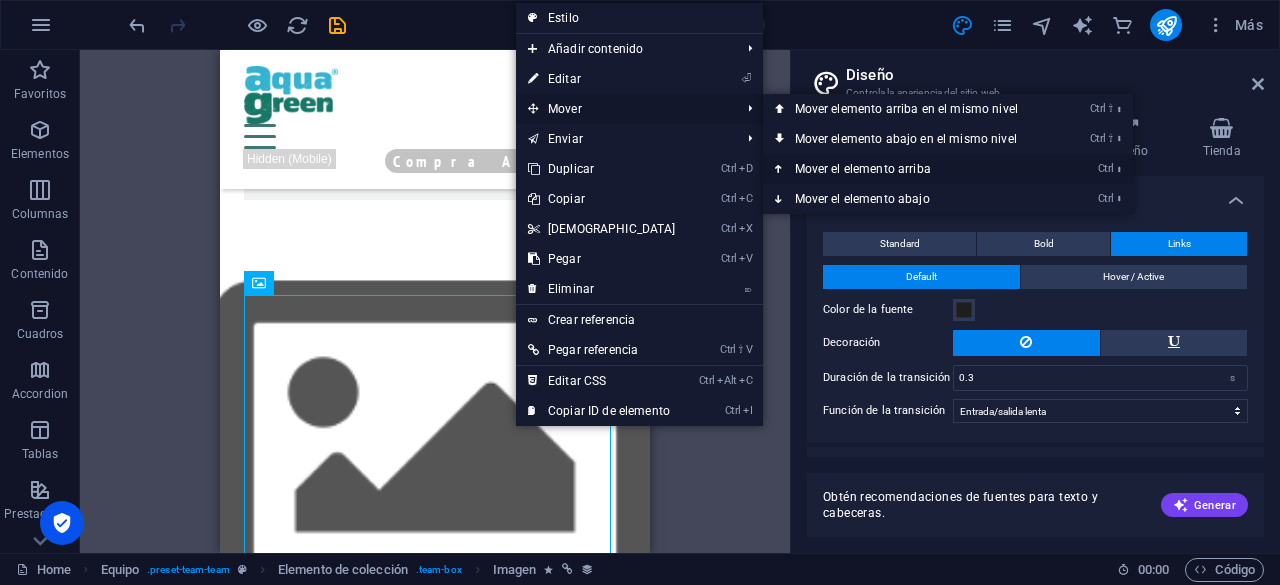 click on "Ctrl ⬆  Mover el elemento arriba" at bounding box center [910, 169] 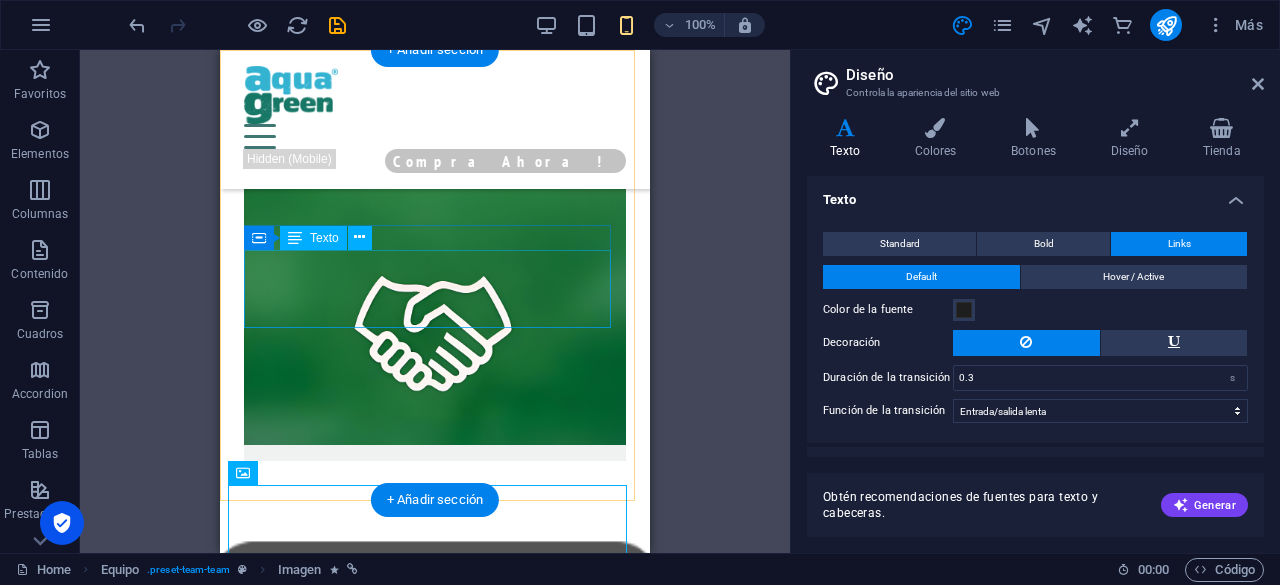 scroll, scrollTop: 3728, scrollLeft: 0, axis: vertical 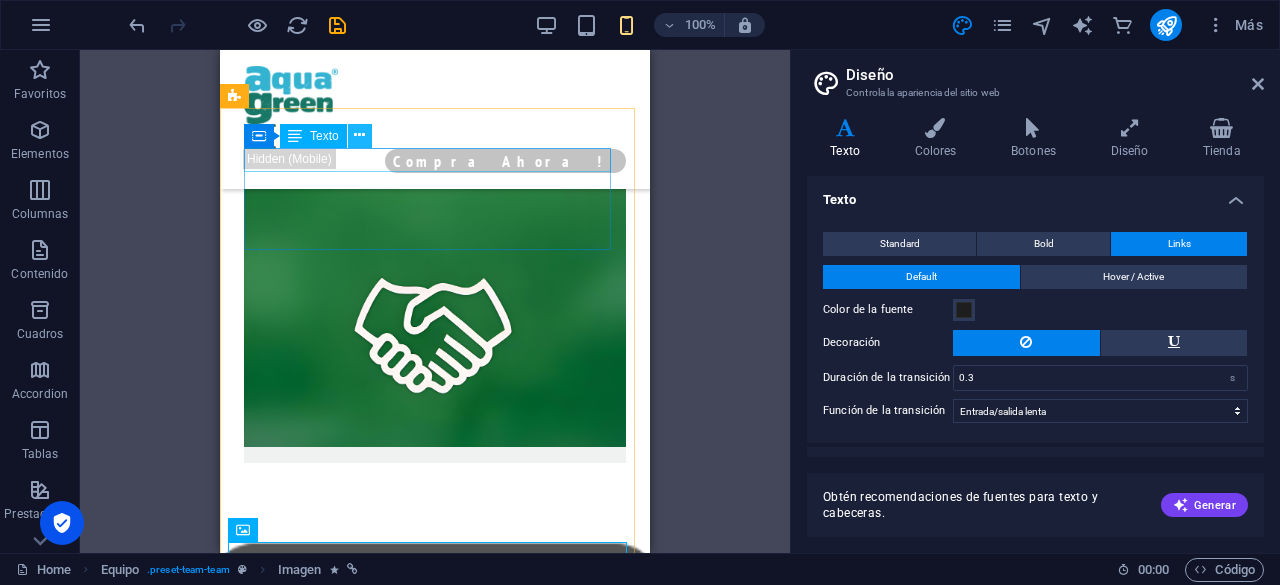 click at bounding box center (360, 136) 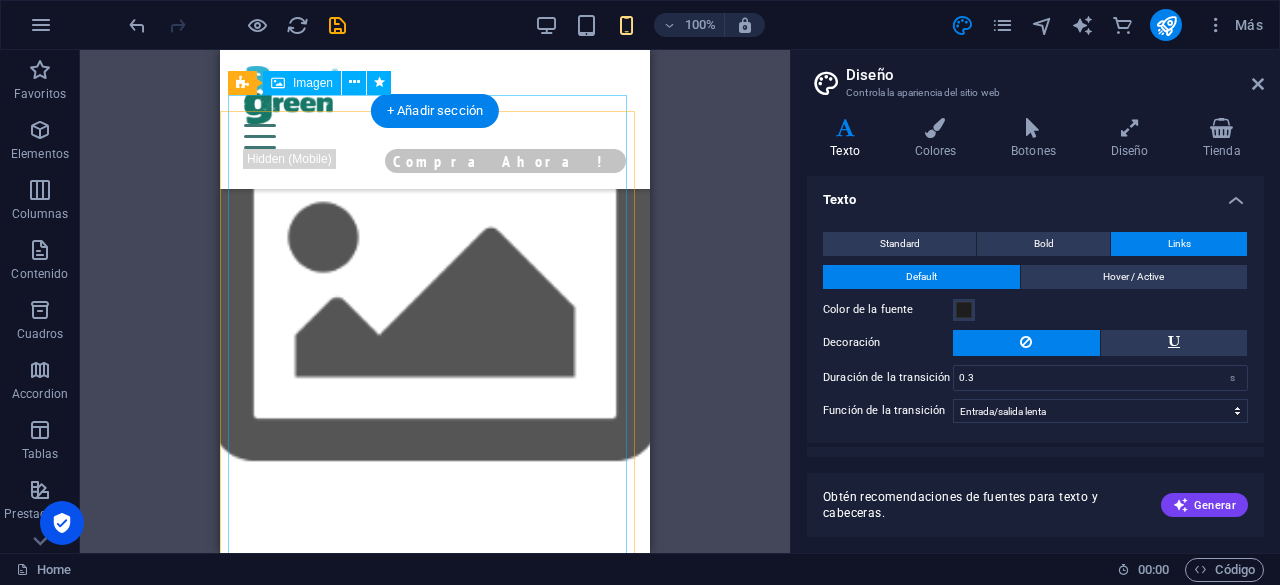 scroll, scrollTop: 4144, scrollLeft: 0, axis: vertical 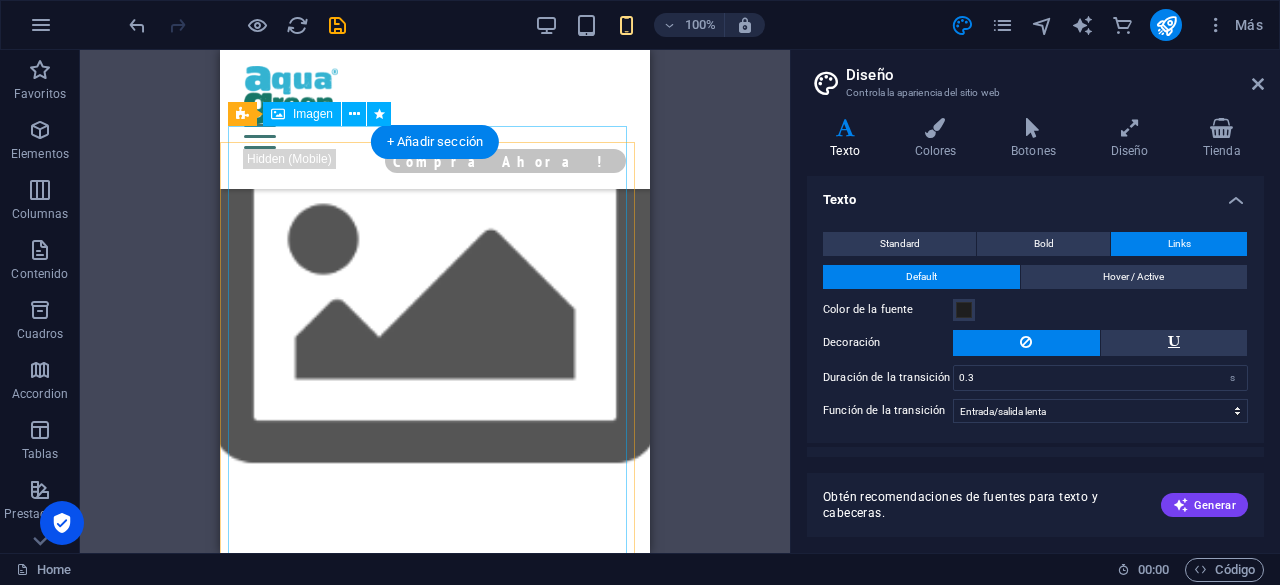 click at bounding box center (435, 1951) 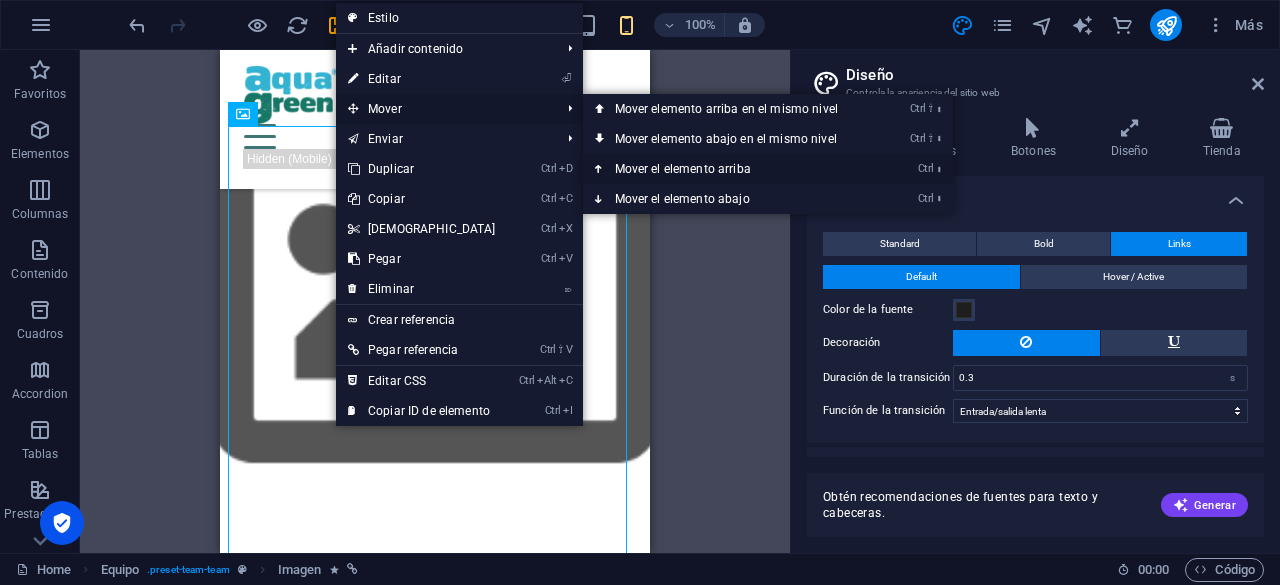 click on "Ctrl ⬆  Mover el elemento arriba" at bounding box center [730, 169] 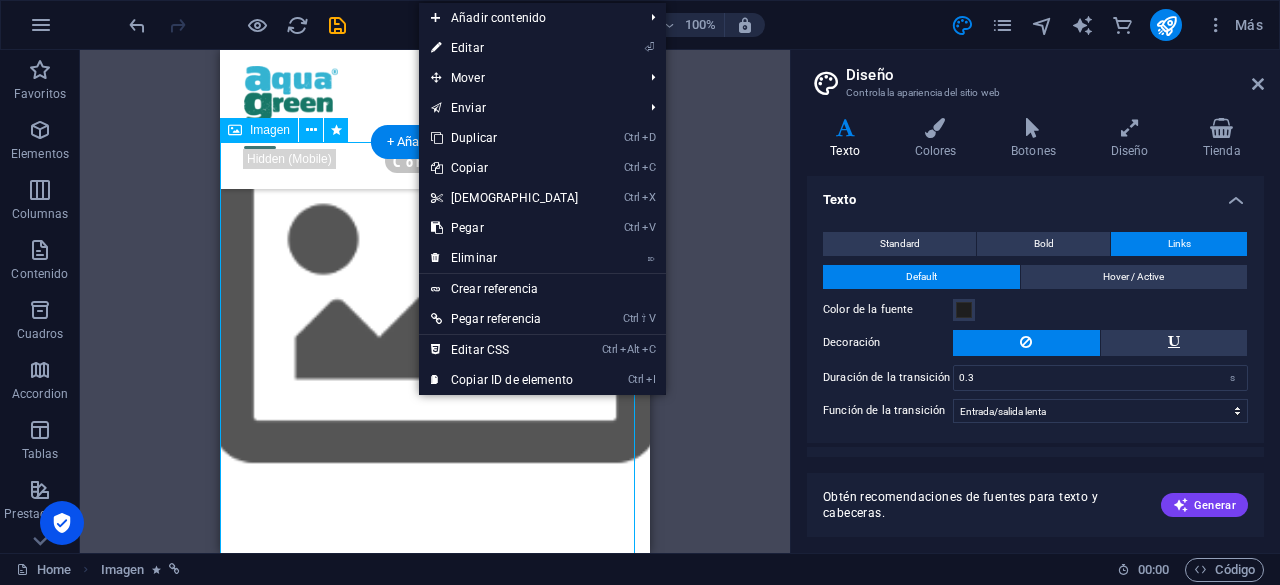click at bounding box center [435, 1967] 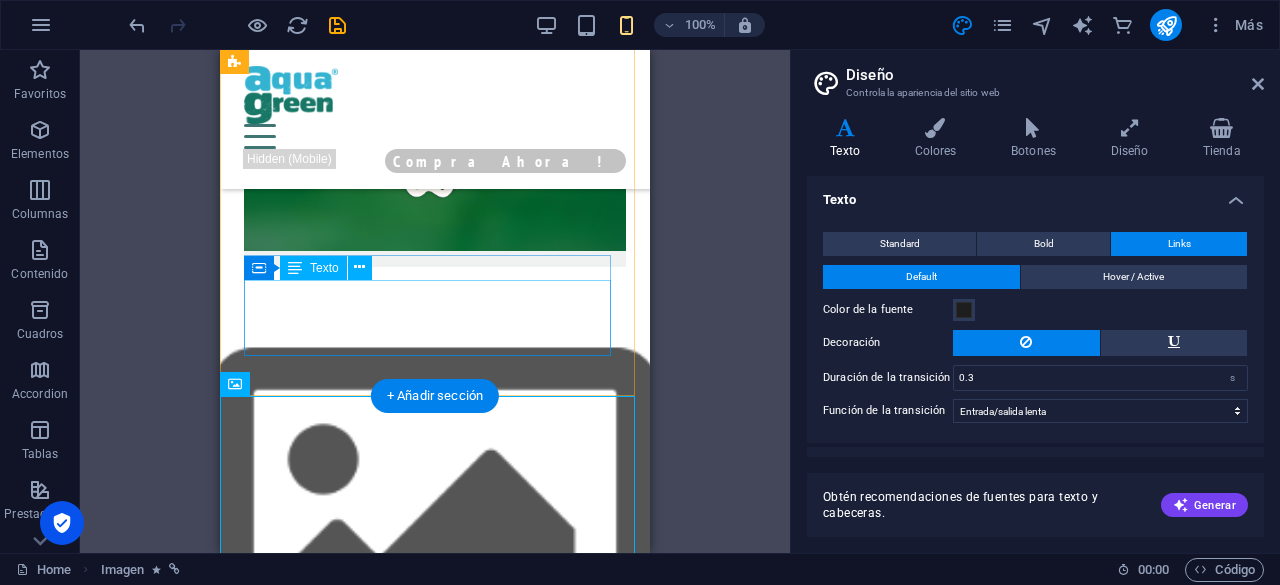 scroll, scrollTop: 3923, scrollLeft: 0, axis: vertical 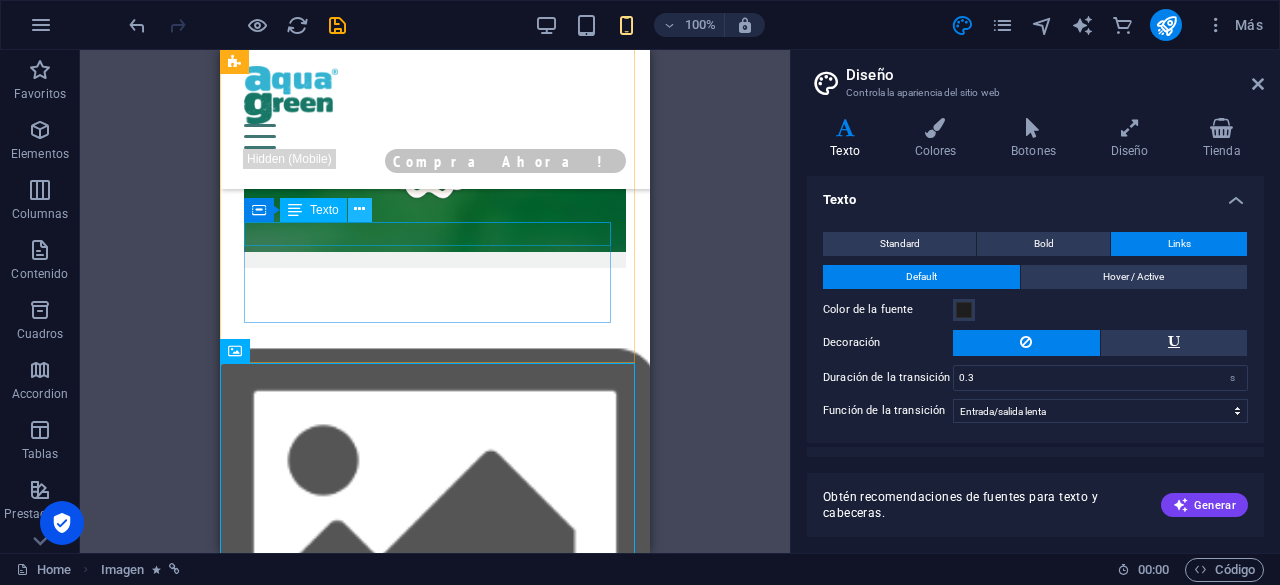 click at bounding box center [359, 209] 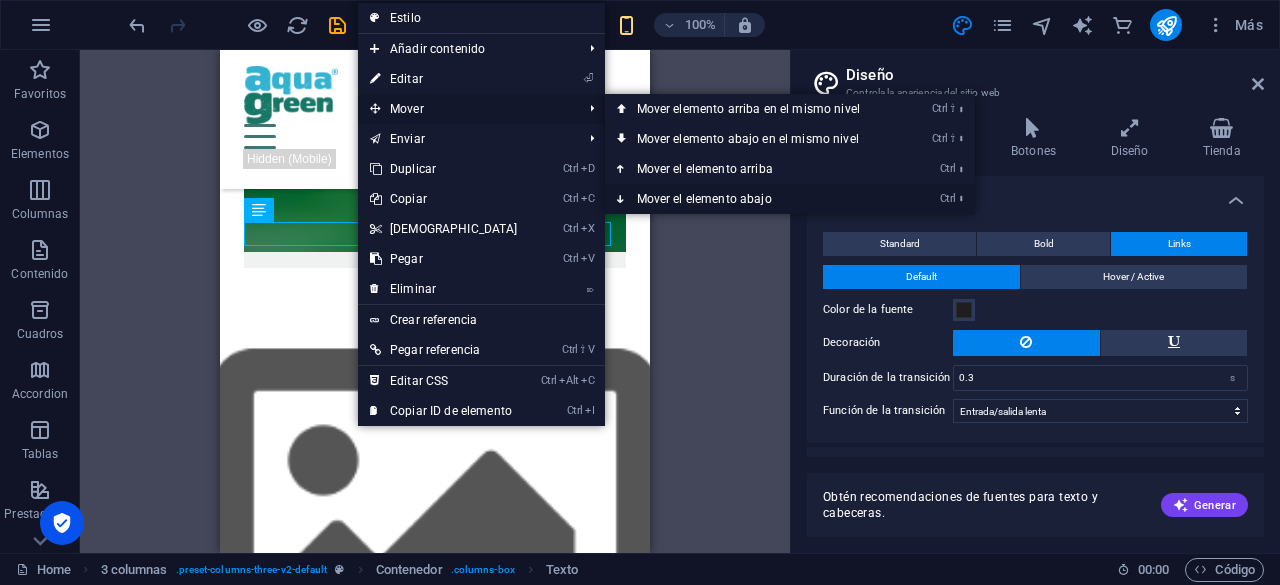 click on "Ctrl ⬇  Mover el elemento abajo" at bounding box center [752, 199] 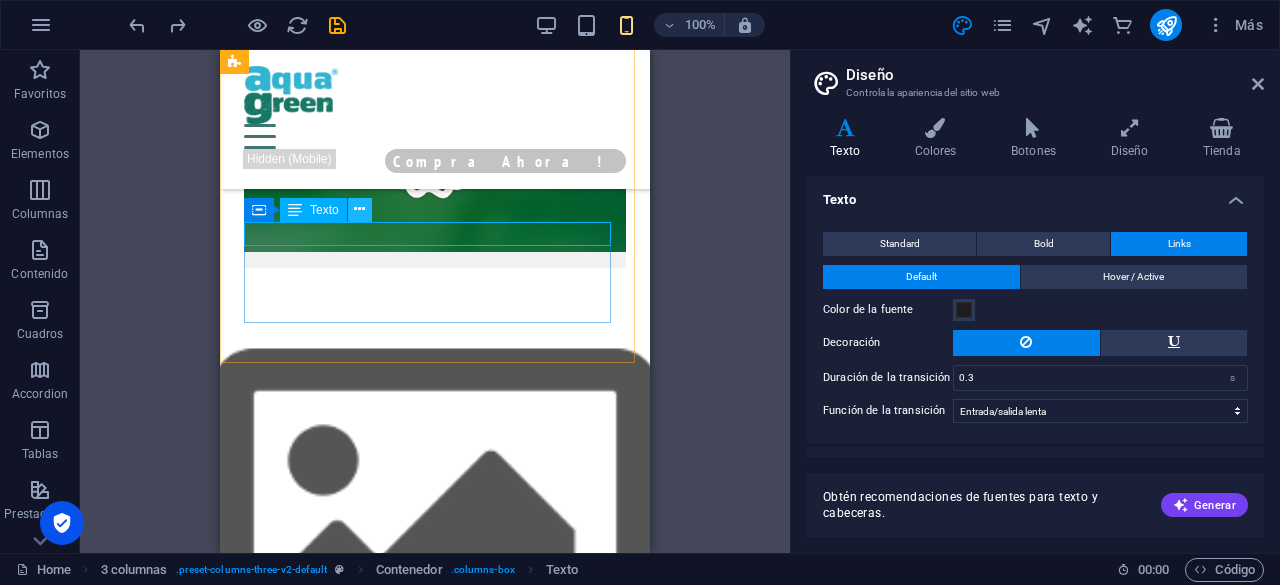 click at bounding box center (359, 209) 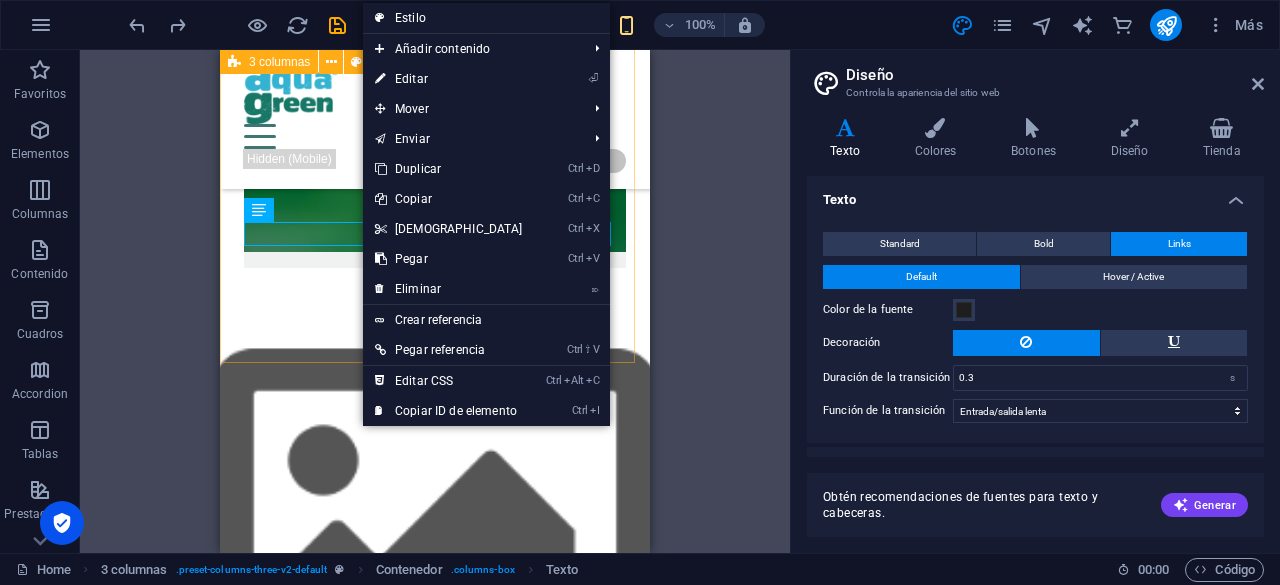 click on "INGENIERO [PERSON_NAME] RESPONSABLE DE LAS OPERACIONES Y TEMAS REGULATORIOS INGENIERO [PERSON_NAME] RESPONSABLE DE LA  PRODUCCIÓN Y EL ASEGURAMIENTO DE LA  CALIDAD BIÓLOGO RESPONSABLE DEL CENTRO DE CULTIVO LABORATORIO,  INNOVACIÓN, I+D" at bounding box center [435, 1605] 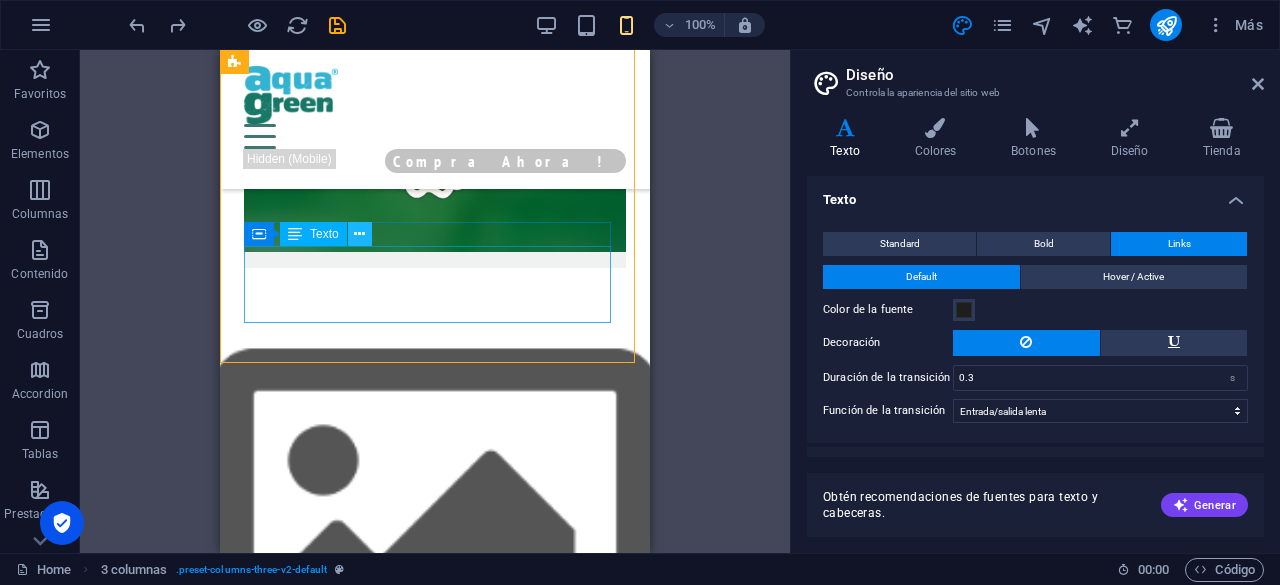 click at bounding box center (359, 234) 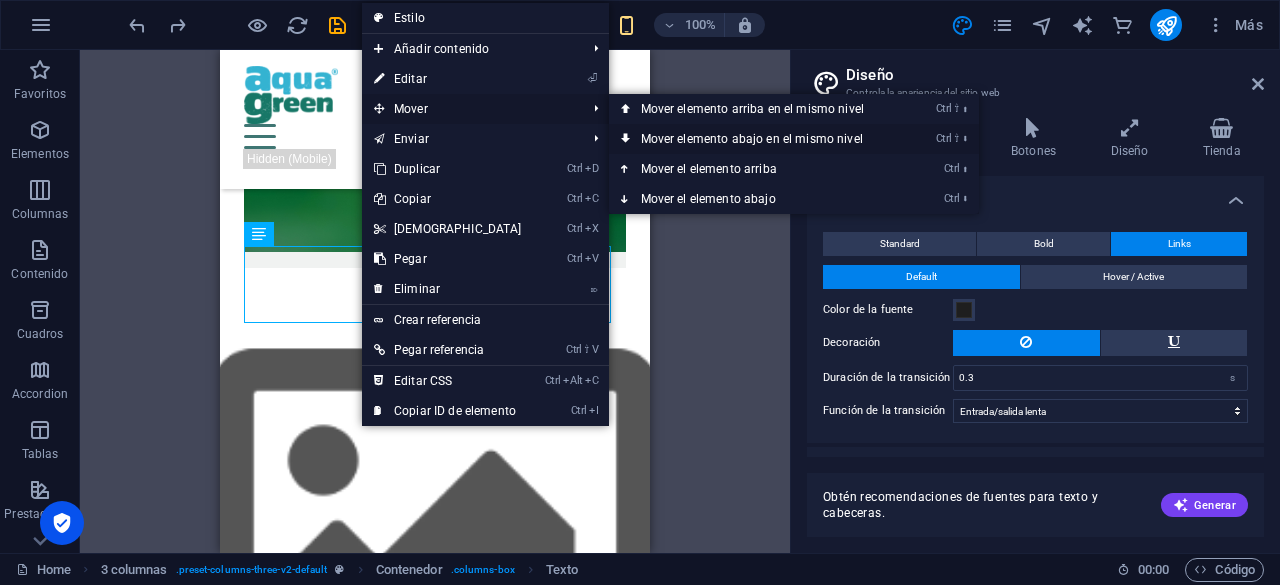 click on "Ctrl ⇧ ⬇  Mover elemento abajo en el mismo nivel" at bounding box center (756, 139) 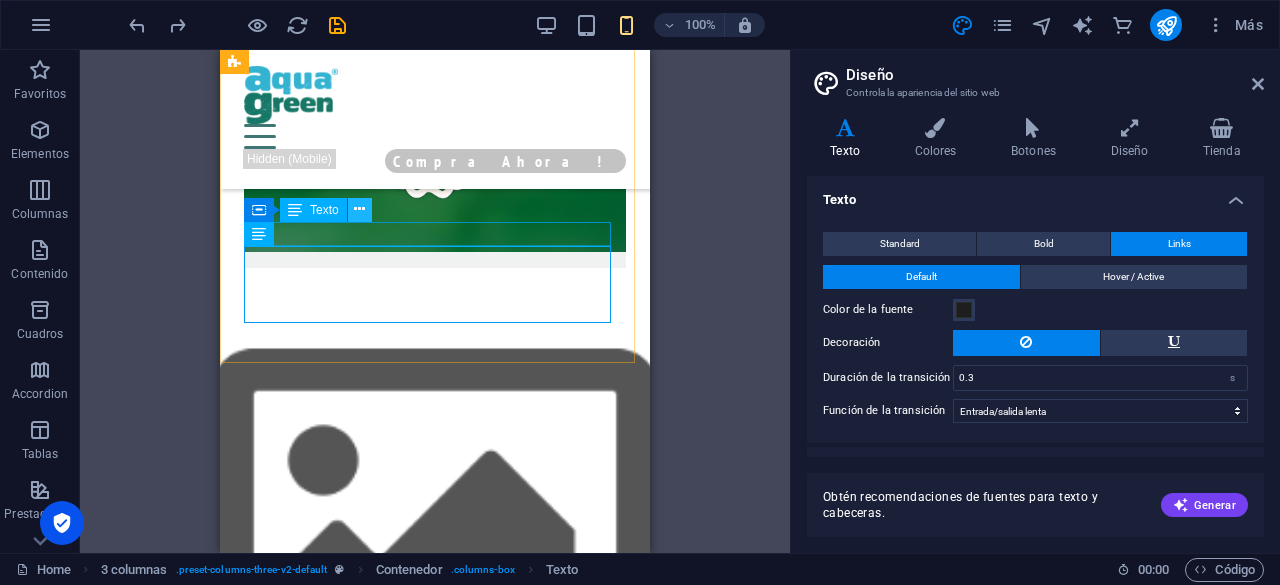 click at bounding box center [359, 209] 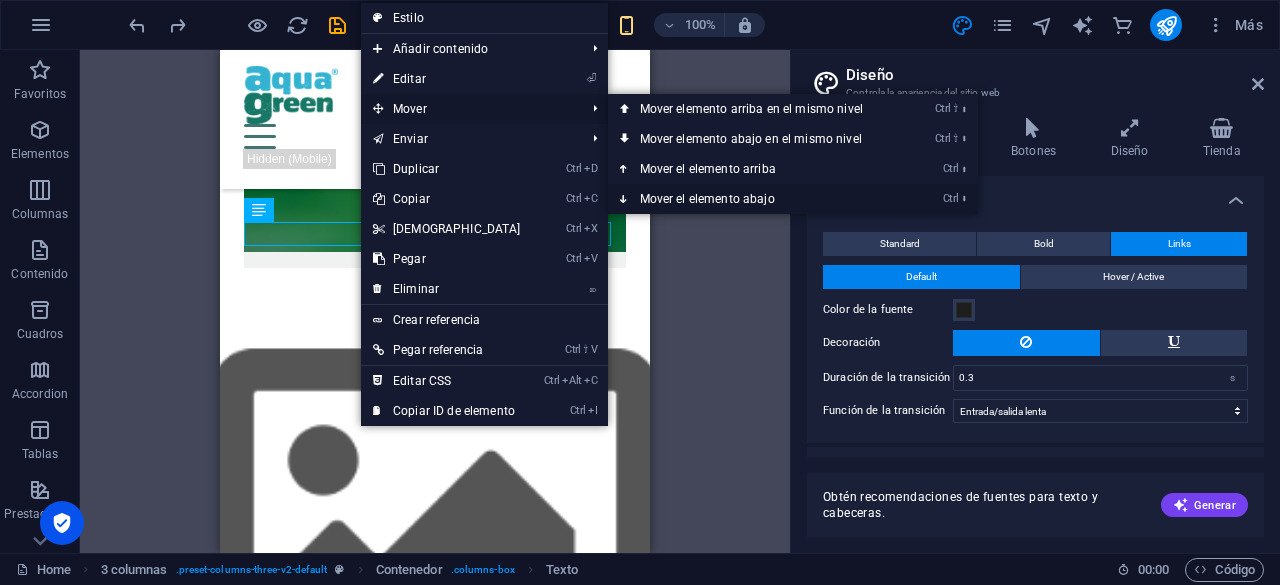 click on "Ctrl ⬇  Mover el elemento abajo" at bounding box center [755, 199] 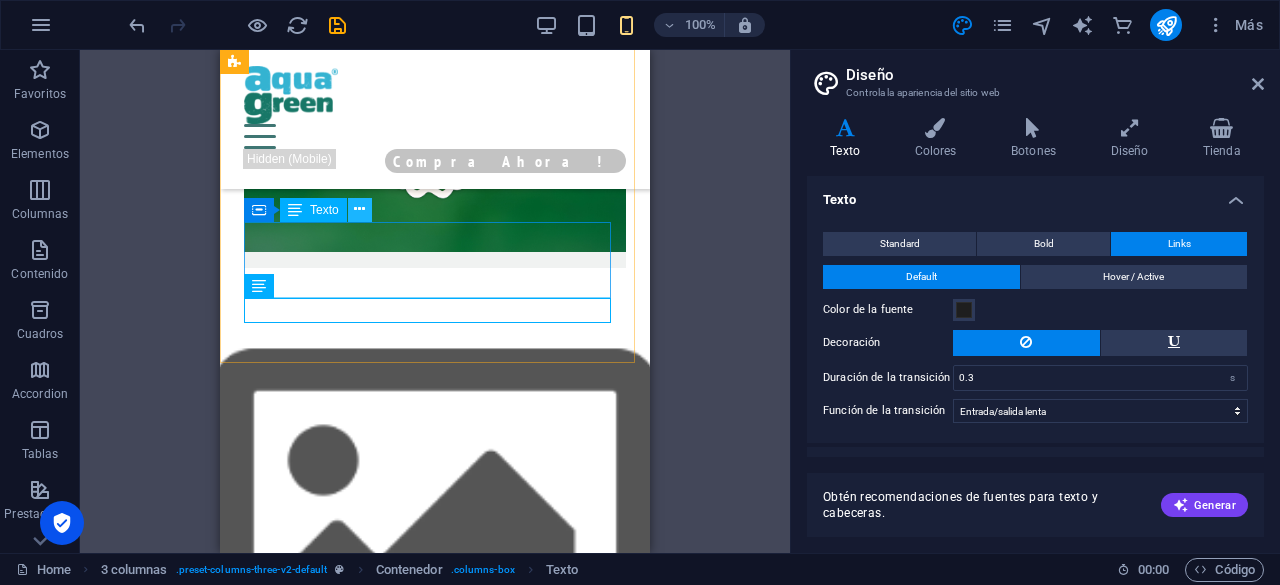 click at bounding box center [359, 209] 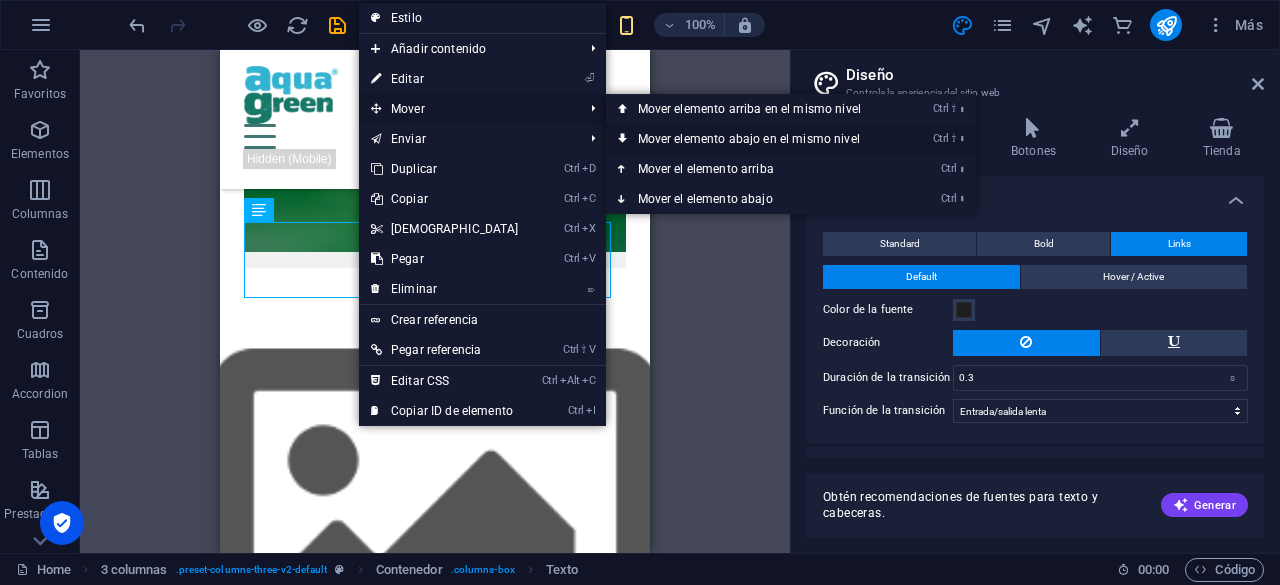 click on "Ctrl ⇧ ⬇  Mover elemento abajo en el mismo nivel" at bounding box center [753, 139] 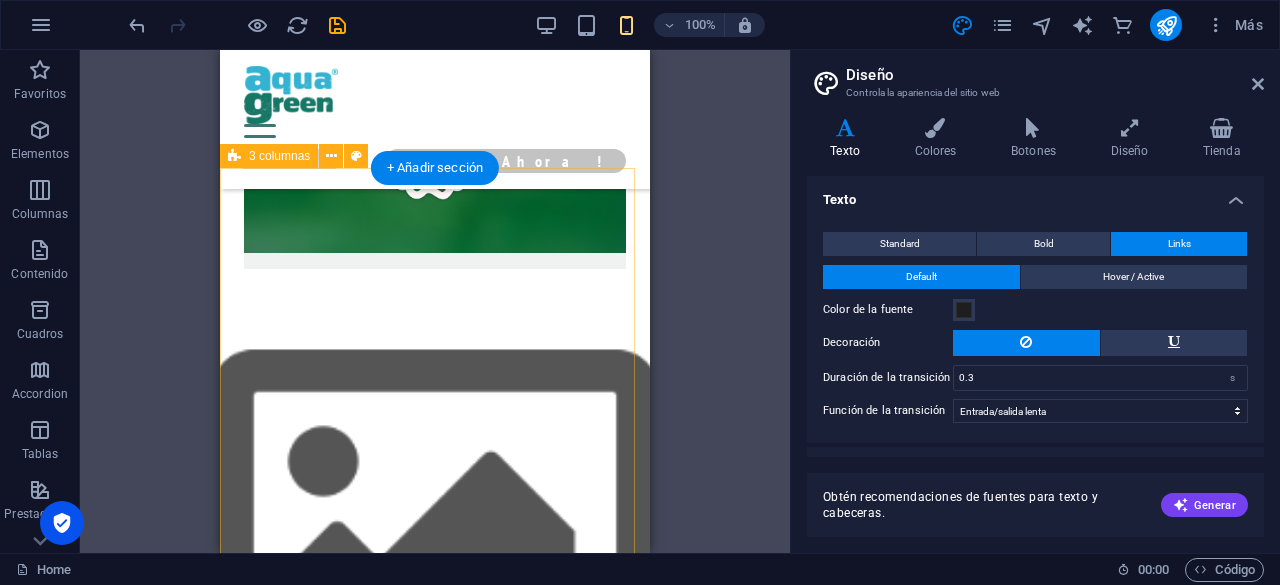 scroll, scrollTop: 3648, scrollLeft: 0, axis: vertical 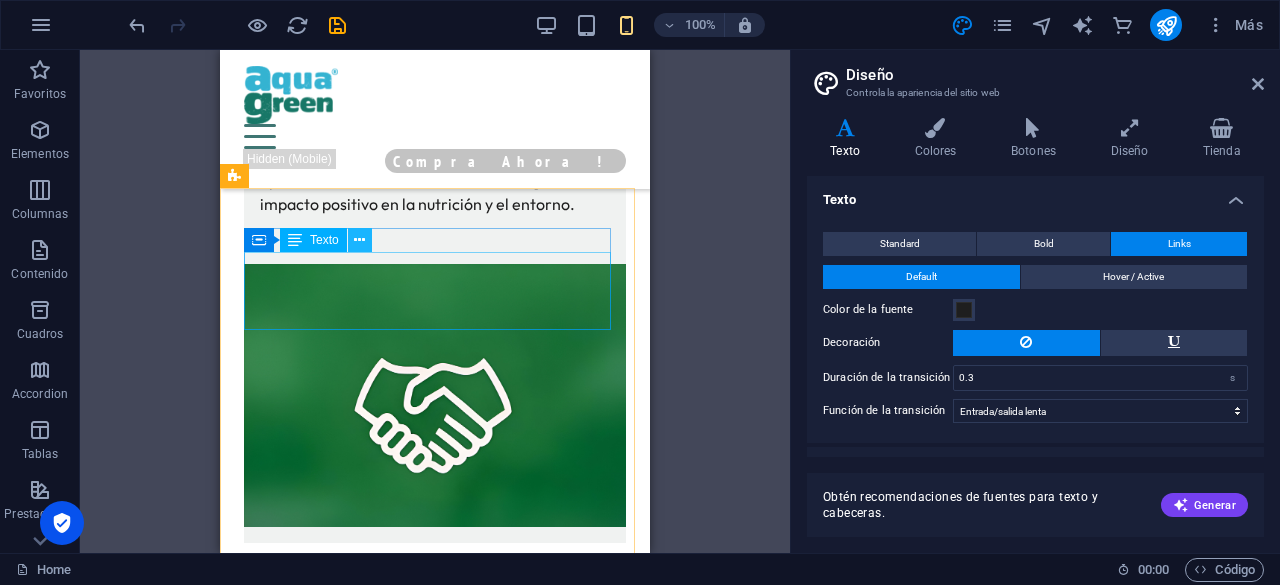 click at bounding box center (359, 240) 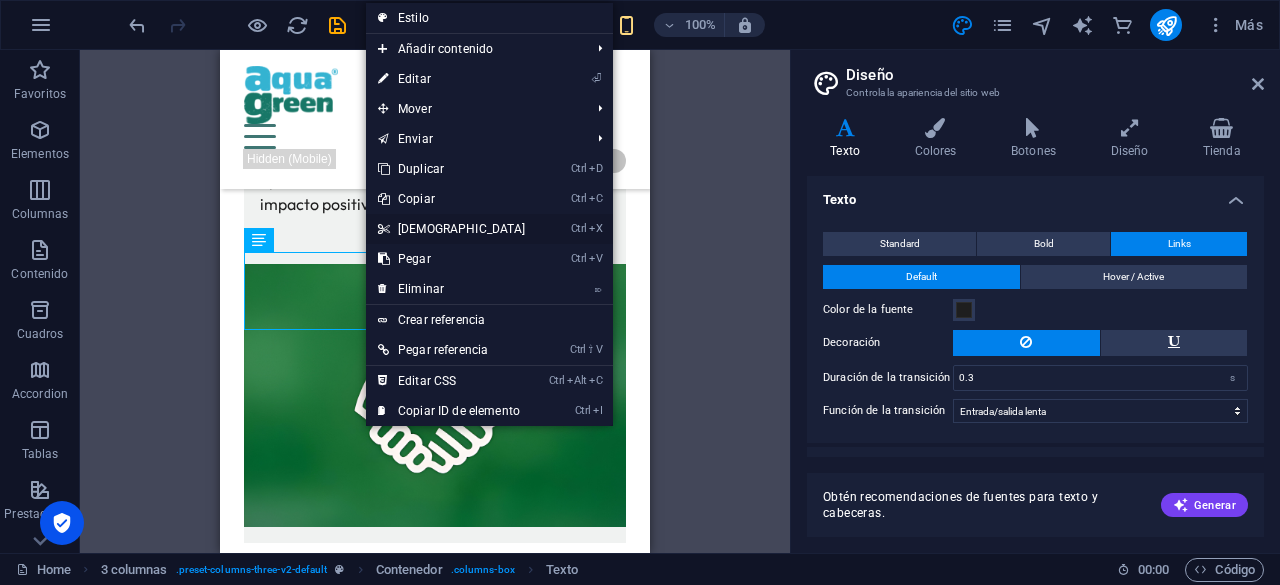 click on "Ctrl X  Cortar" at bounding box center [452, 229] 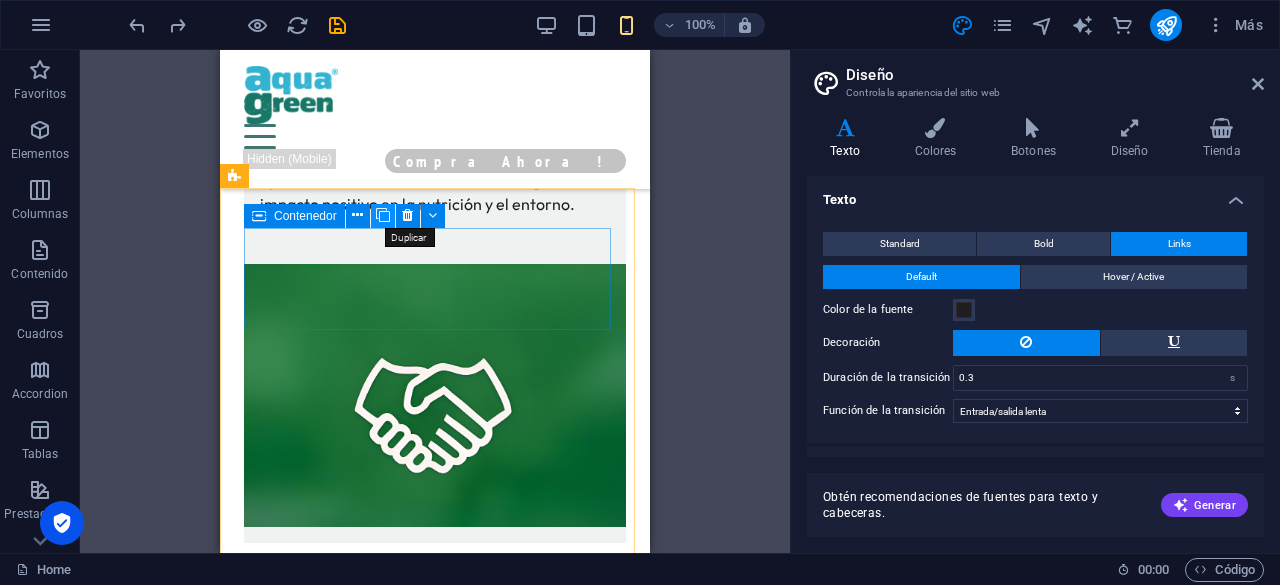 click at bounding box center [383, 215] 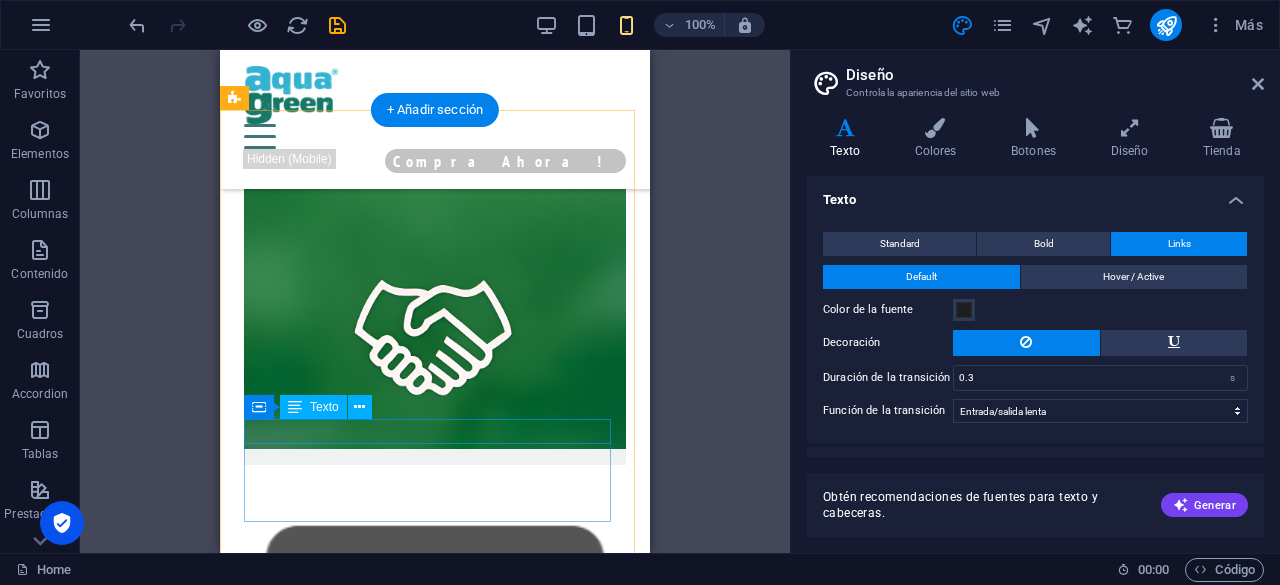 scroll, scrollTop: 3727, scrollLeft: 0, axis: vertical 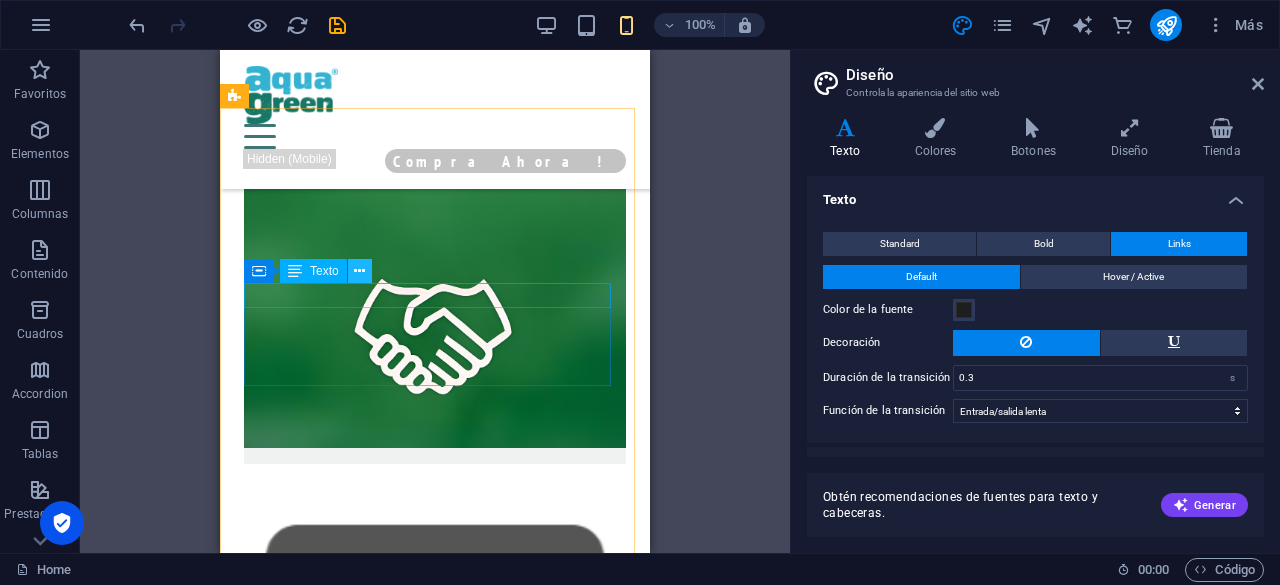 click at bounding box center [359, 271] 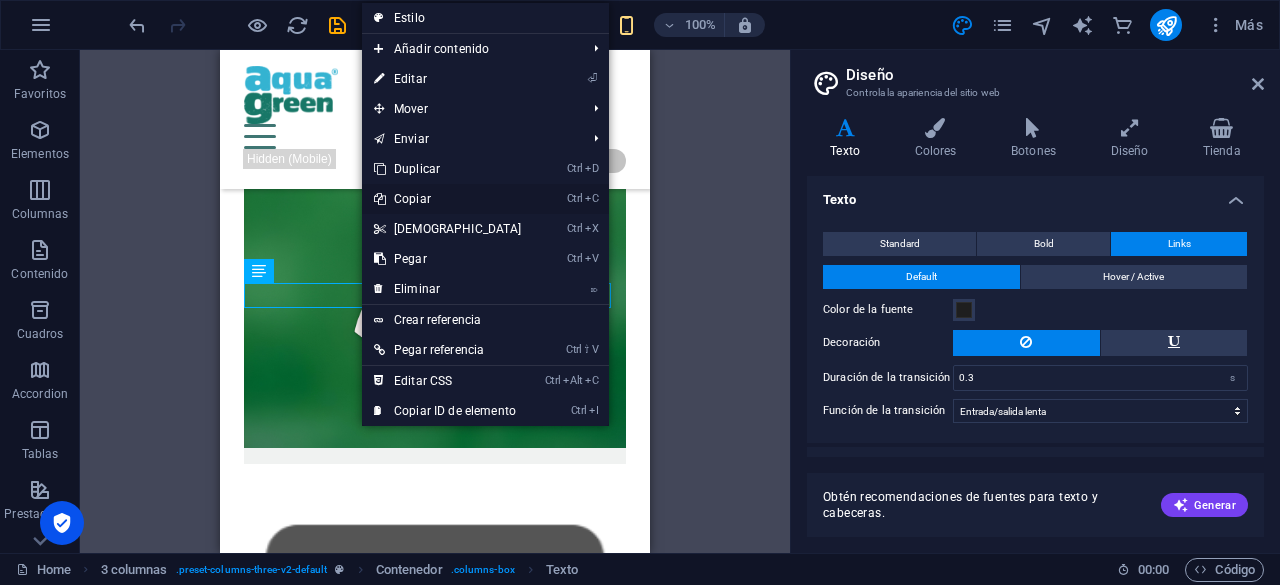 click on "Ctrl C  Copiar" at bounding box center [448, 199] 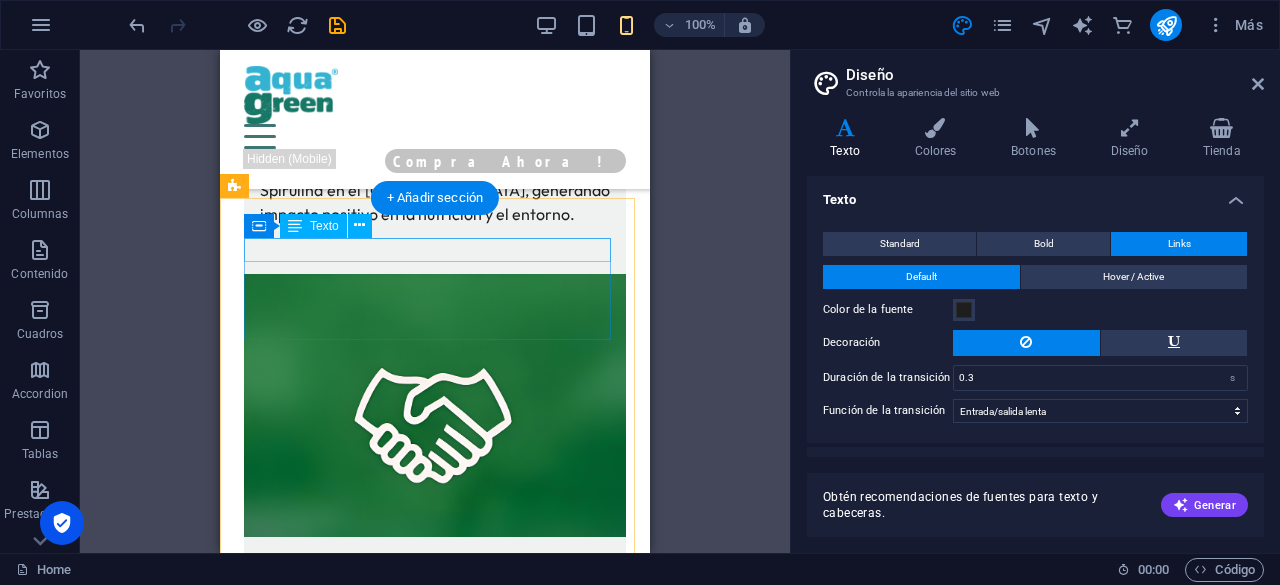 scroll, scrollTop: 3639, scrollLeft: 0, axis: vertical 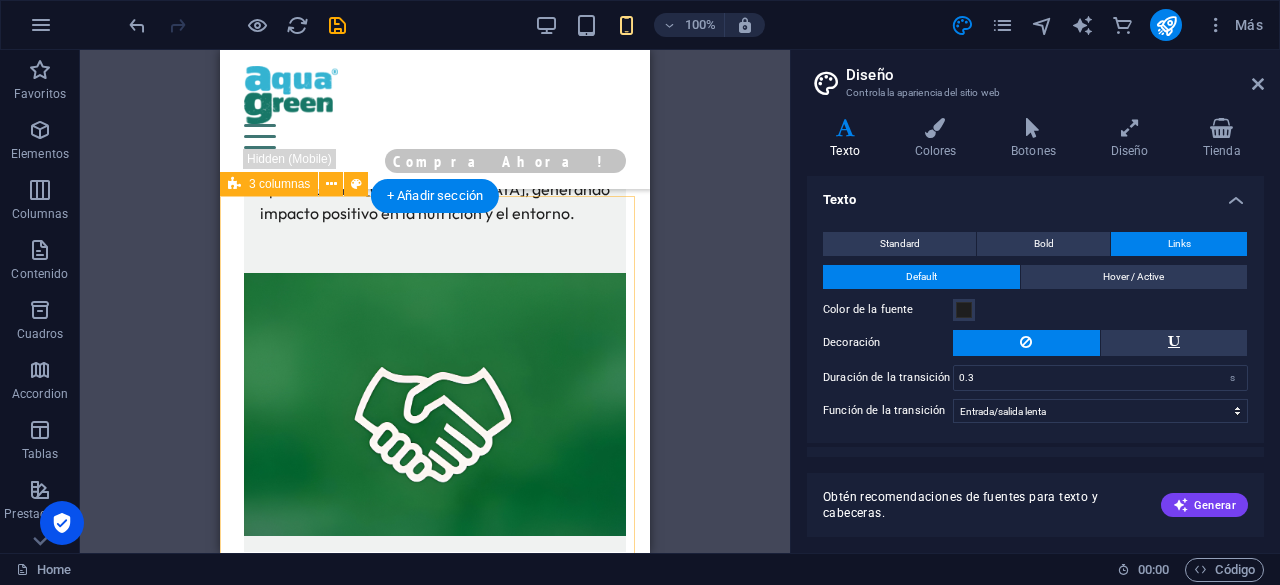 click on "INGENIERO [PERSON_NAME] RESPONSABLE DE LAS OPERACIONES Y TEMAS REGULATORIOS INGENIERO PESQUERO RESPONSABLE DE LAS OPERACIONES Y TEMAS REGULATORIOS INGENIERO [PERSON_NAME] RESPONSABLE DE LA  PRODUCCIÓN Y EL ASEGURAMIENTO DE LA  CALIDAD BIÓLOGO RESPONSABLE DEL CENTRO DE CULTIVO LABORATORIO,  INNOVACIÓN, I+D" at bounding box center (435, 1948) 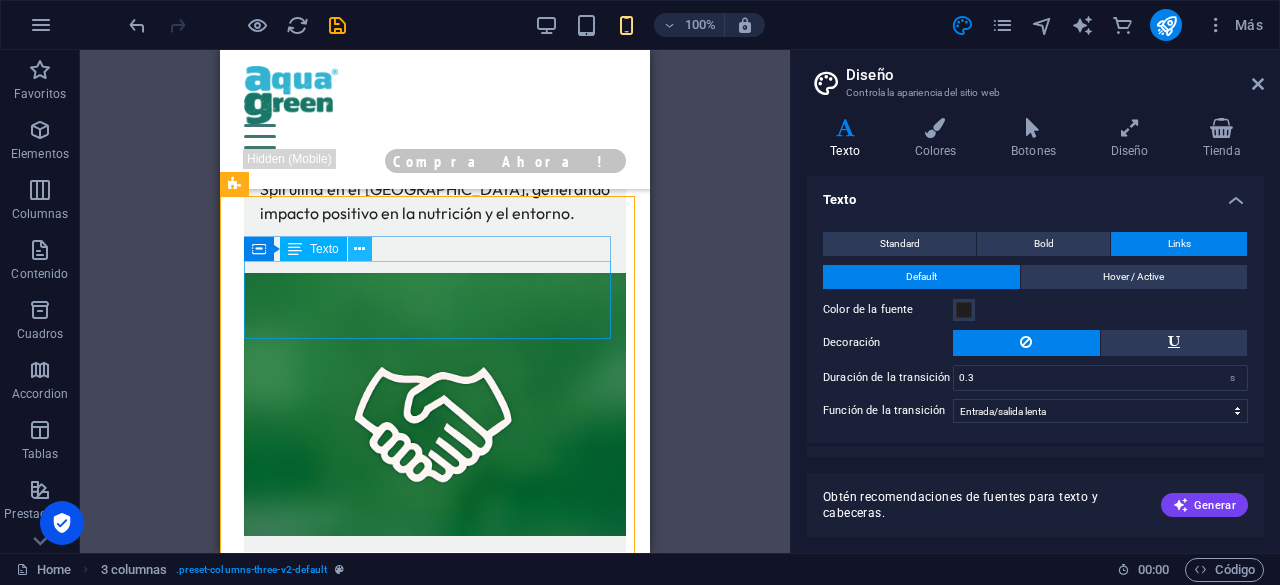 click at bounding box center [359, 249] 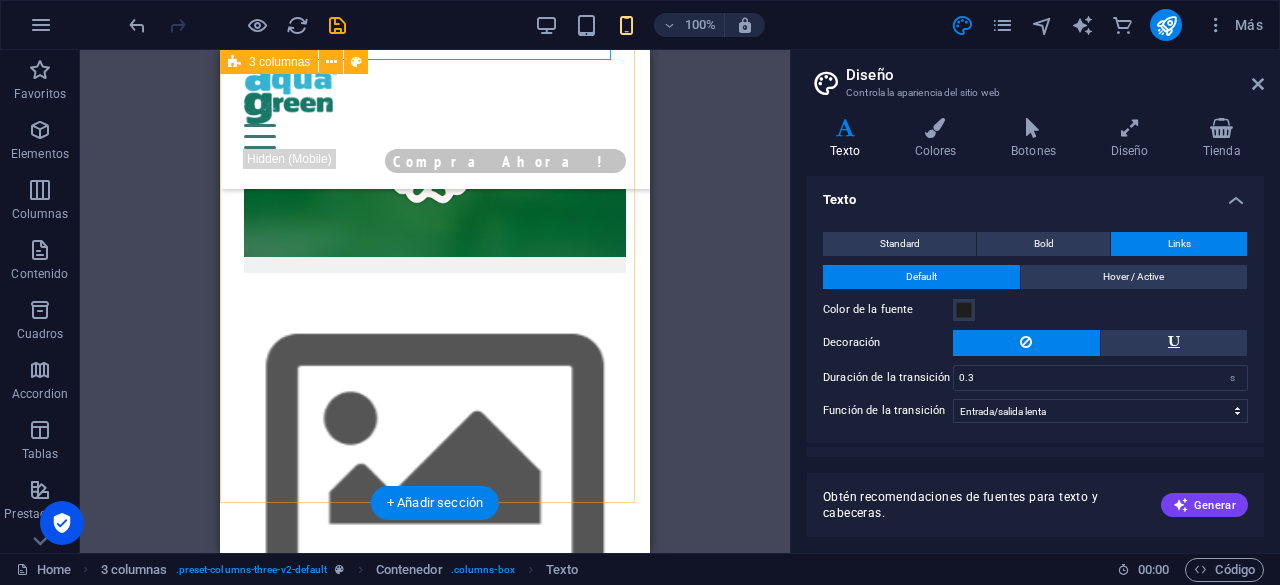 scroll, scrollTop: 4245, scrollLeft: 0, axis: vertical 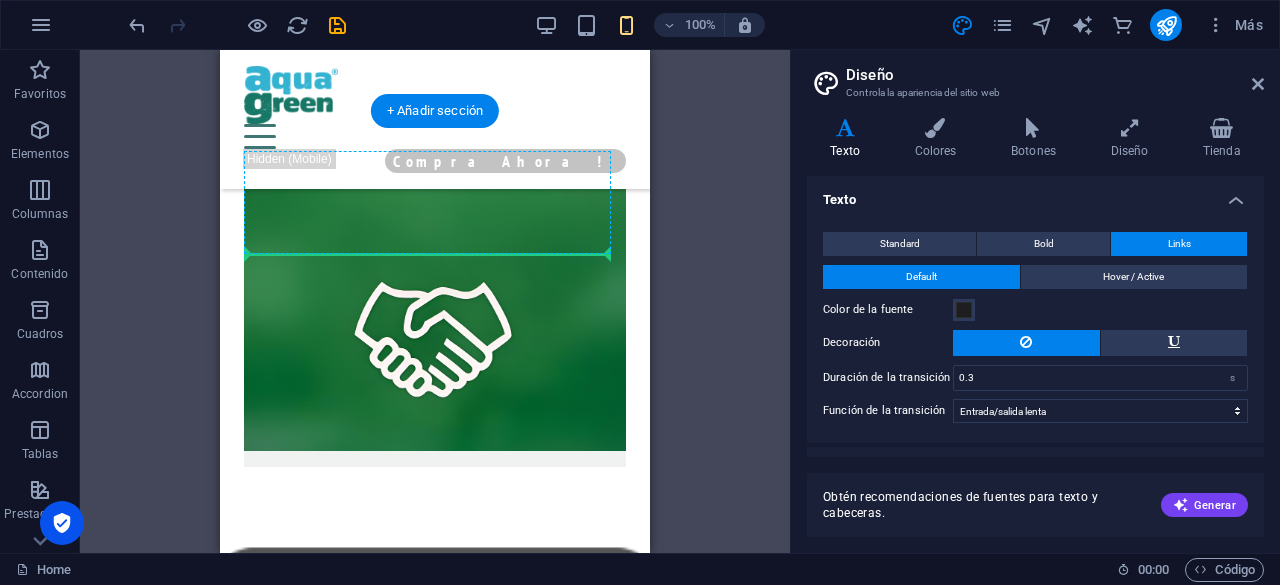 drag, startPoint x: 539, startPoint y: 237, endPoint x: 500, endPoint y: 241, distance: 39.20459 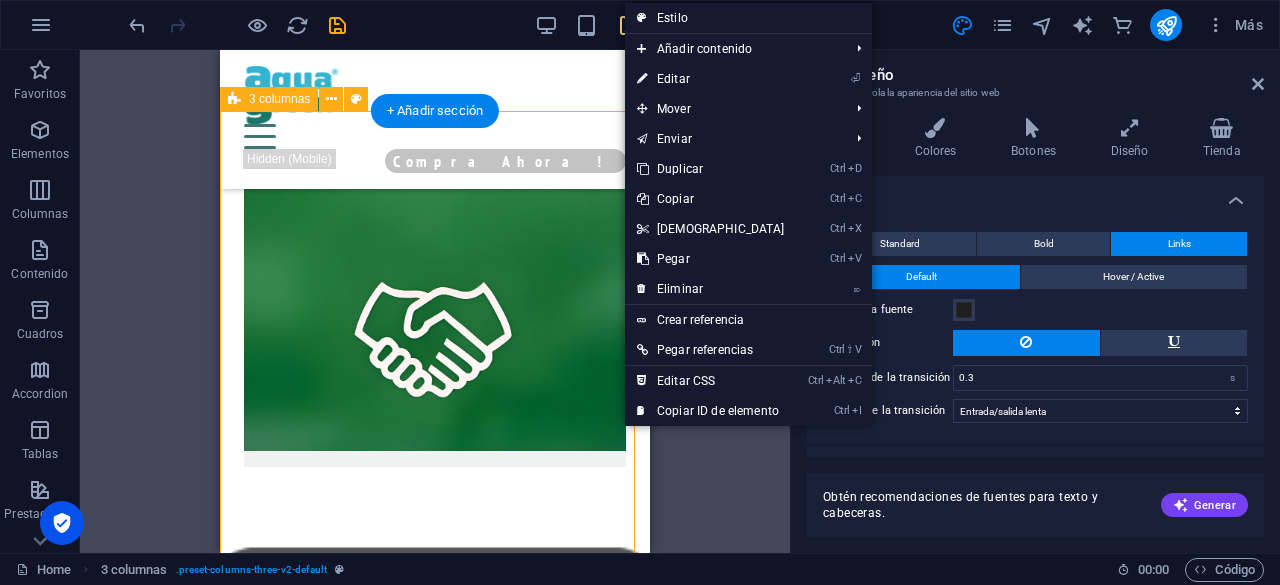 click on "INGENIERO [PERSON_NAME] RESPONSABLE DE LAS OPERACIONES Y TEMAS REGULATORIOS INGENIERO PESQUERO RESPONSABLE DE LAS OPERACIONES Y TEMAS REGULATORIOS INGENIERO [PERSON_NAME] RESPONSABLE DE LA  PRODUCCIÓN Y EL ASEGURAMIENTO DE LA  CALIDAD BIÓLOGO RESPONSABLE DEL CENTRO DE CULTIVO LABORATORIO,  INNOVACIÓN, I+D" at bounding box center [435, 2238] 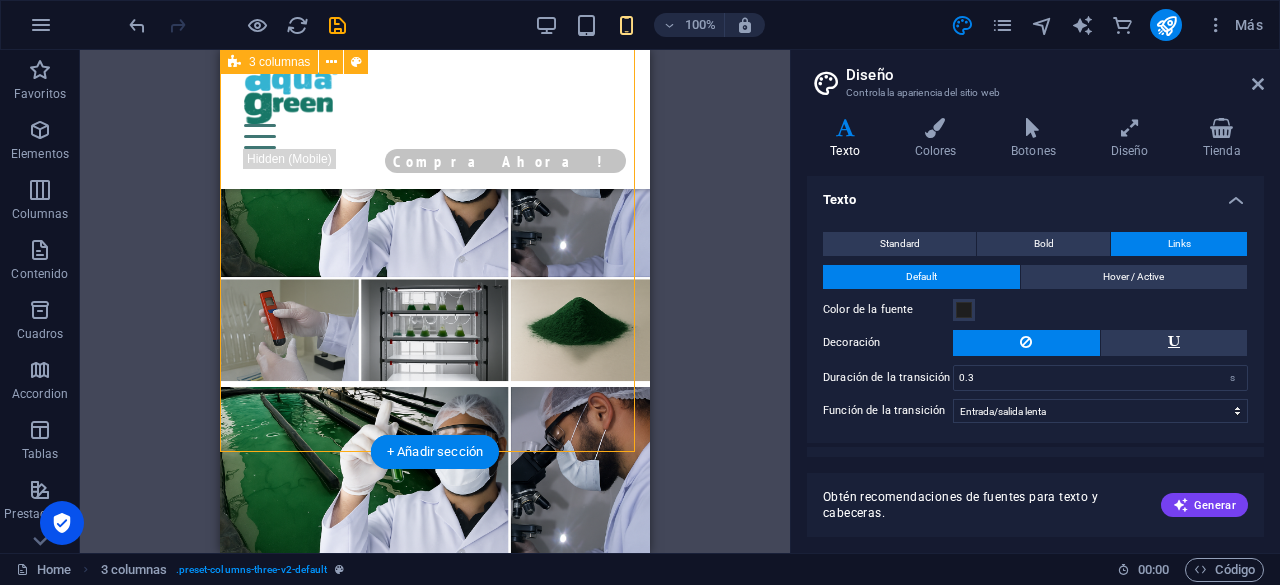 scroll, scrollTop: 4518, scrollLeft: 0, axis: vertical 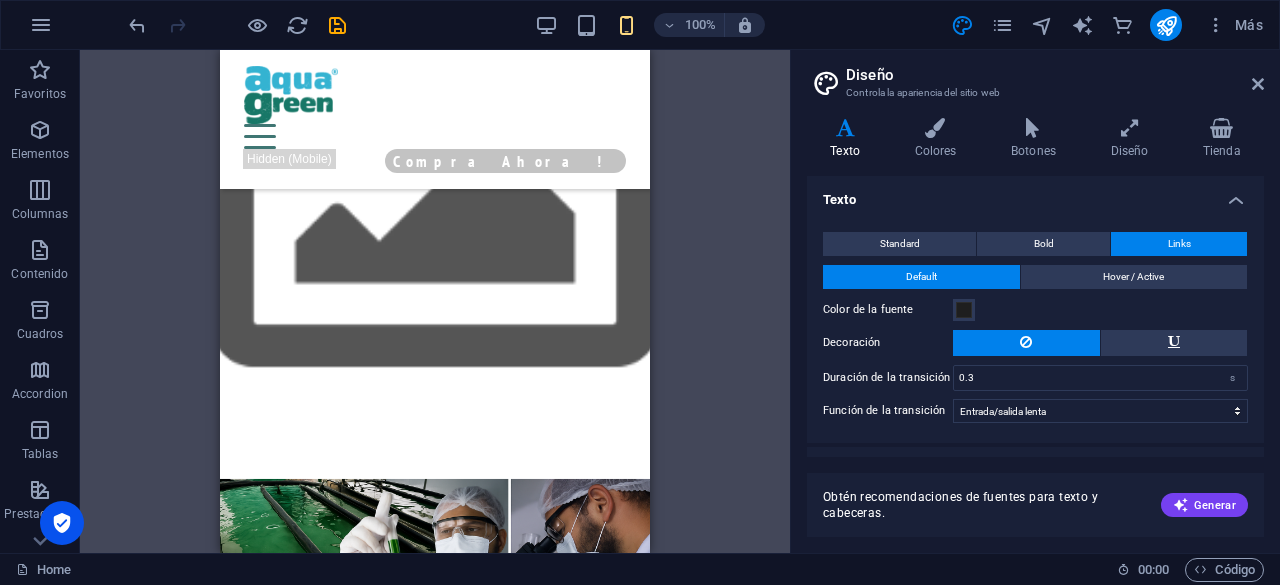 drag, startPoint x: 232, startPoint y: 479, endPoint x: 300, endPoint y: 307, distance: 184.95406 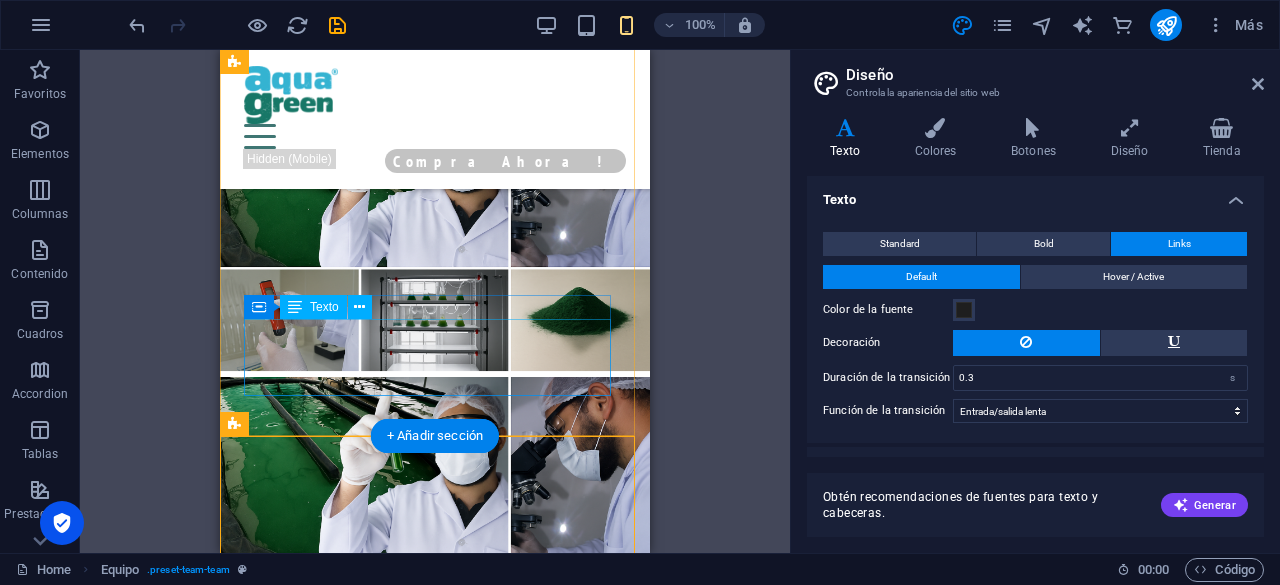 scroll, scrollTop: 4500, scrollLeft: 0, axis: vertical 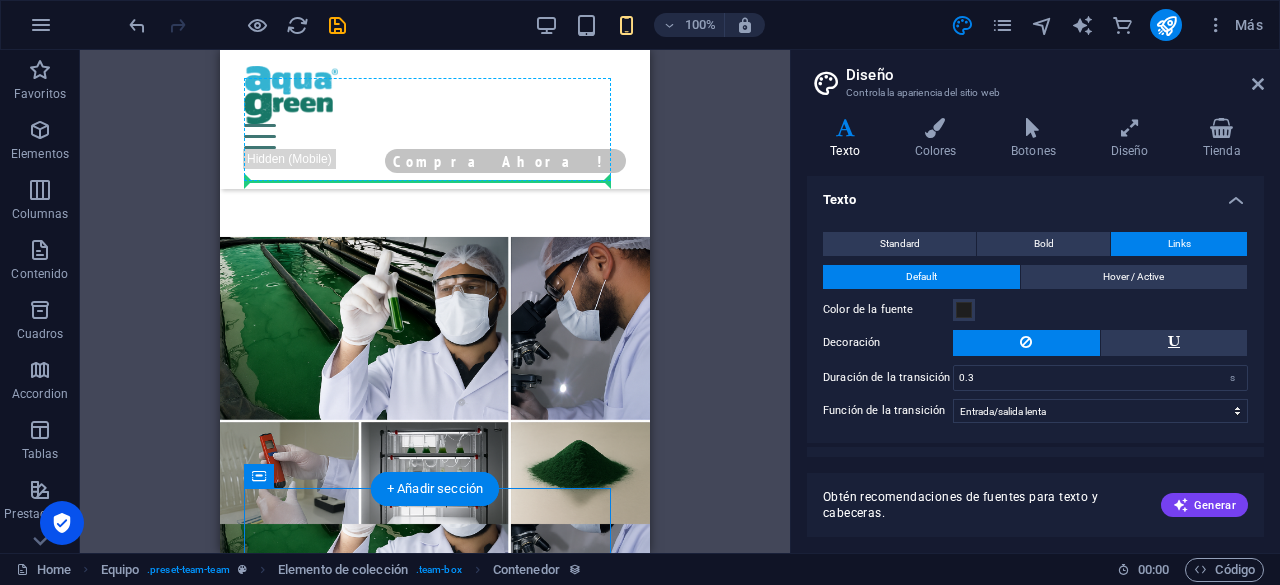 drag, startPoint x: 596, startPoint y: 487, endPoint x: 322, endPoint y: 163, distance: 424.32535 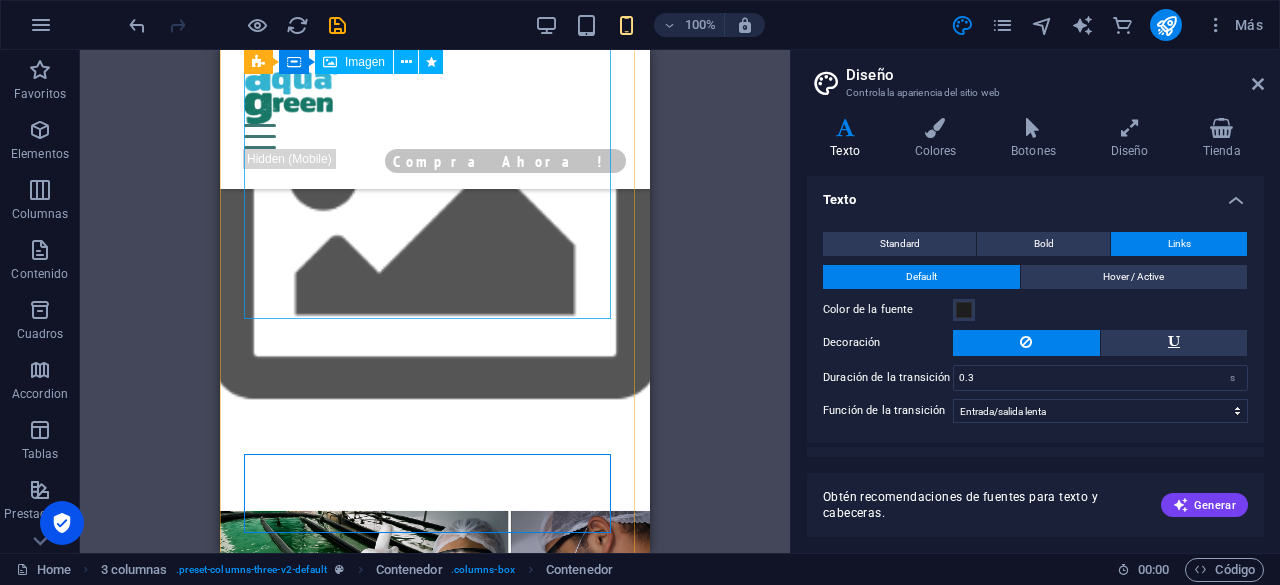 scroll, scrollTop: 4190, scrollLeft: 0, axis: vertical 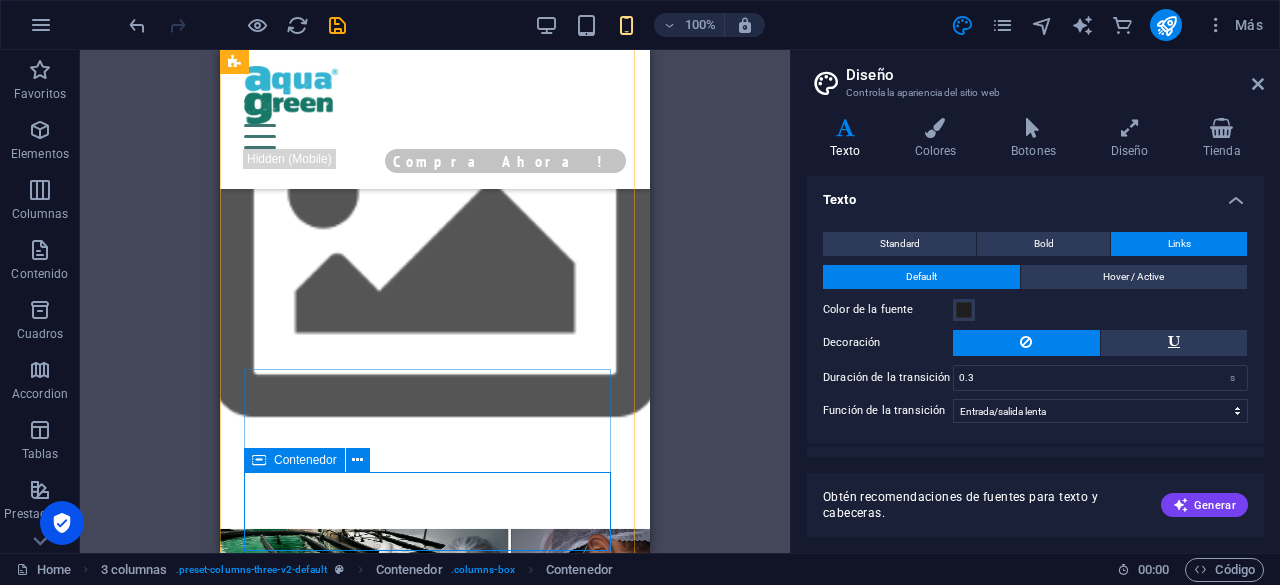 drag, startPoint x: 251, startPoint y: 479, endPoint x: 266, endPoint y: 493, distance: 20.518284 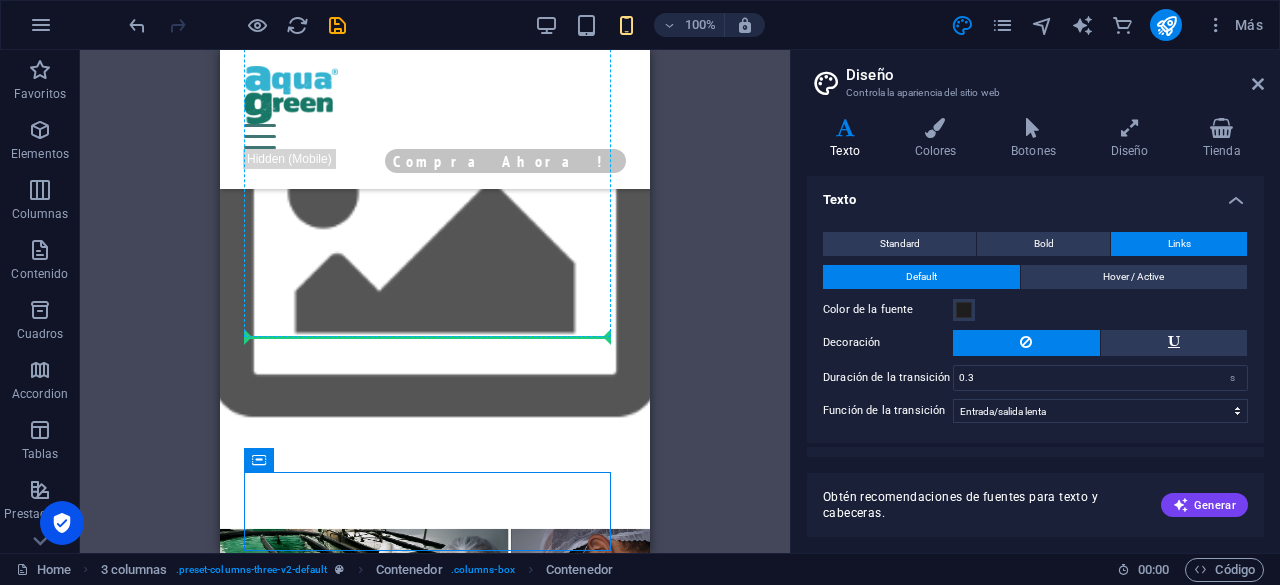 drag, startPoint x: 266, startPoint y: 493, endPoint x: 503, endPoint y: 385, distance: 260.4477 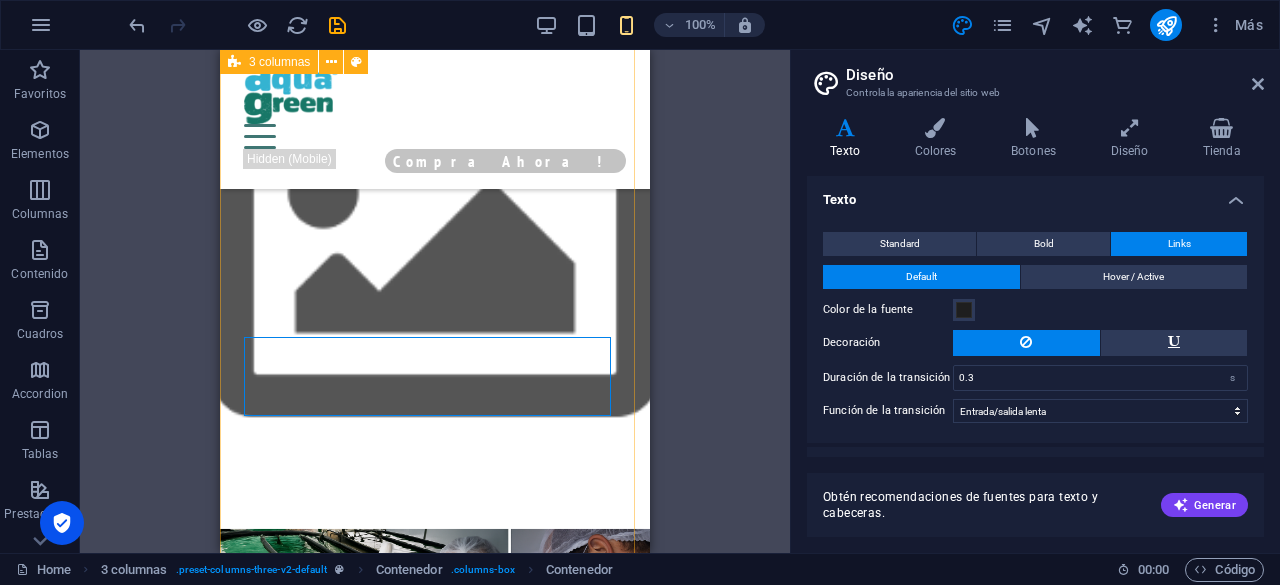 click on "INGENIERO [PERSON_NAME] RESPONSABLE DE LAS OPERACIONES Y TEMAS REGULATORIOS [PERSON_NAME] INGENIERO PESQUERO RESPONSABLE DE LAS OPERACIONES Y TEMAS REGULATORIOS INGENIERO [PERSON_NAME] RESPONSABLE DE LA  PRODUCCIÓN Y EL ASEGURAMIENTO DE LA  CALIDAD BIÓLOGO RESPONSABLE DEL CENTRO DE CULTIVO LABORATORIO,  INNOVACIÓN, I+D" at bounding box center [435, 1824] 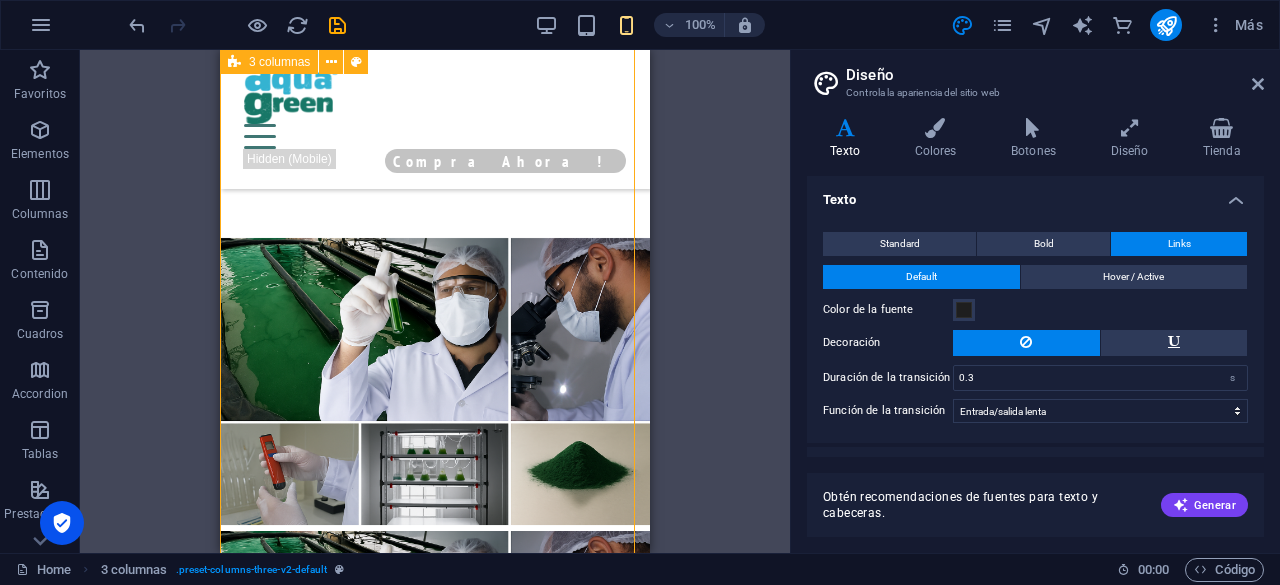 scroll, scrollTop: 4382, scrollLeft: 0, axis: vertical 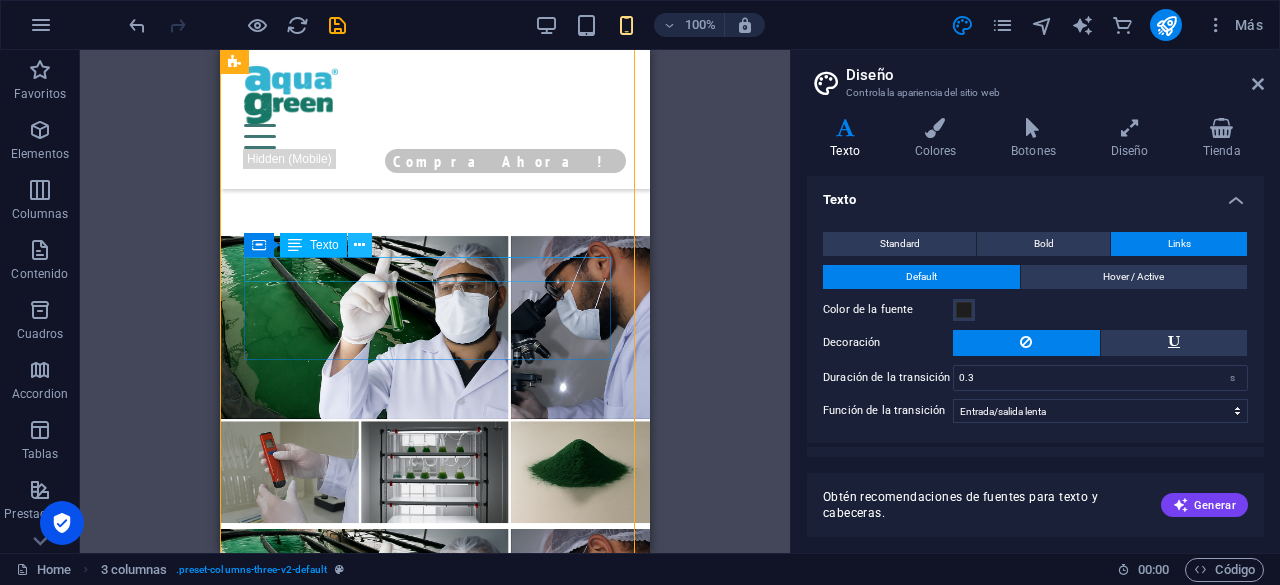 click at bounding box center (359, 245) 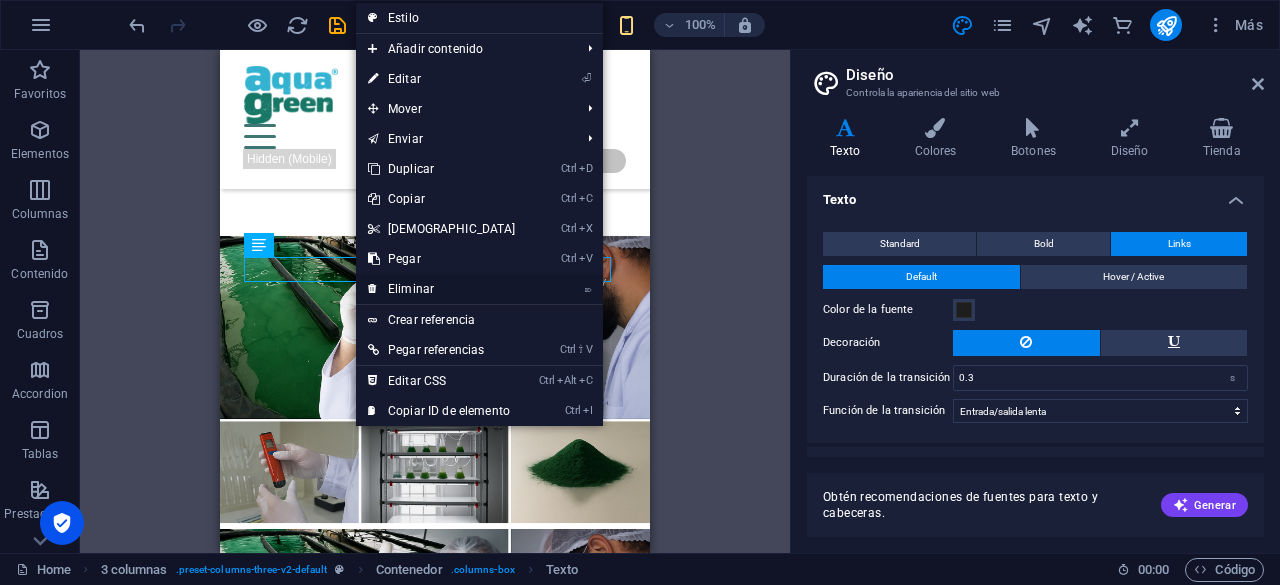 click on "⌦  Eliminar" at bounding box center (442, 289) 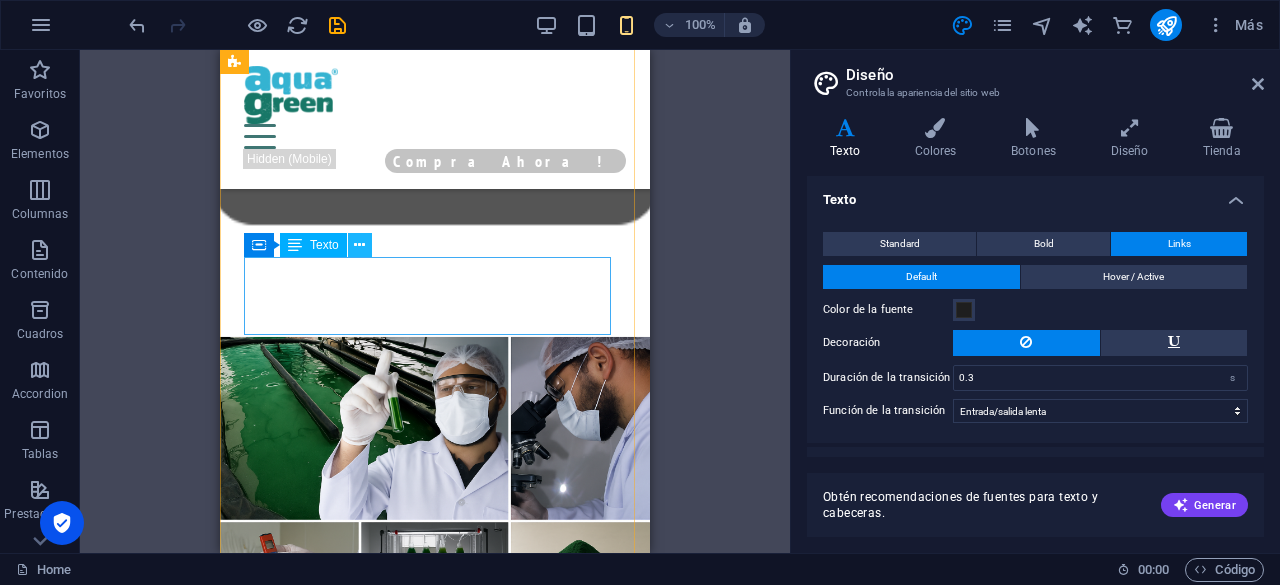 click at bounding box center [359, 245] 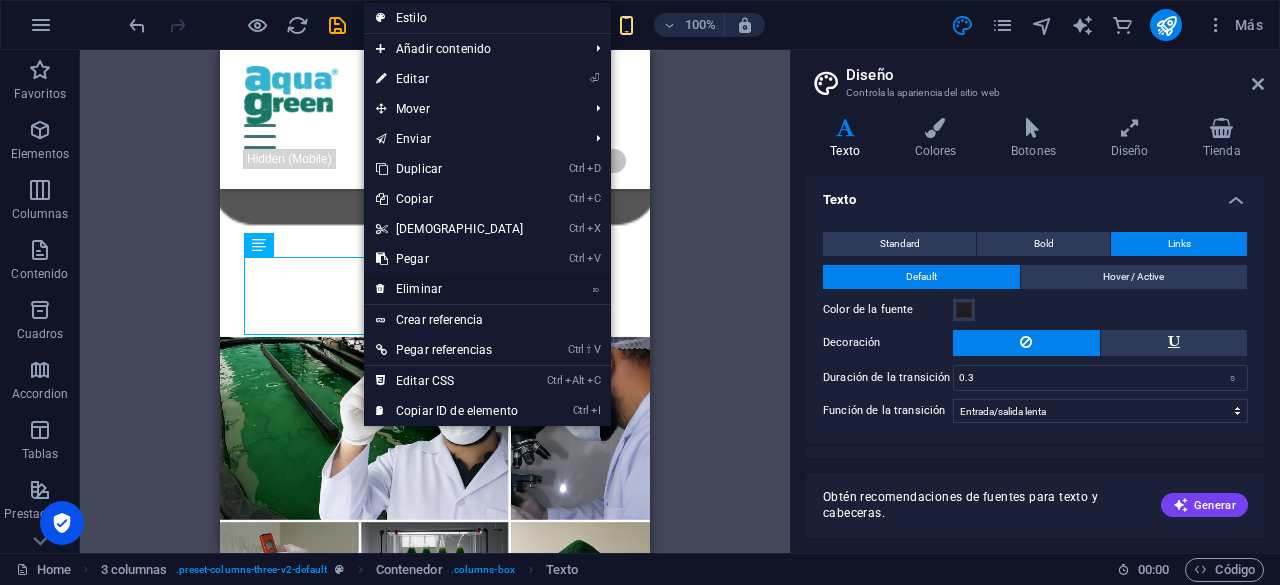 click on "⌦  Eliminar" at bounding box center (450, 289) 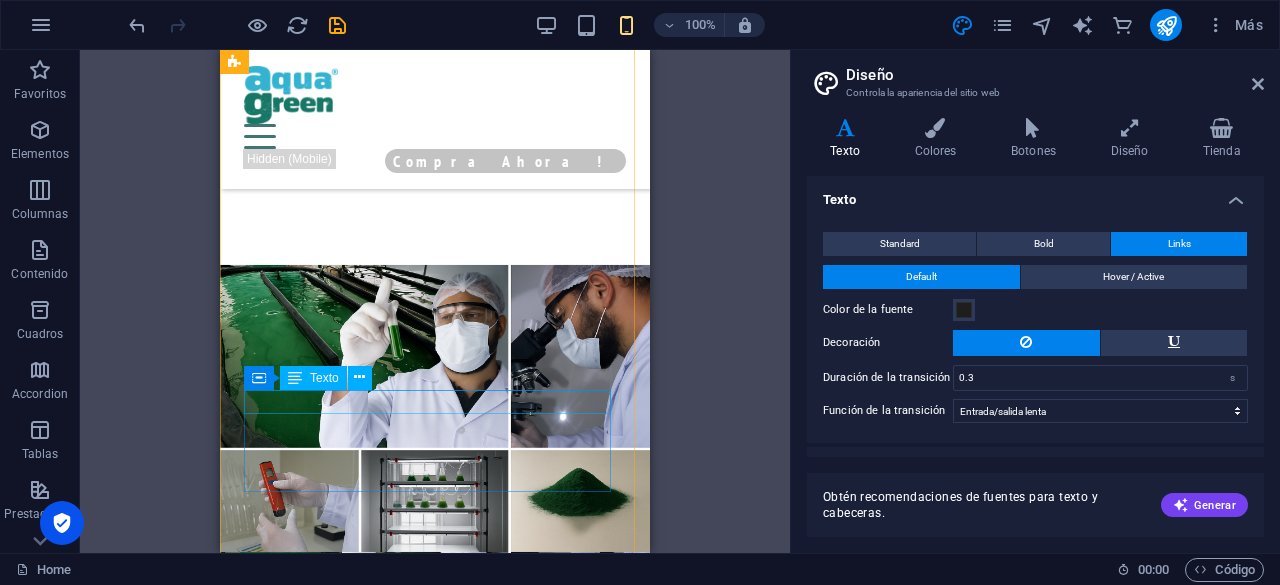 scroll, scrollTop: 4454, scrollLeft: 0, axis: vertical 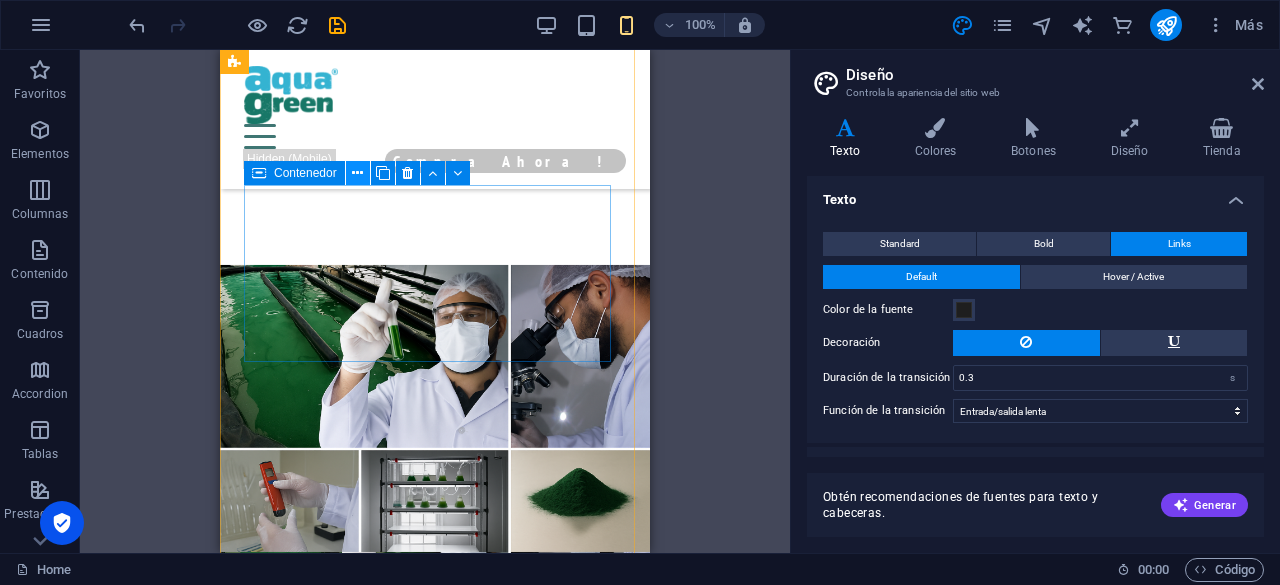 click at bounding box center (357, 173) 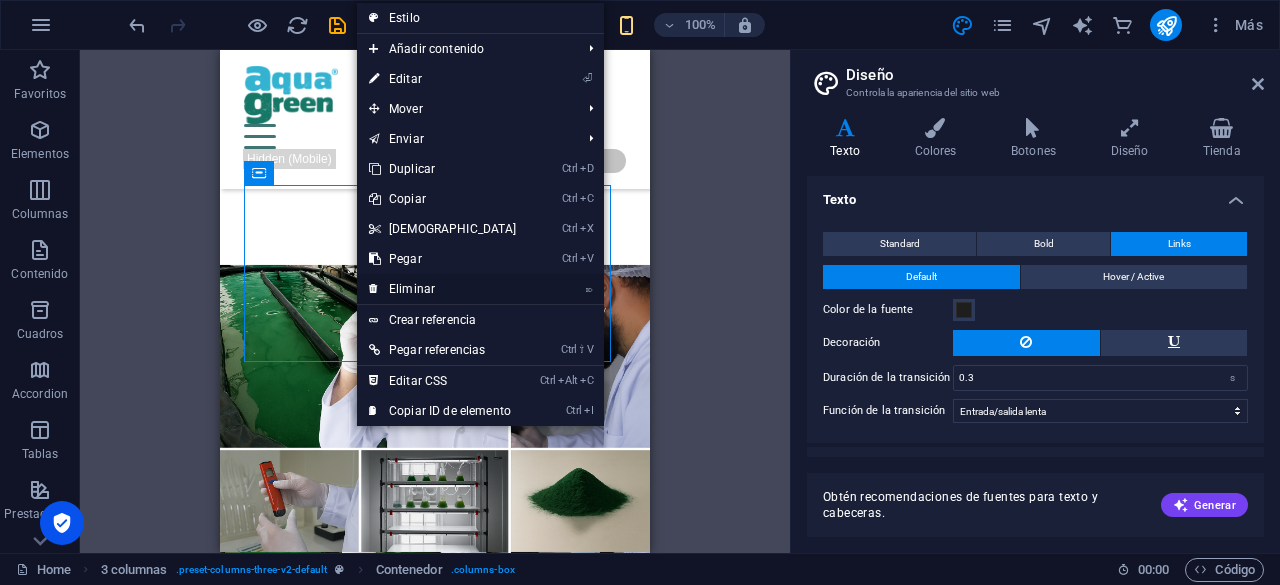 click on "⌦  Eliminar" at bounding box center [443, 289] 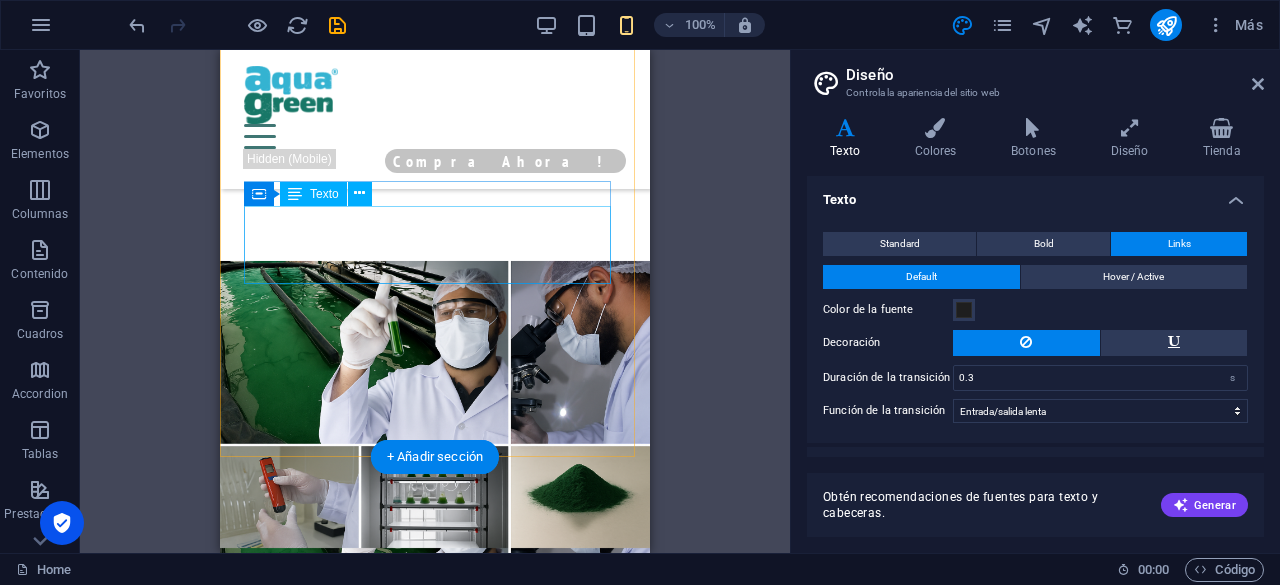 scroll, scrollTop: 4456, scrollLeft: 0, axis: vertical 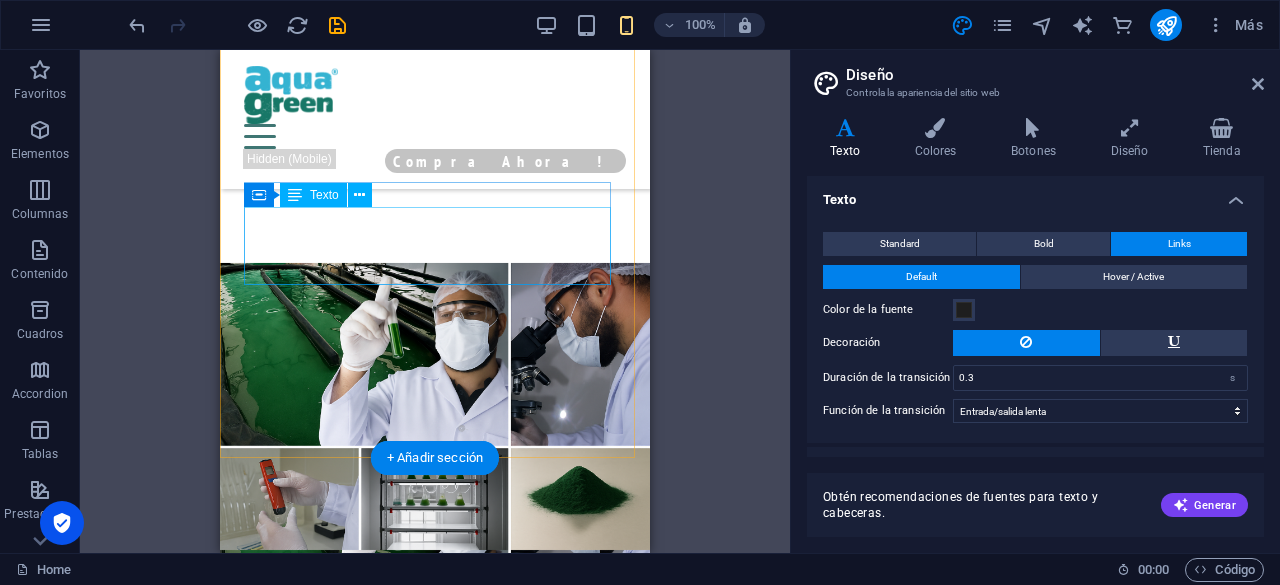 click on "RESPONSABLE DE LA  PRODUCCIÓN Y EL ASEGURAMIENTO DE LA  CALIDAD" at bounding box center (435, 1938) 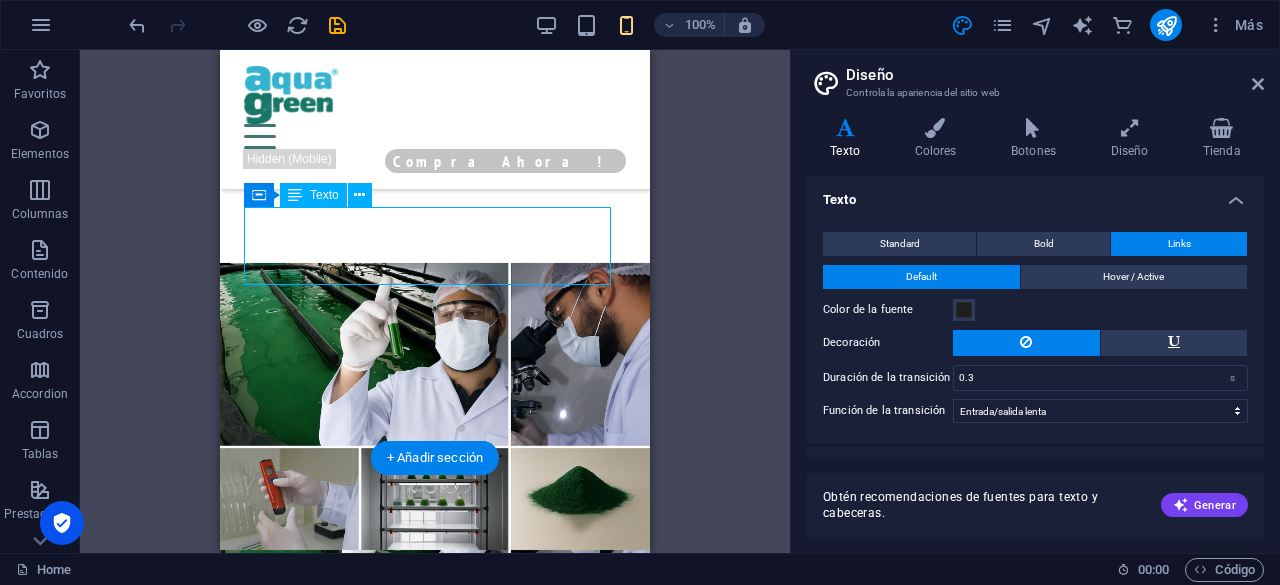 click on "RESPONSABLE DE LA  PRODUCCIÓN Y EL ASEGURAMIENTO DE LA  CALIDAD" at bounding box center [435, 1938] 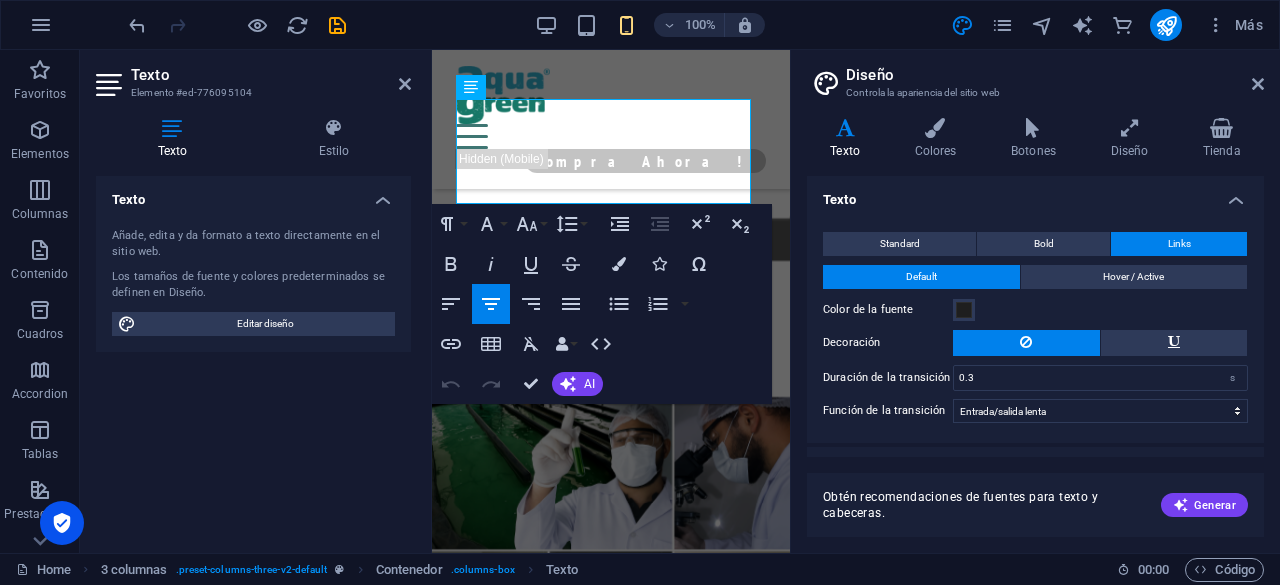 drag, startPoint x: 644, startPoint y: 187, endPoint x: 398, endPoint y: 97, distance: 261.94656 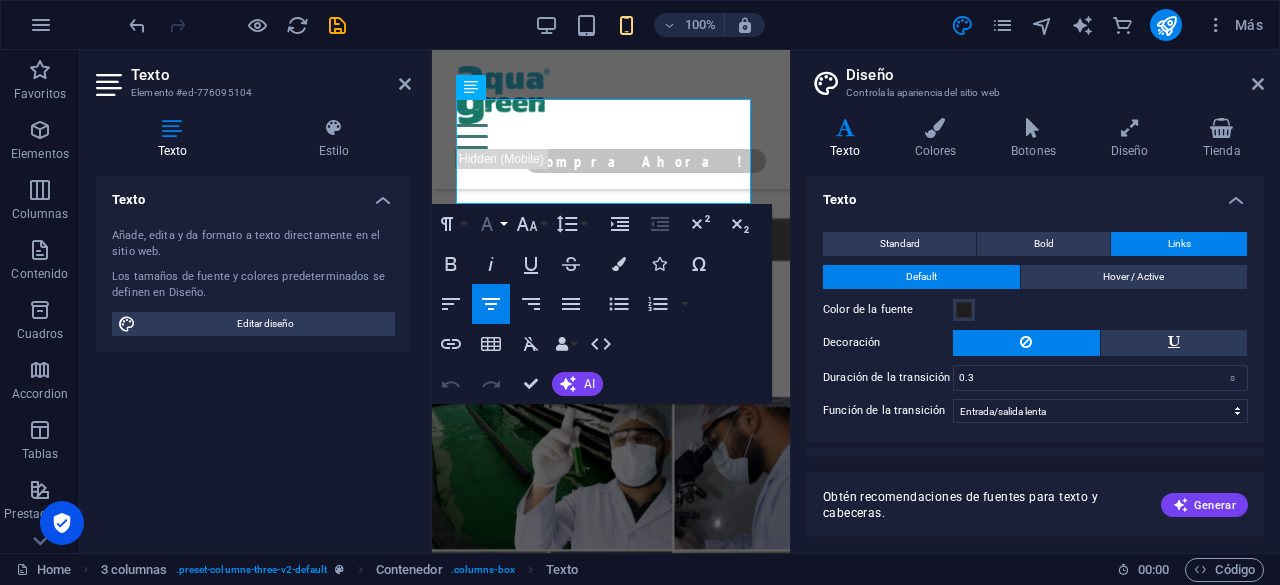 click 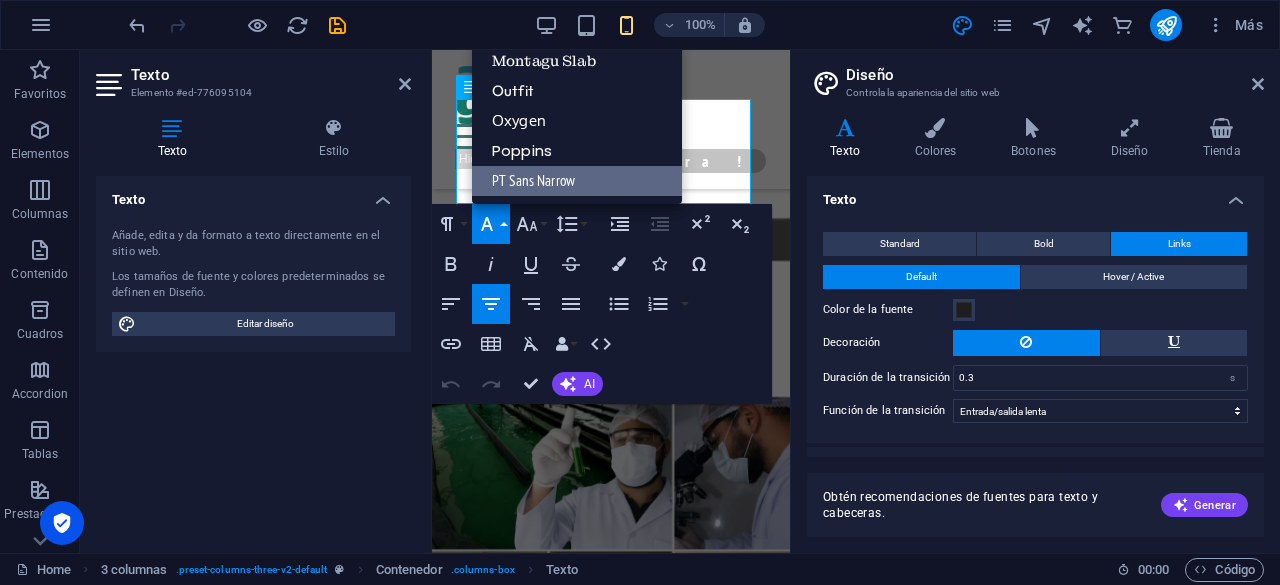 scroll, scrollTop: 160, scrollLeft: 0, axis: vertical 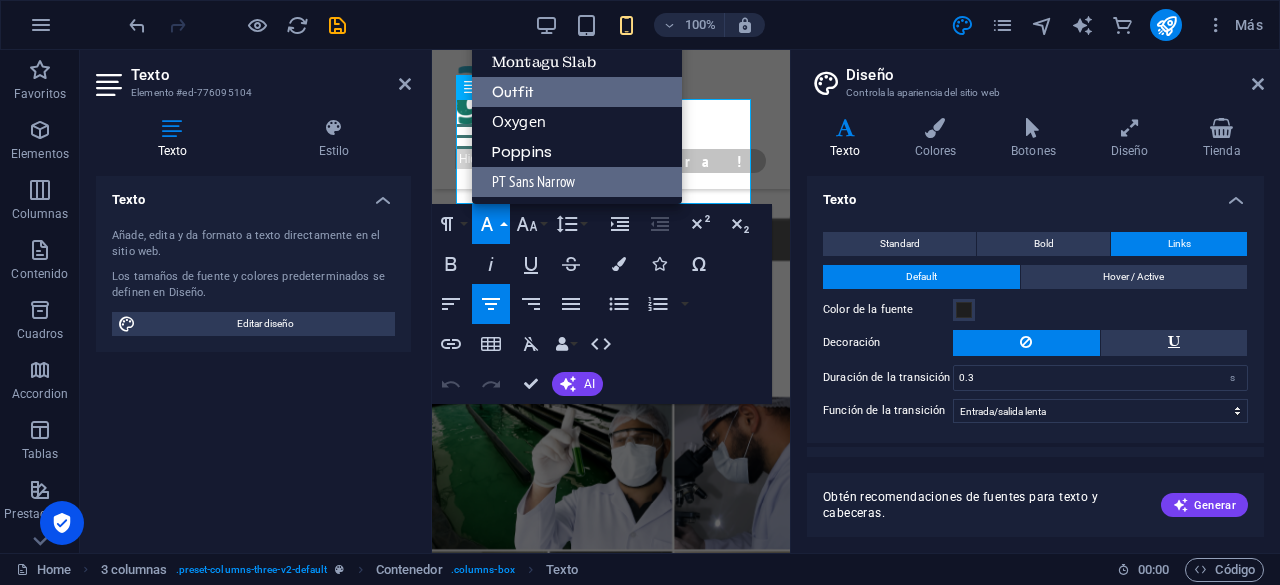 click on "Outfit" at bounding box center (577, 92) 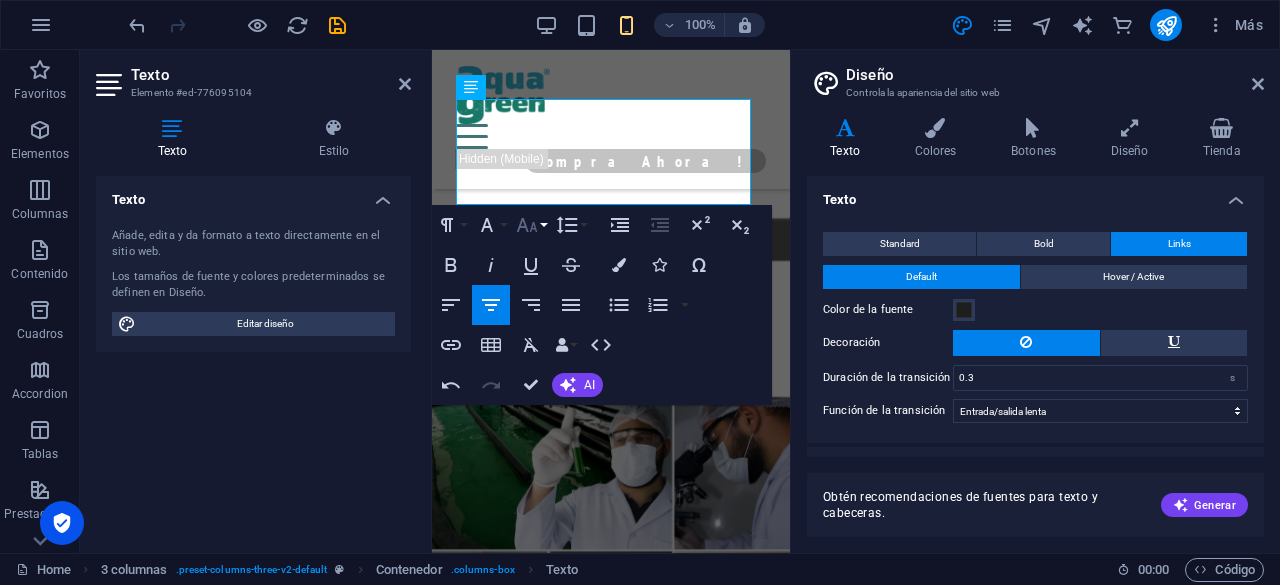 click on "Font Size" at bounding box center [531, 225] 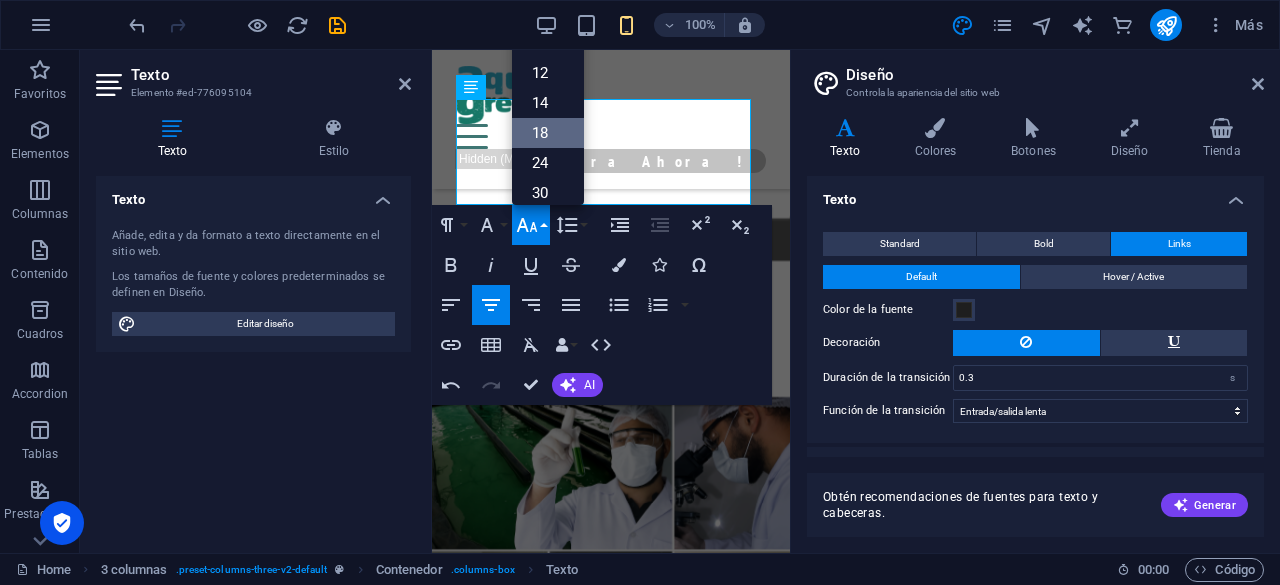 click on "18" at bounding box center (548, 133) 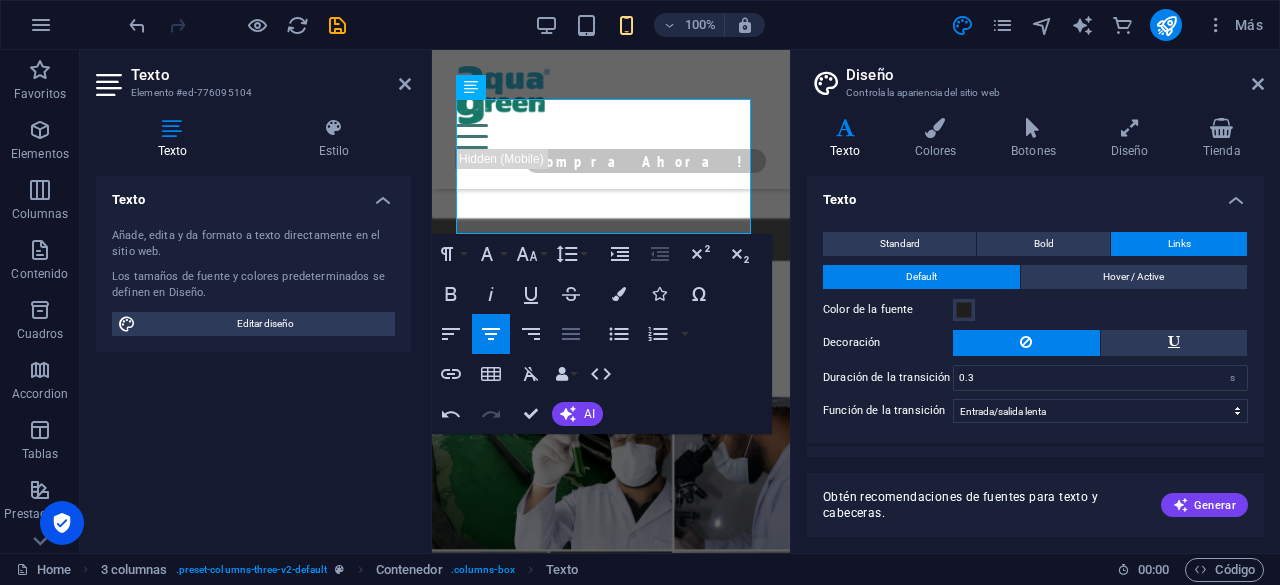 click 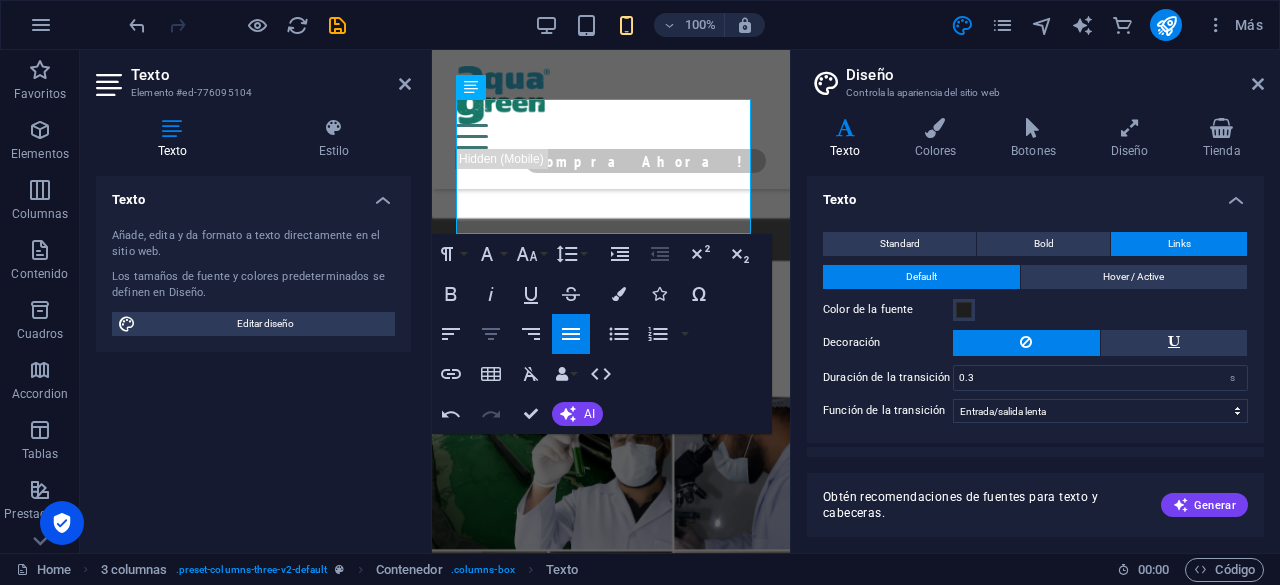 click 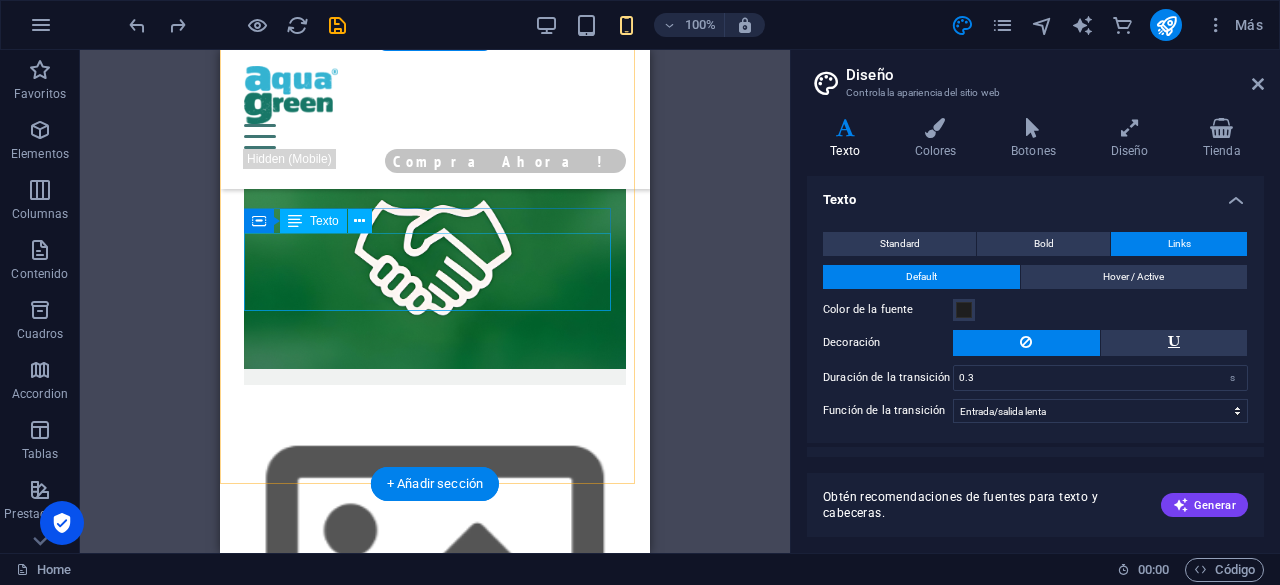 scroll, scrollTop: 3812, scrollLeft: 0, axis: vertical 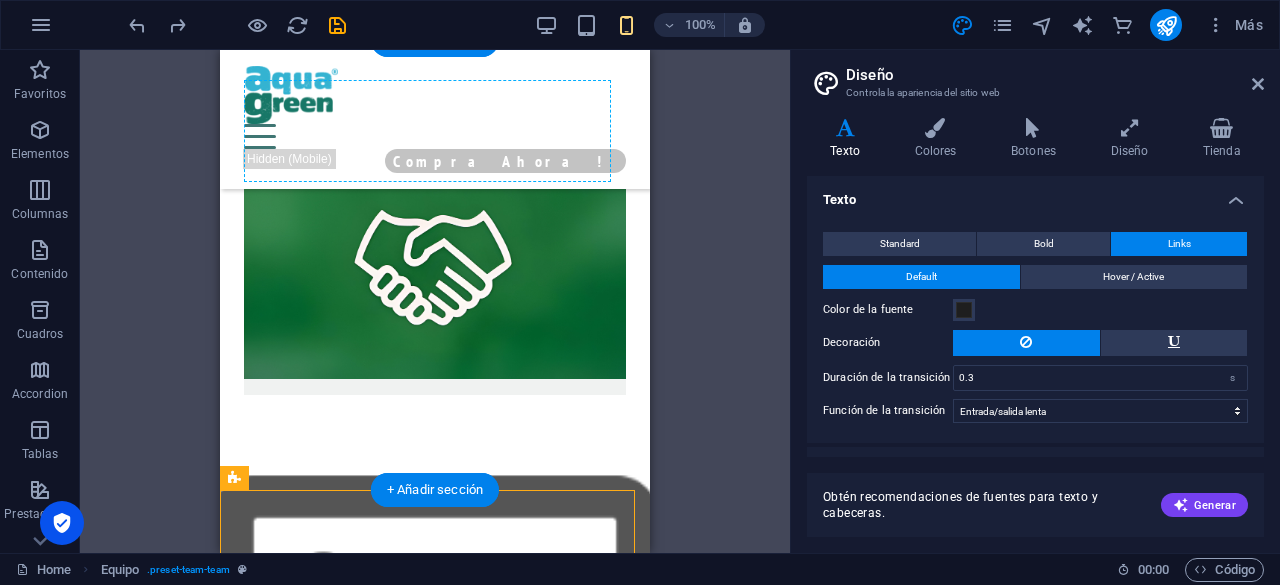 drag, startPoint x: 531, startPoint y: 503, endPoint x: 506, endPoint y: 169, distance: 334.93433 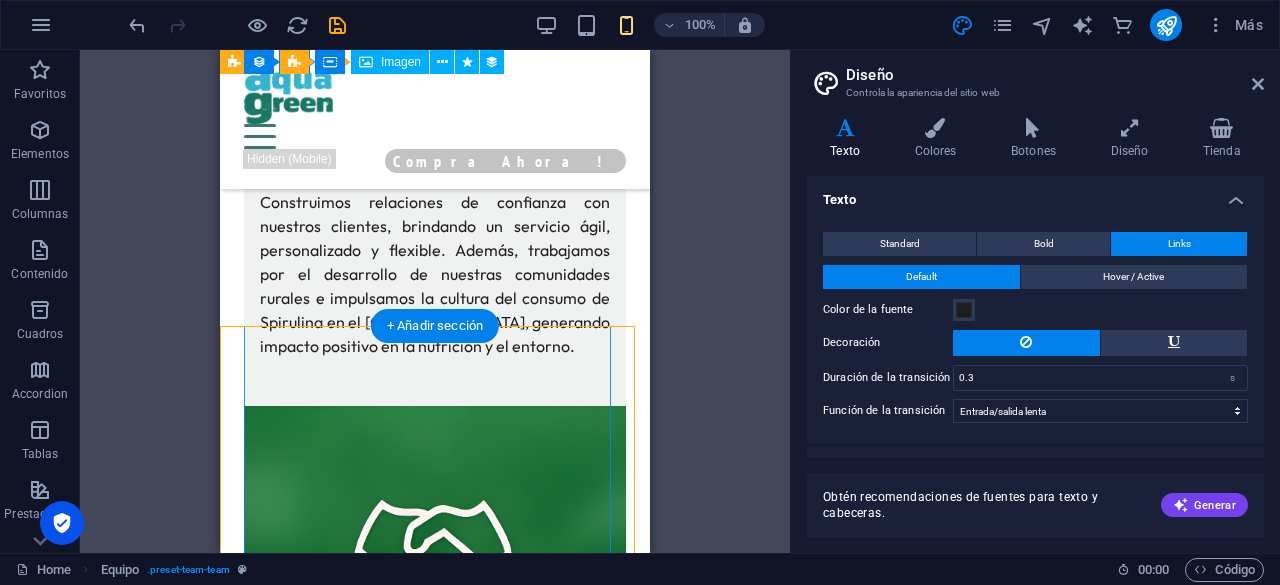 scroll, scrollTop: 3503, scrollLeft: 0, axis: vertical 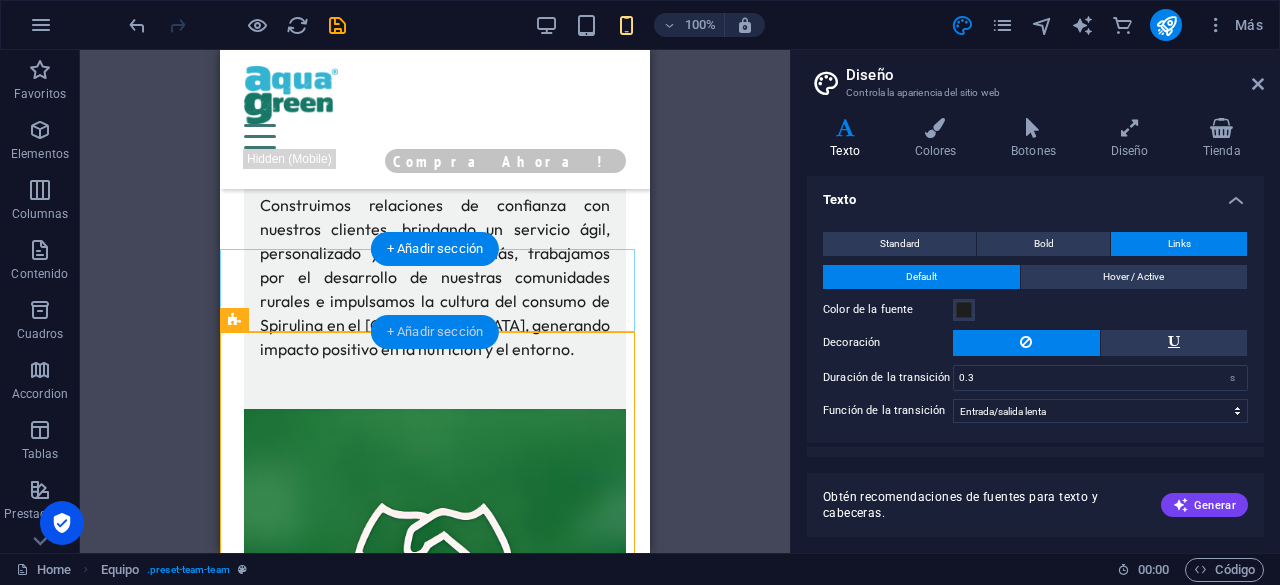 click on "+ Añadir sección" at bounding box center [435, 332] 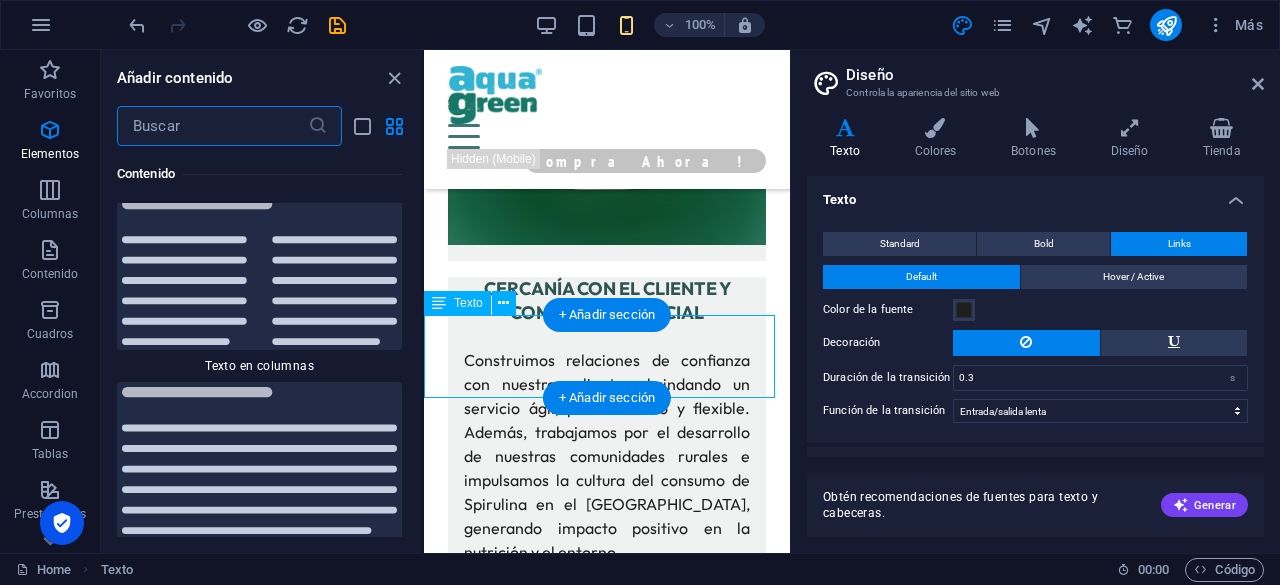 scroll, scrollTop: 6799, scrollLeft: 0, axis: vertical 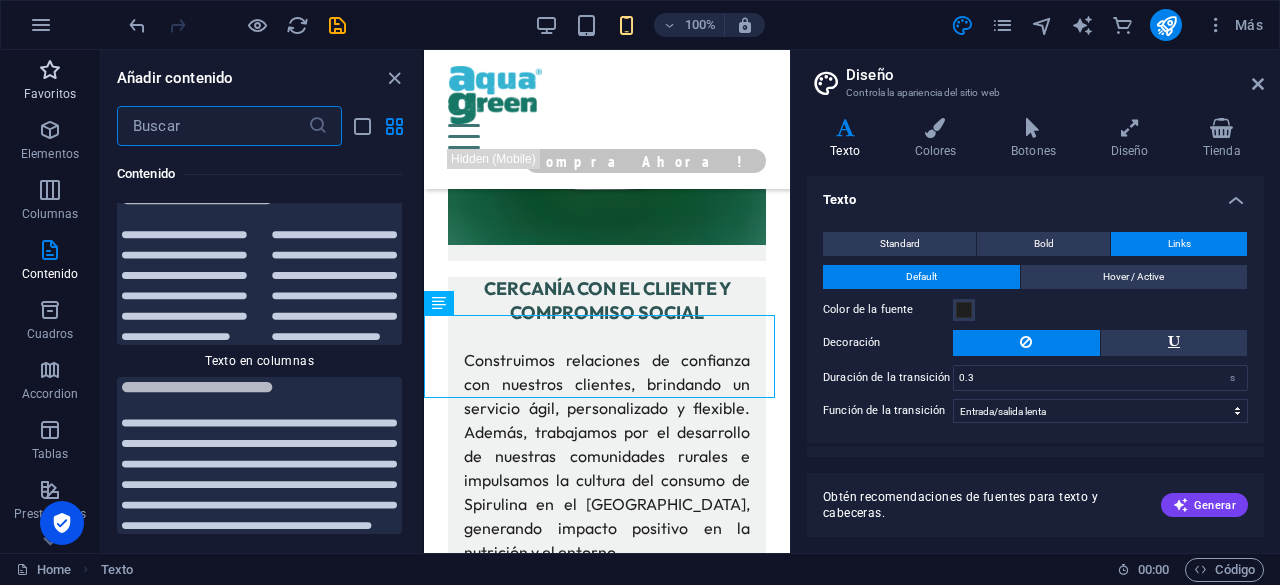 click at bounding box center (50, 70) 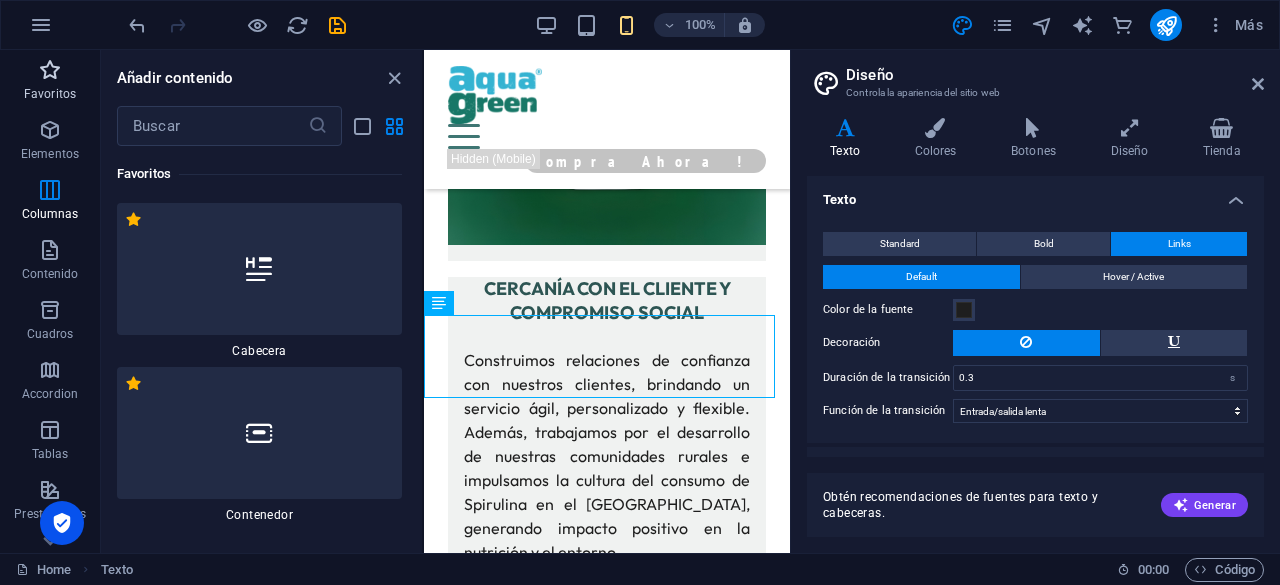 scroll, scrollTop: 0, scrollLeft: 0, axis: both 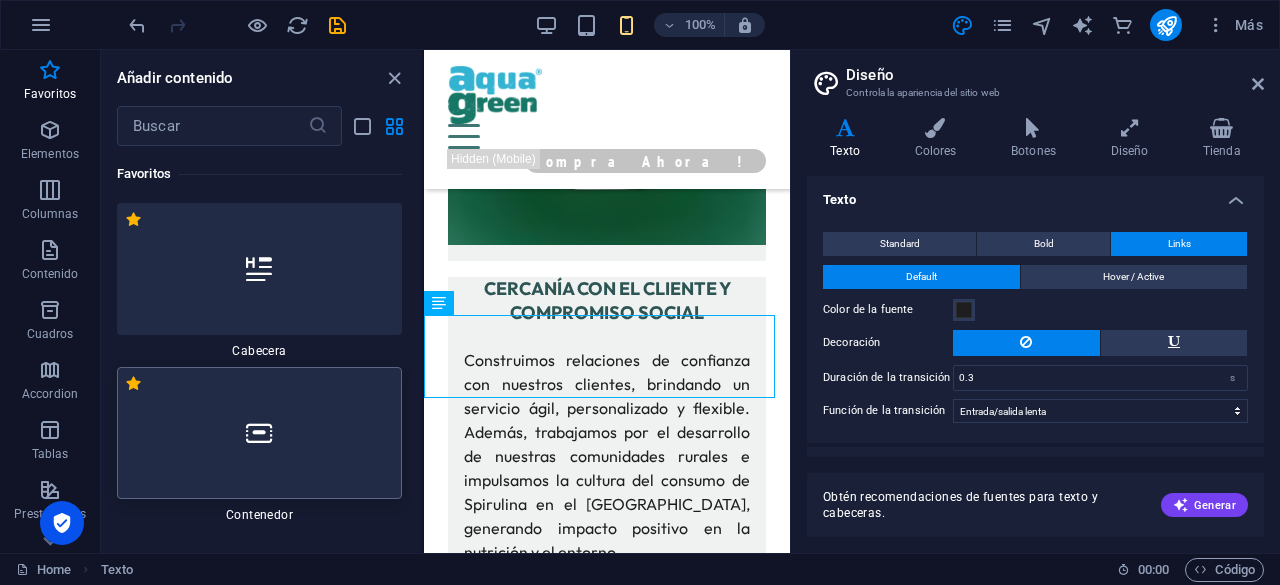 click at bounding box center [259, 433] 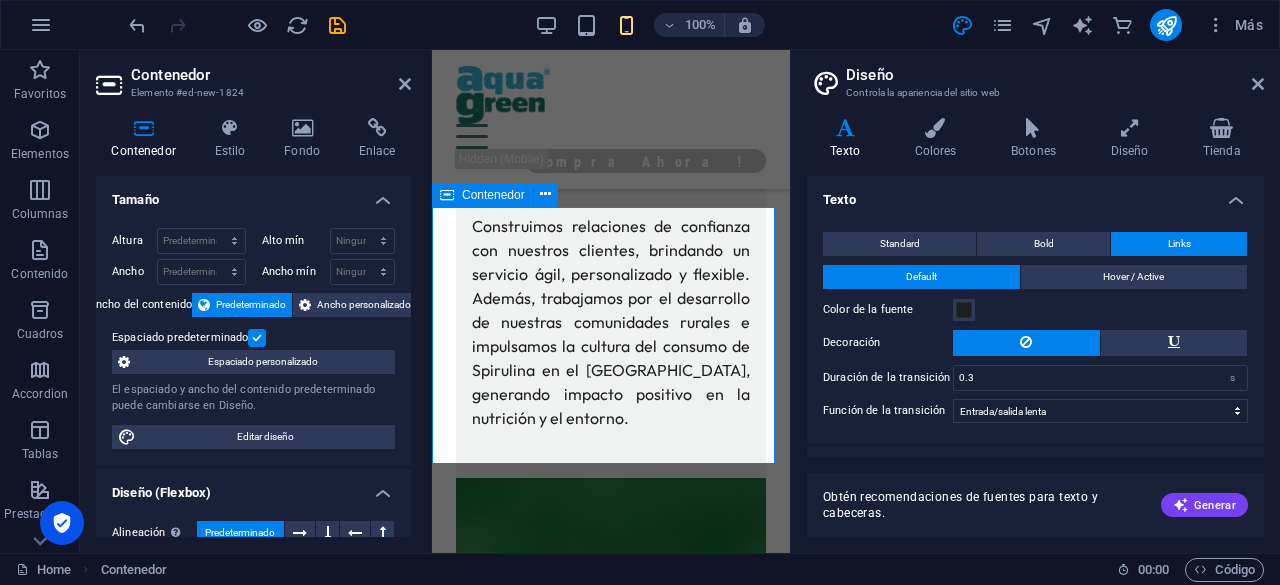 scroll, scrollTop: 3722, scrollLeft: 0, axis: vertical 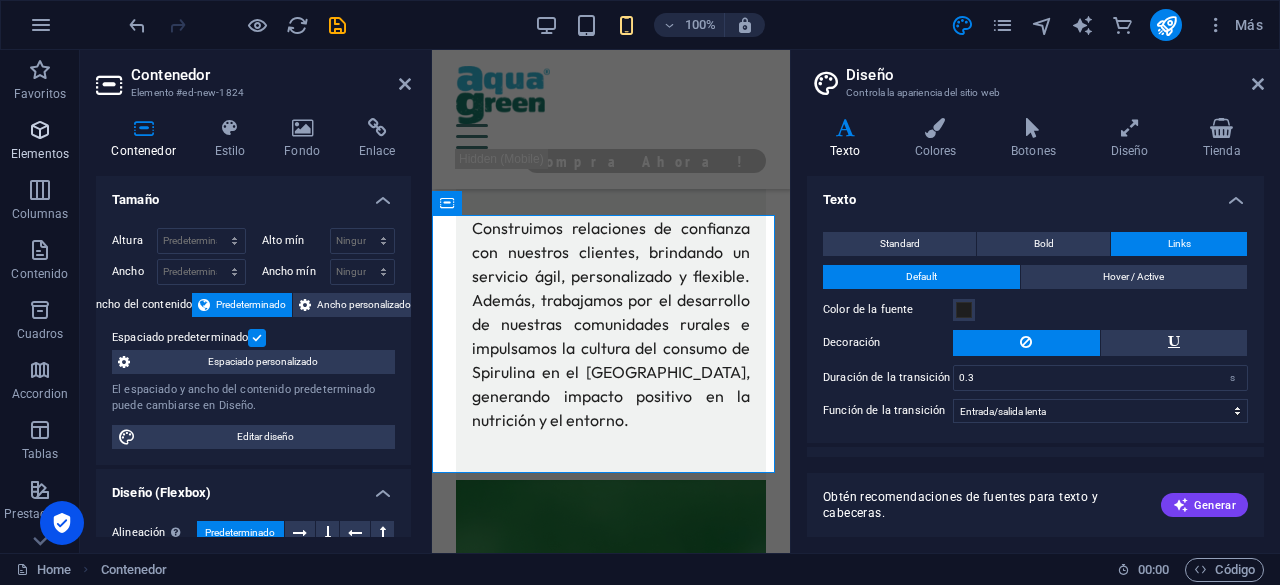 click at bounding box center (40, 130) 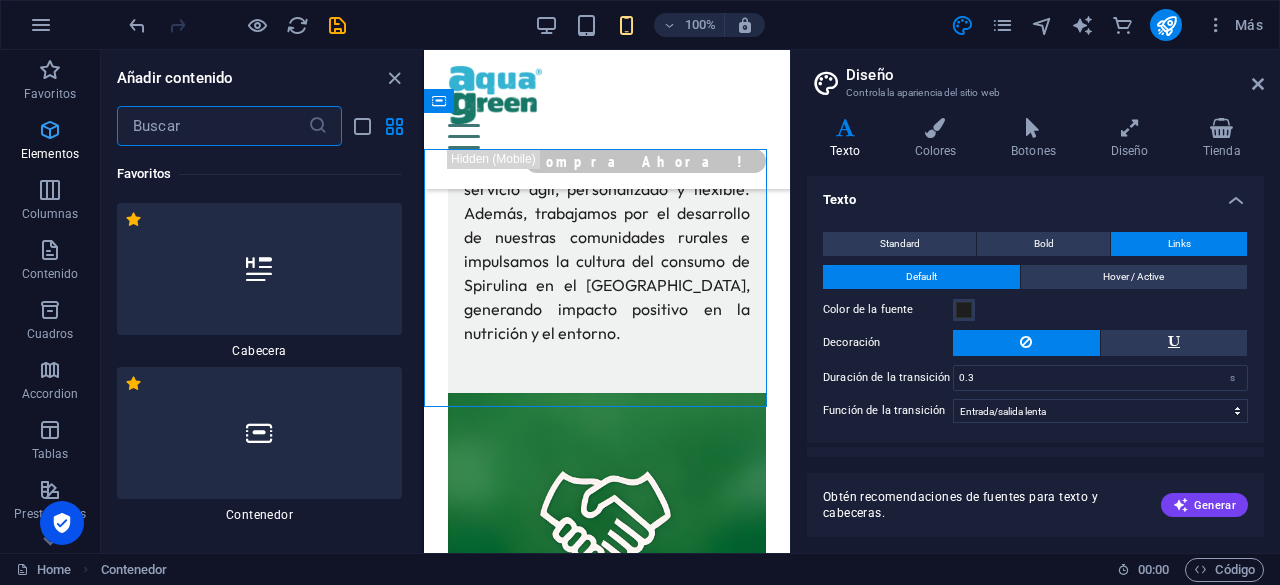 scroll, scrollTop: 3788, scrollLeft: 0, axis: vertical 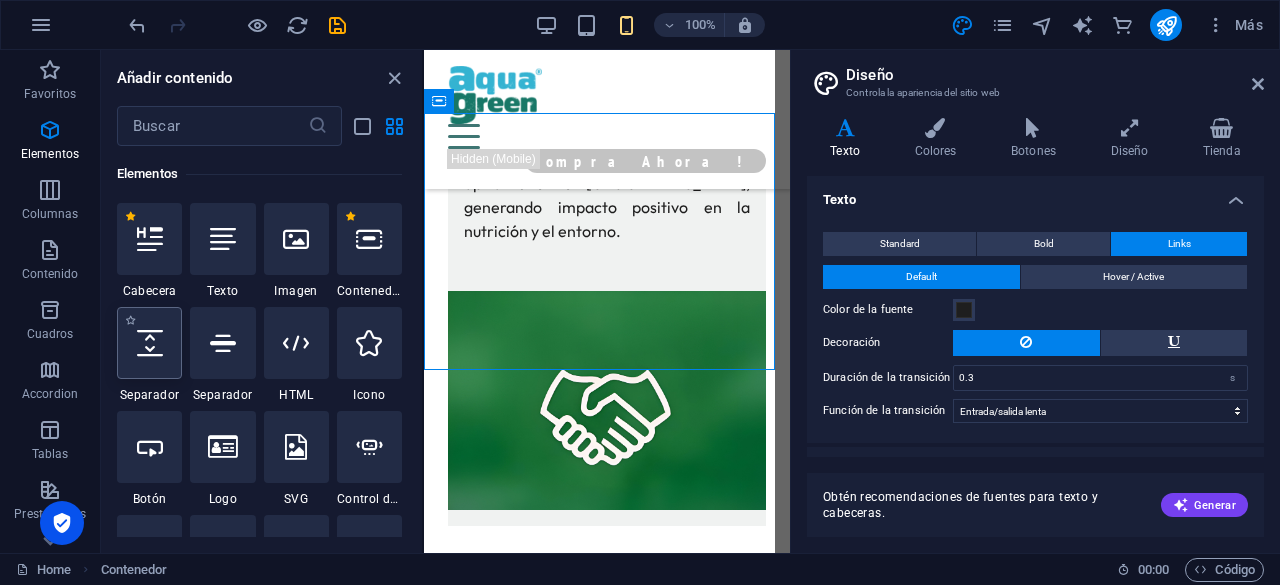 select on "px" 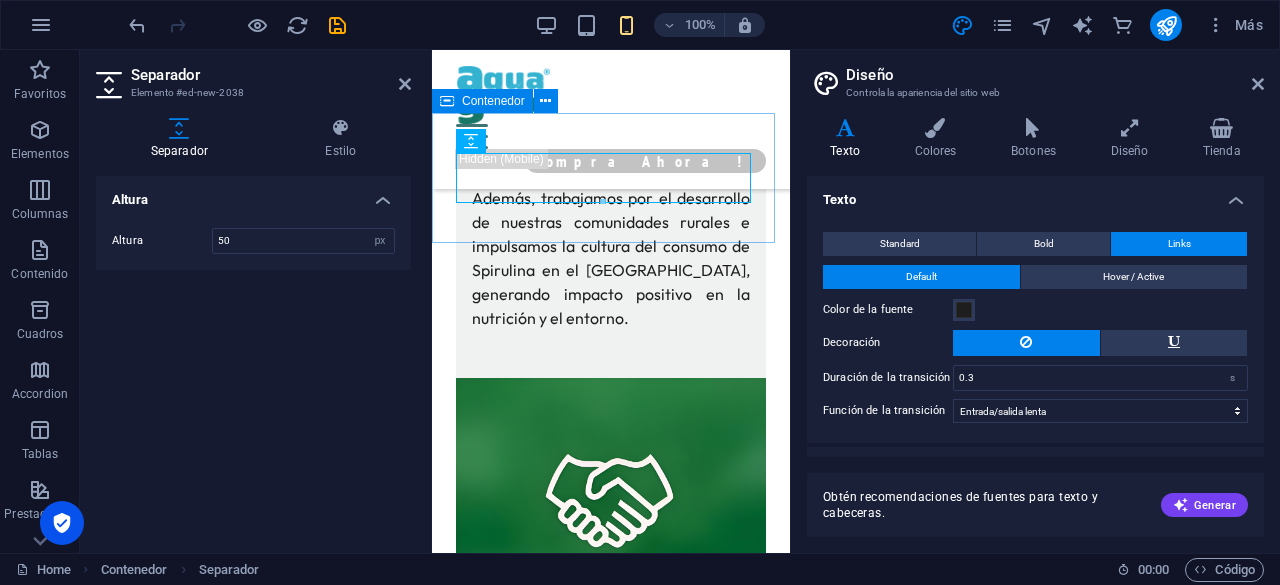 click at bounding box center [611, 1754] 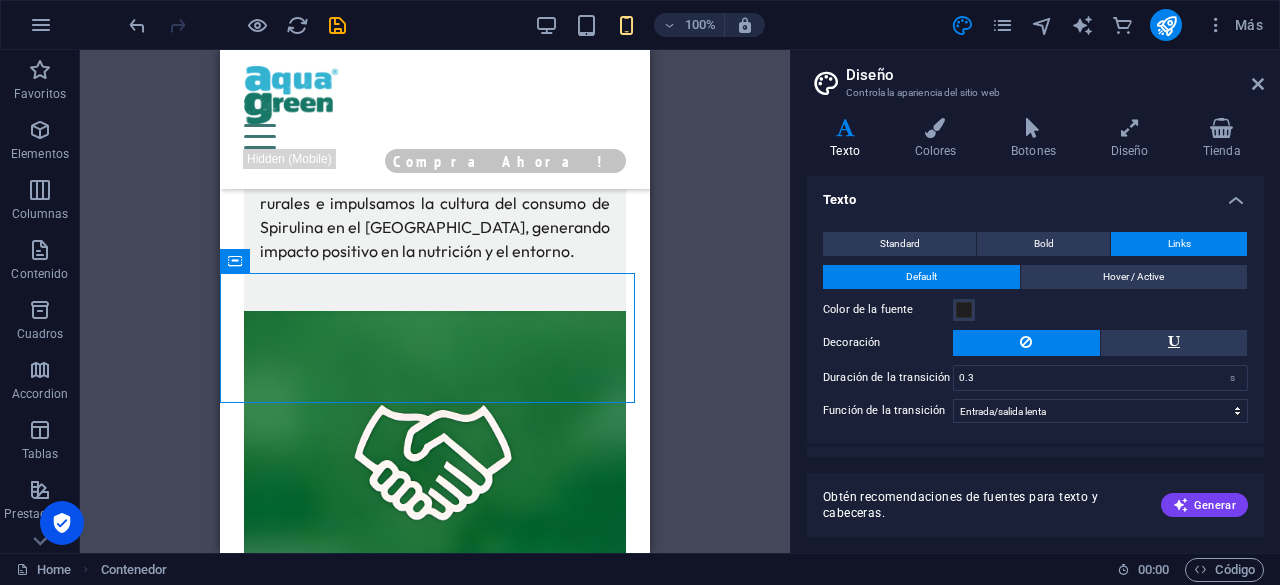 scroll, scrollTop: 3602, scrollLeft: 0, axis: vertical 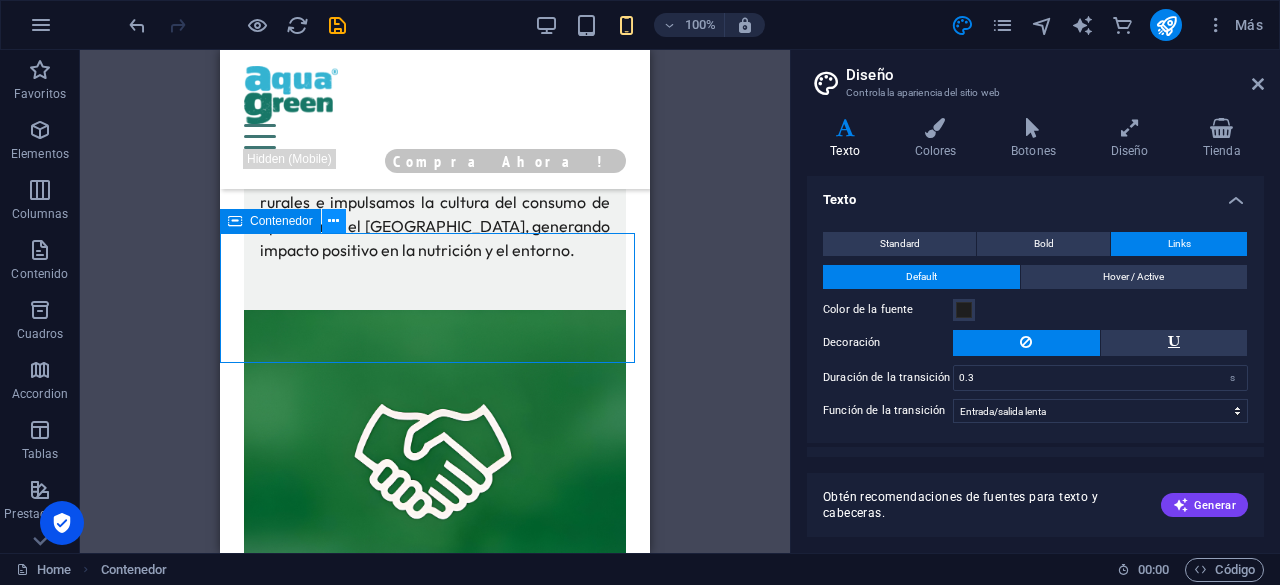 click at bounding box center (333, 221) 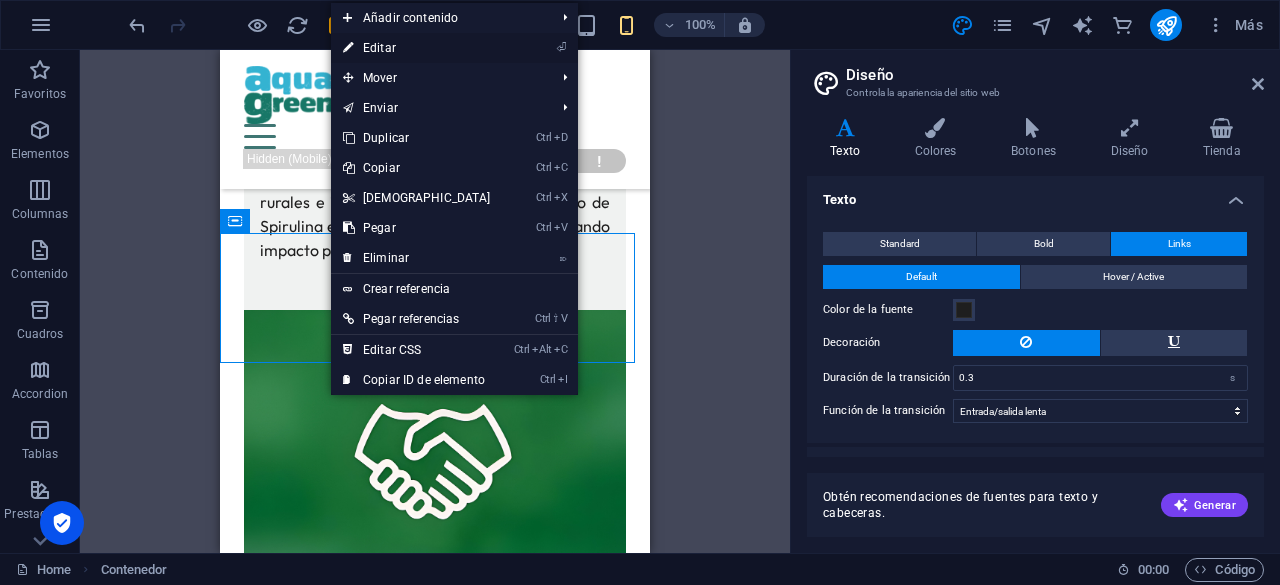 click on "⏎  Editar" at bounding box center [417, 48] 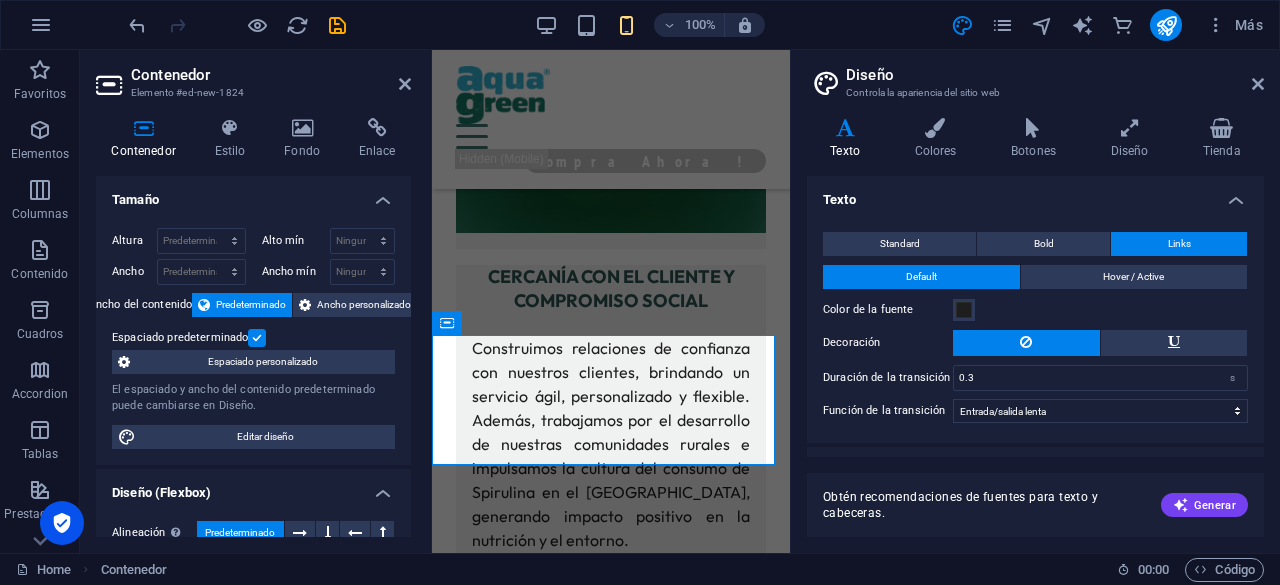click on "Espaciado predeterminado" at bounding box center (251, 338) 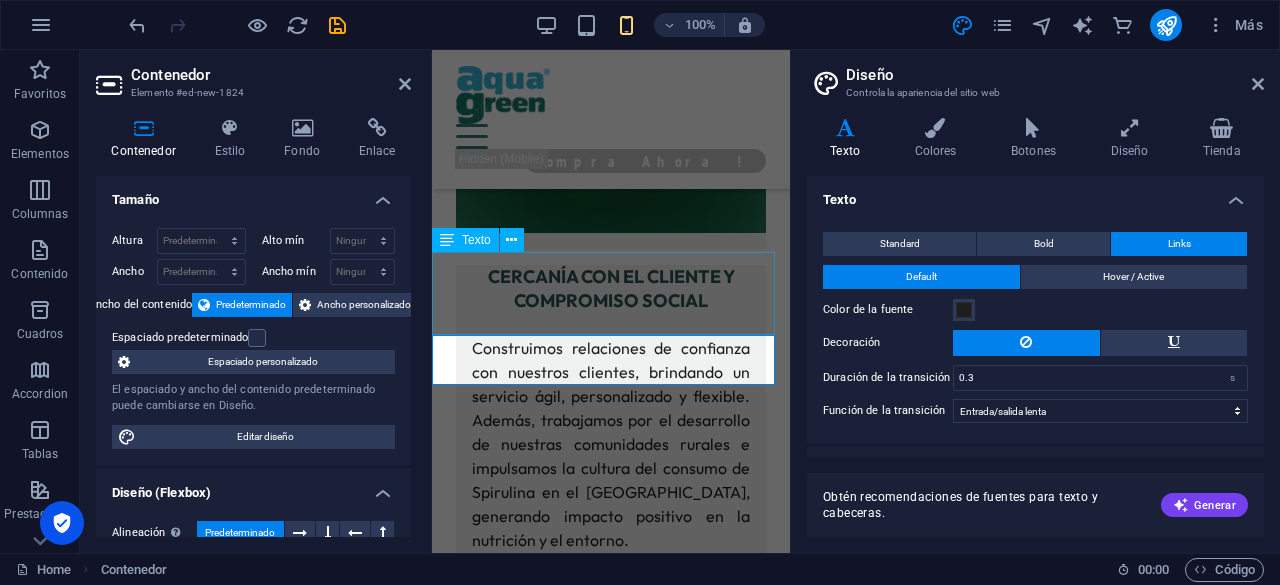 click on "Nuestro Equipo" at bounding box center (611, 1869) 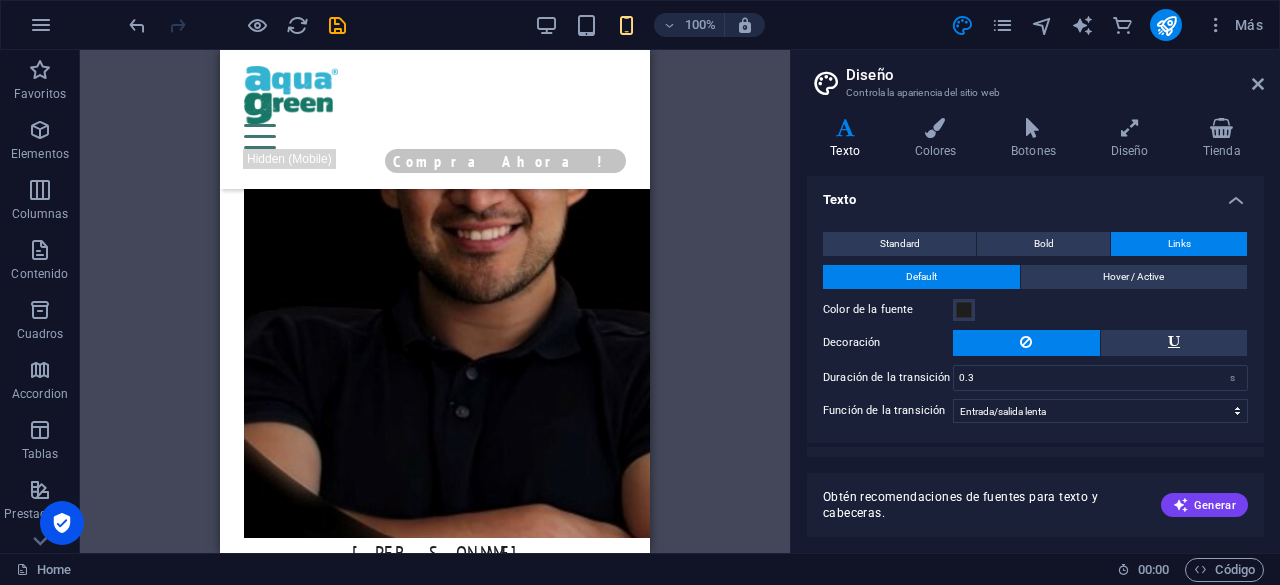 scroll, scrollTop: 5584, scrollLeft: 0, axis: vertical 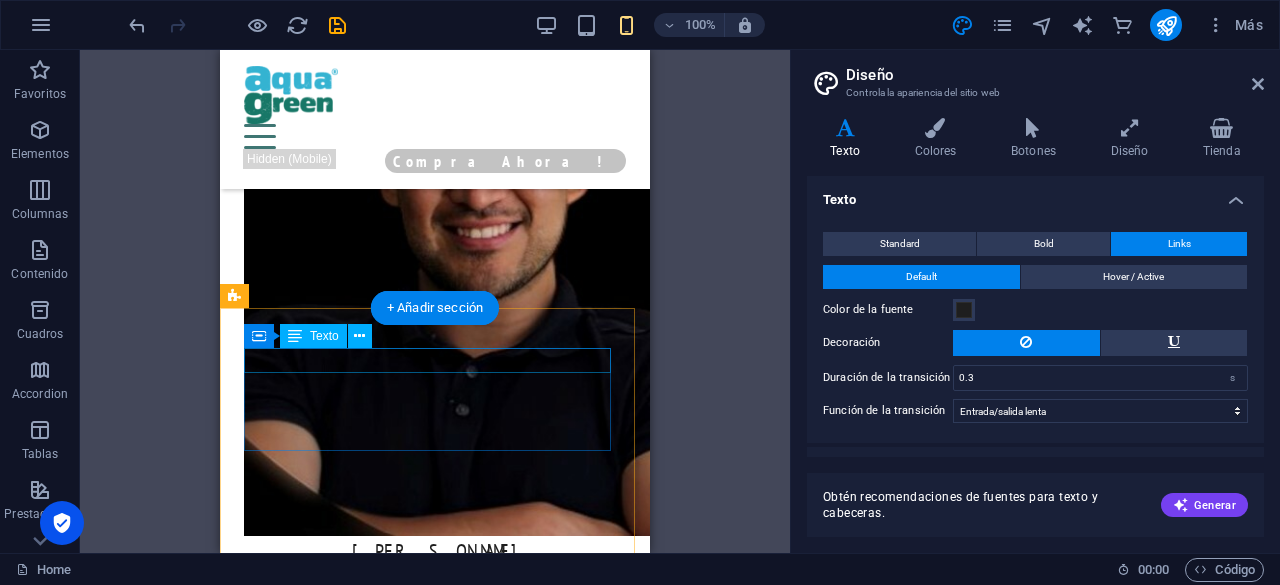 drag, startPoint x: 642, startPoint y: 247, endPoint x: 608, endPoint y: 356, distance: 114.17968 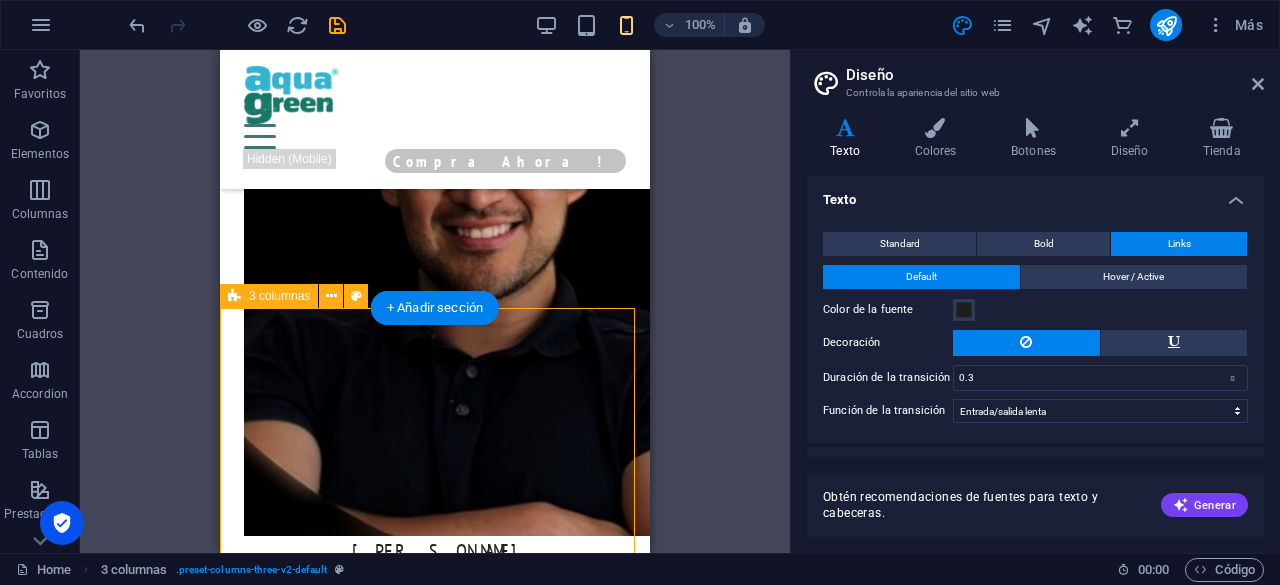 drag, startPoint x: 622, startPoint y: 371, endPoint x: 612, endPoint y: 384, distance: 16.40122 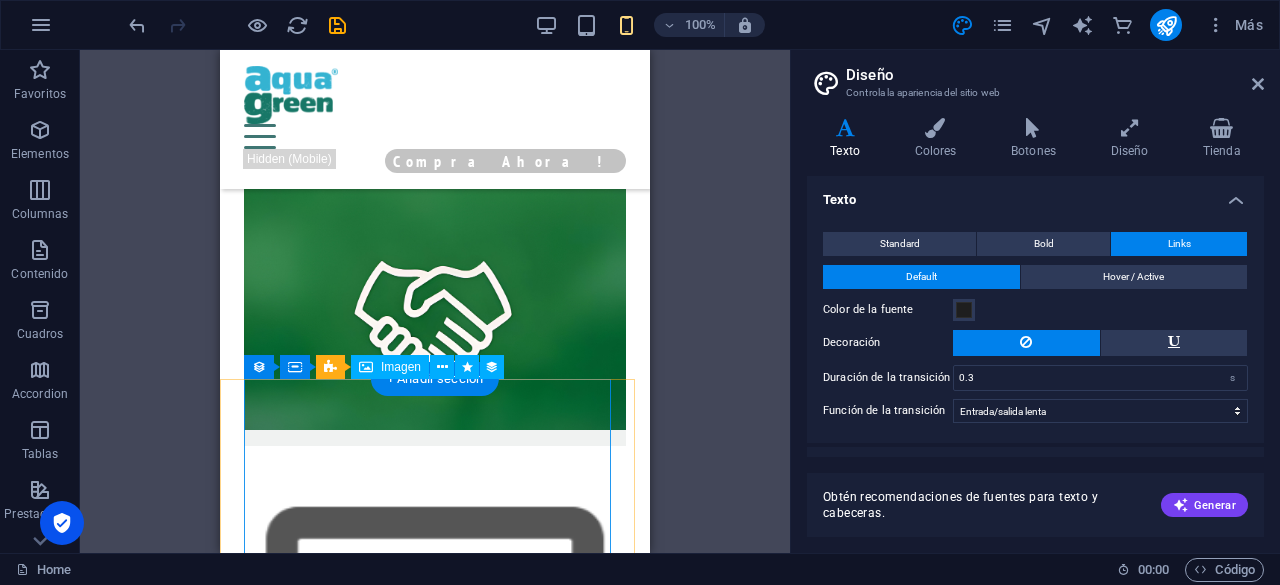 scroll, scrollTop: 3500, scrollLeft: 0, axis: vertical 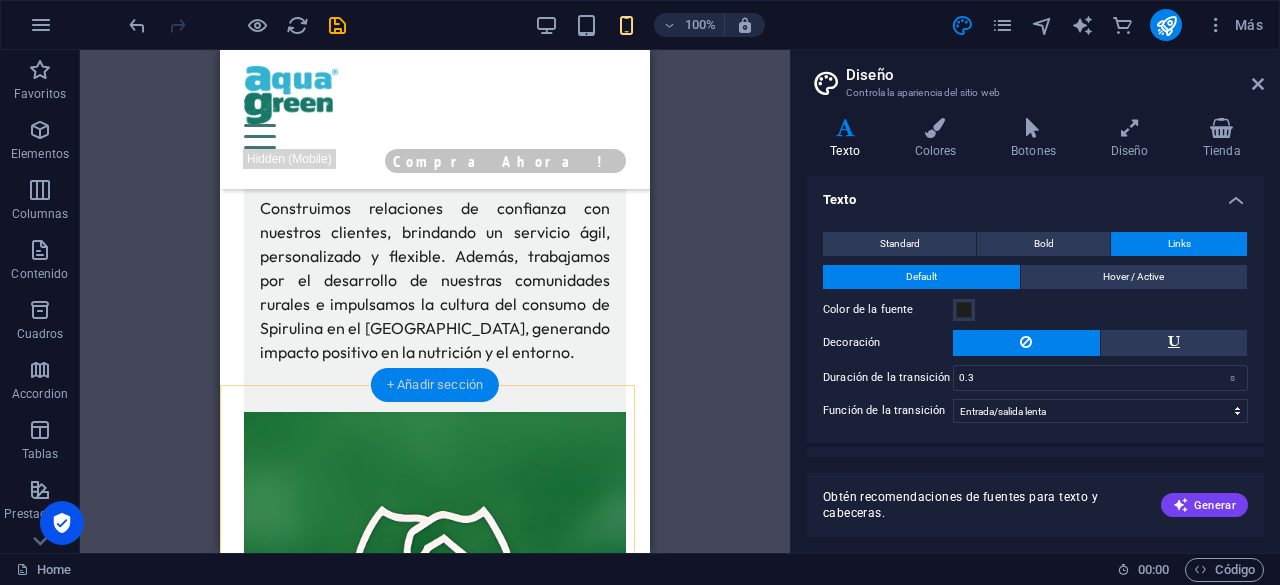 click on "+ Añadir sección" at bounding box center (435, 385) 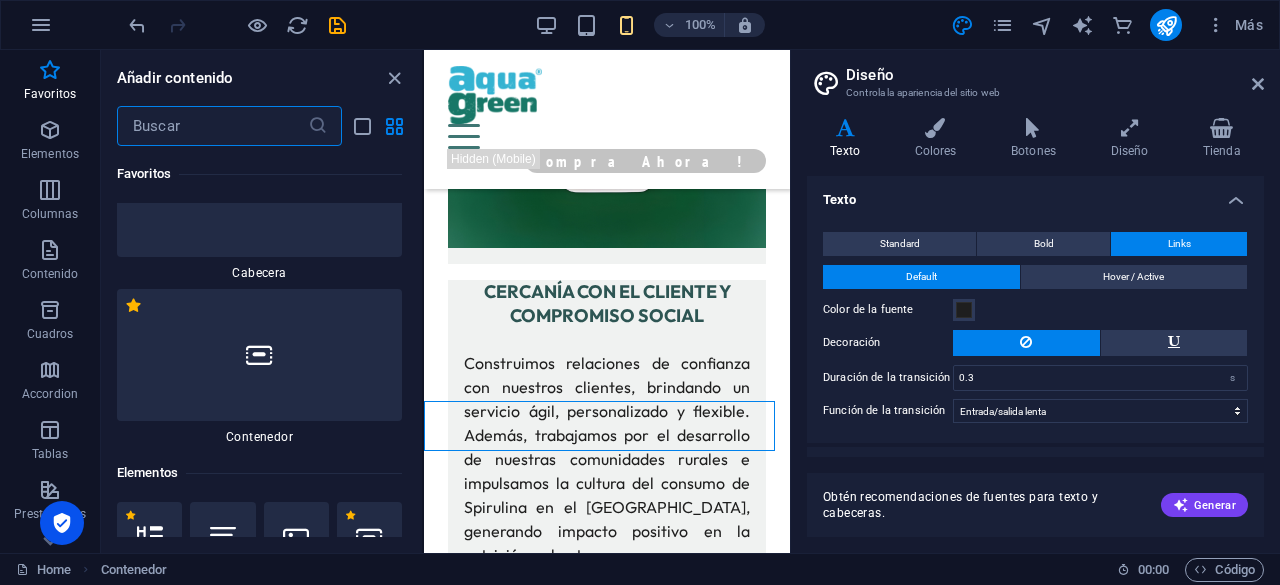 scroll, scrollTop: 80, scrollLeft: 0, axis: vertical 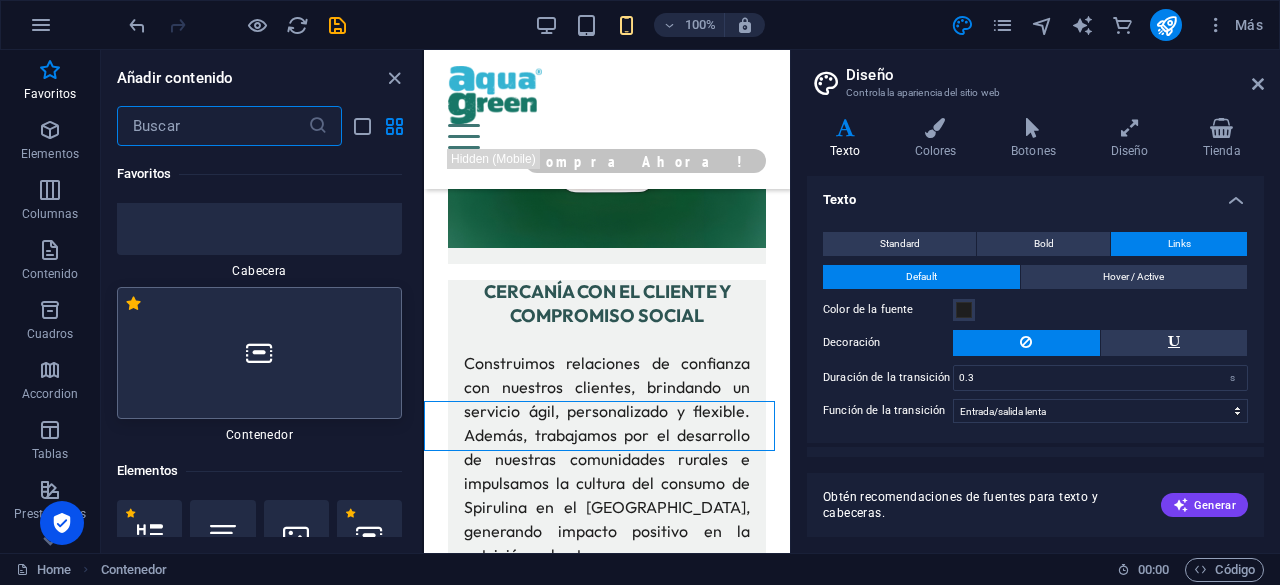 click at bounding box center [259, 353] 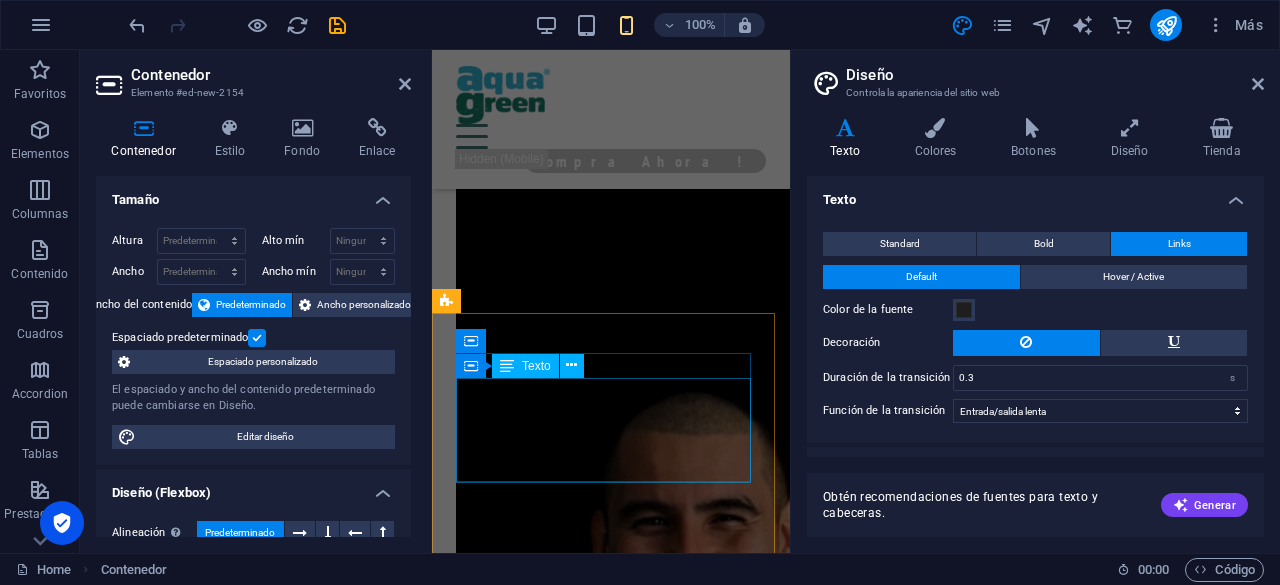 scroll, scrollTop: 5668, scrollLeft: 0, axis: vertical 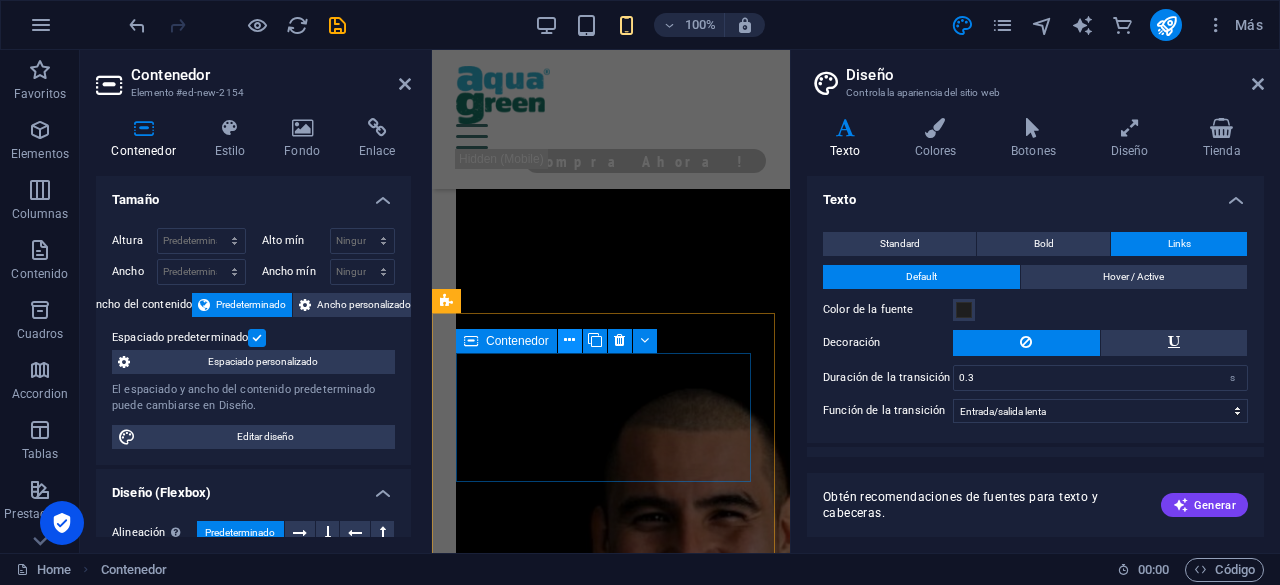 click at bounding box center [569, 340] 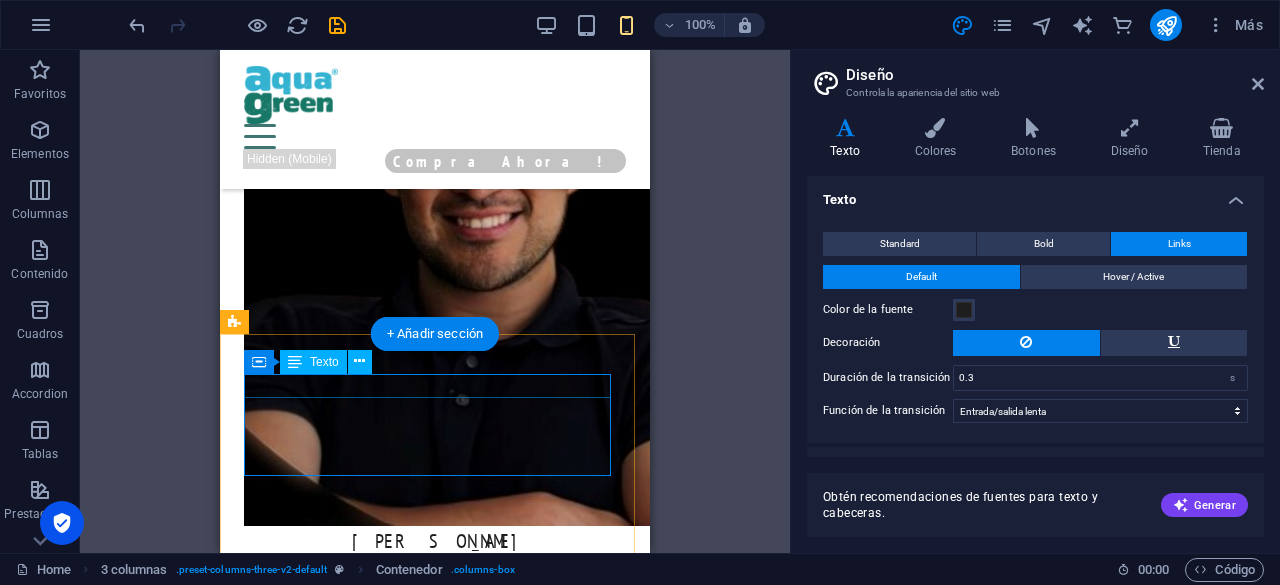 scroll, scrollTop: 5923, scrollLeft: 0, axis: vertical 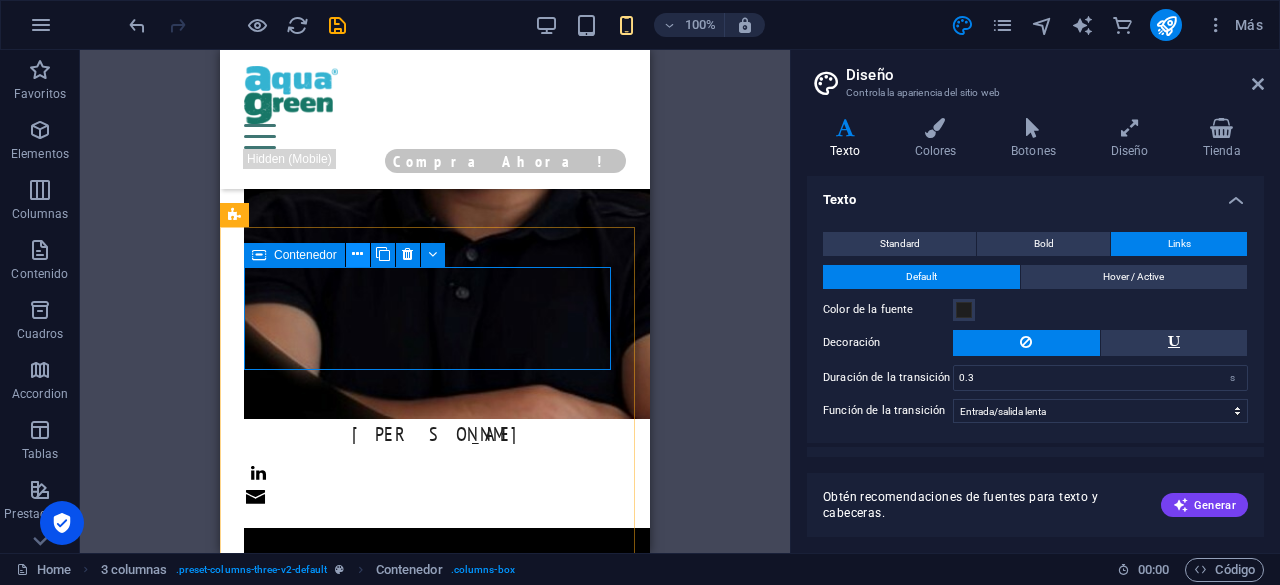click at bounding box center (357, 254) 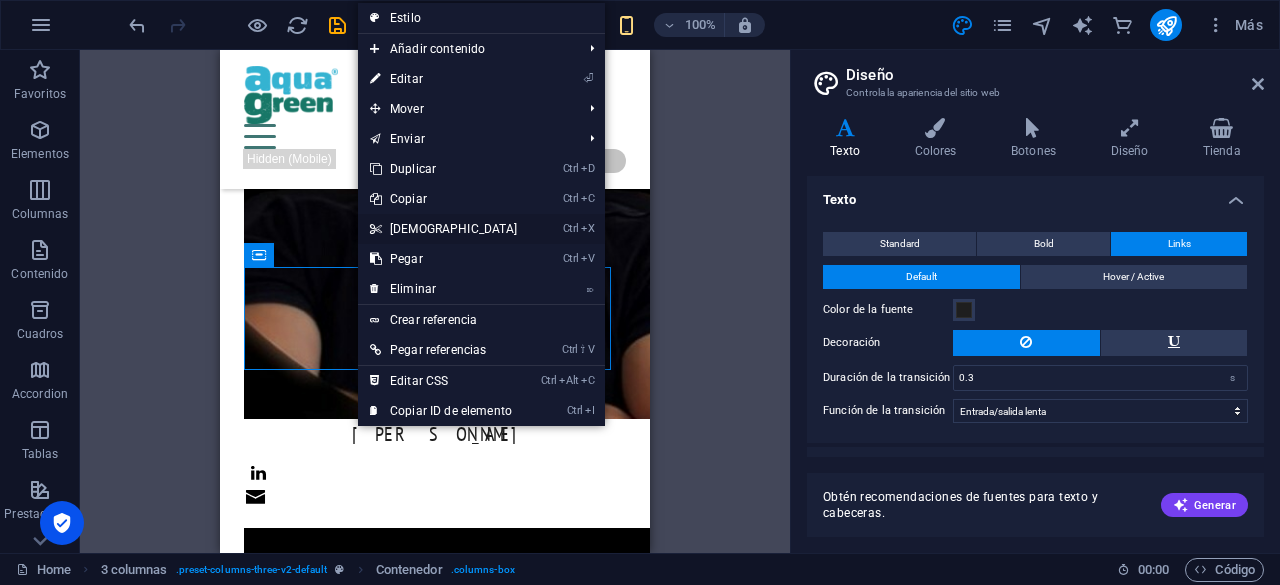 click on "Ctrl X  Cortar" at bounding box center (444, 229) 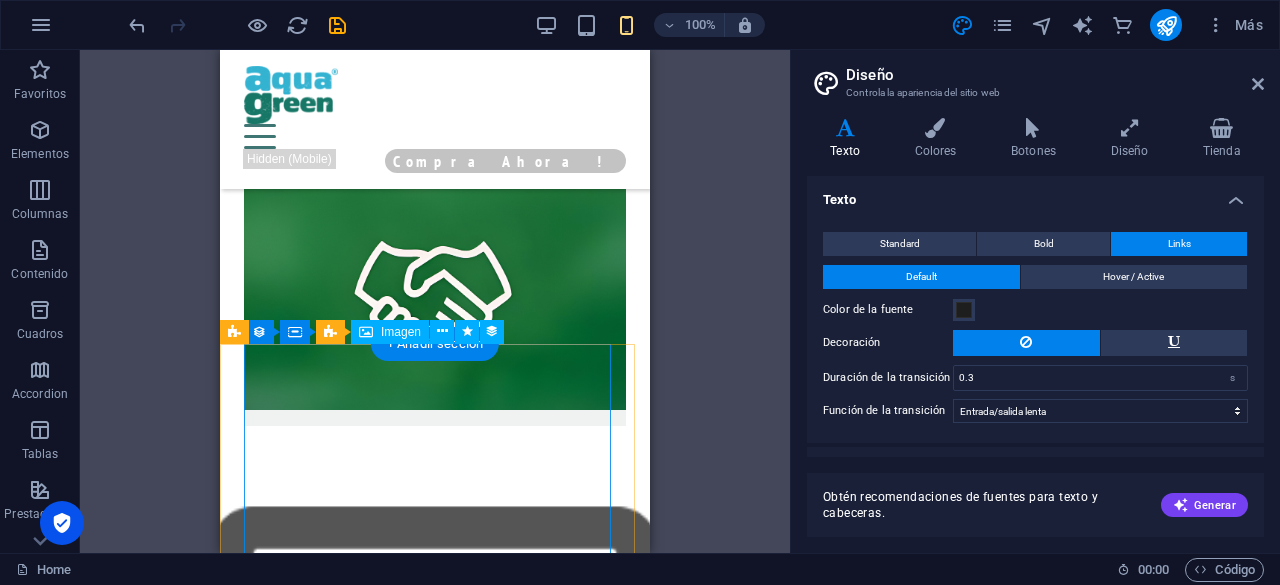 scroll, scrollTop: 3764, scrollLeft: 0, axis: vertical 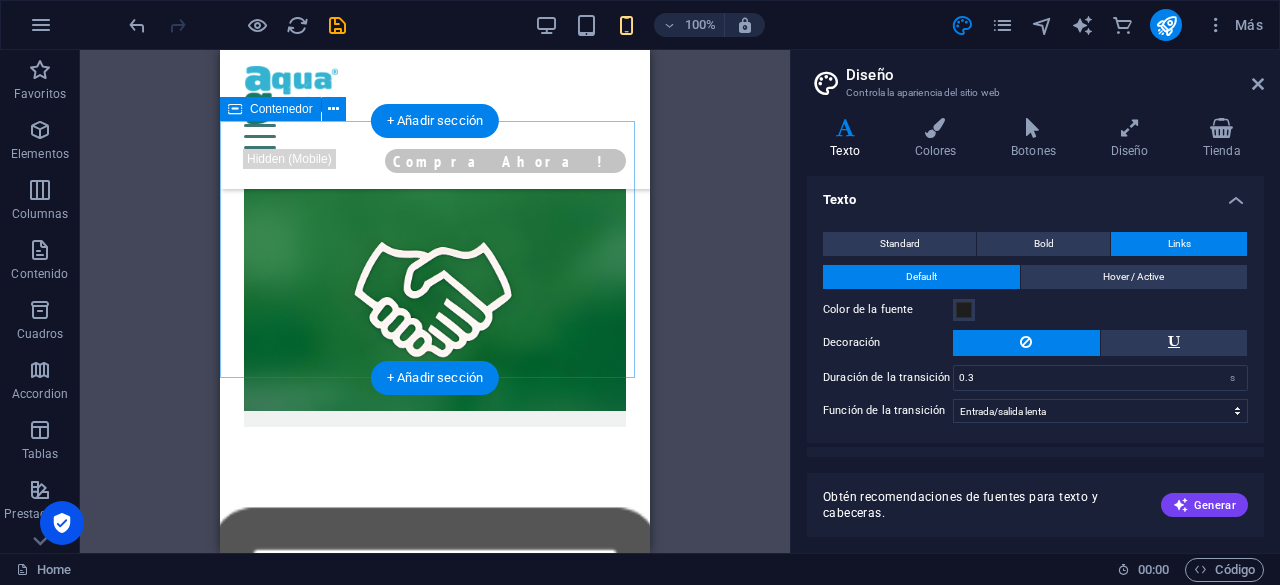 click on "Pegar portapapeles" at bounding box center [500, 1748] 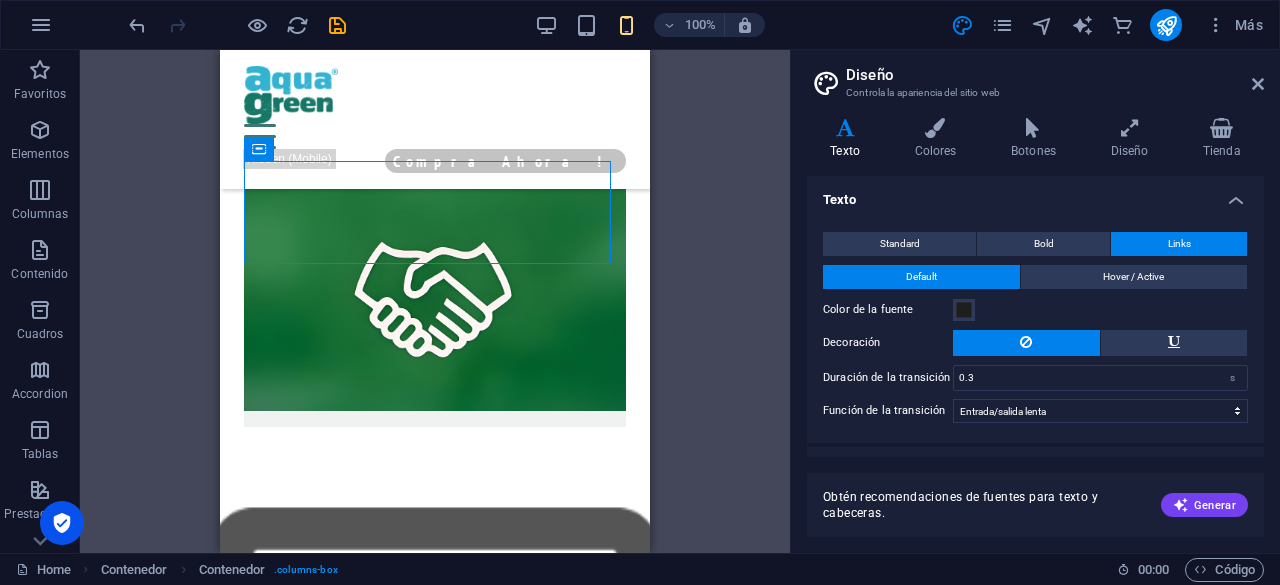 scroll, scrollTop: 4204, scrollLeft: 0, axis: vertical 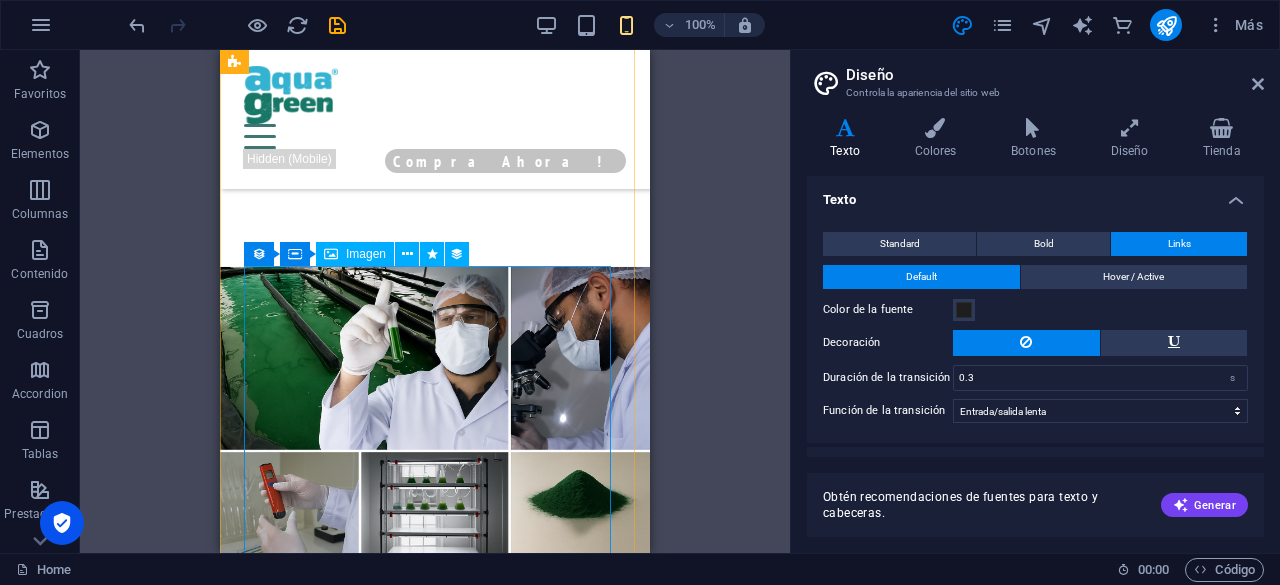 click at bounding box center [435, 2334] 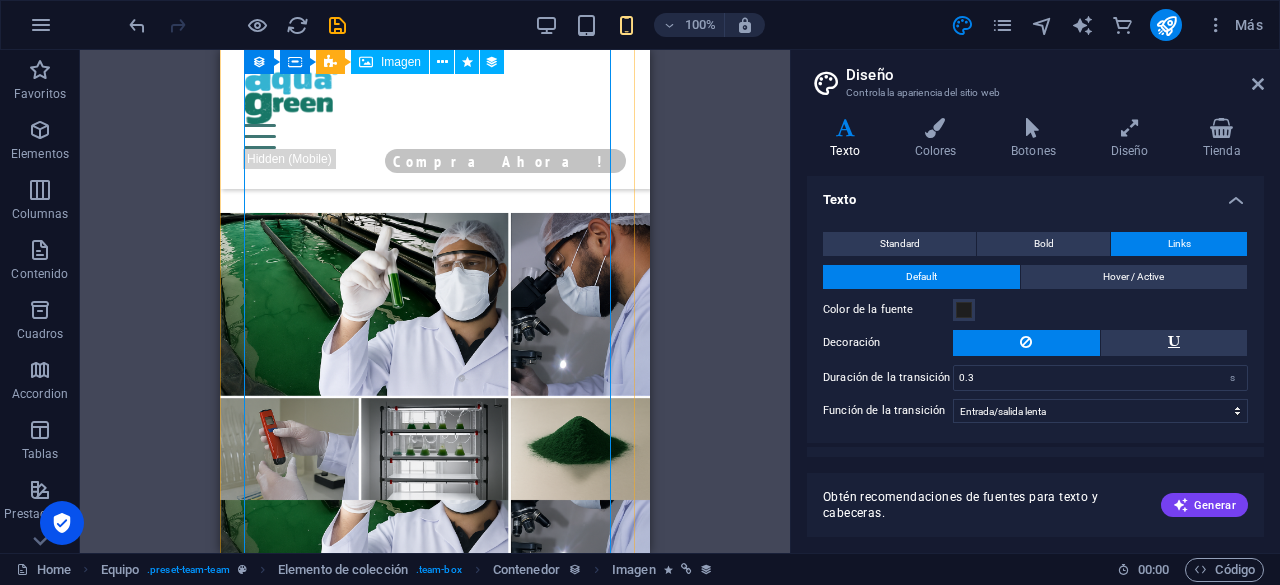 scroll, scrollTop: 4502, scrollLeft: 0, axis: vertical 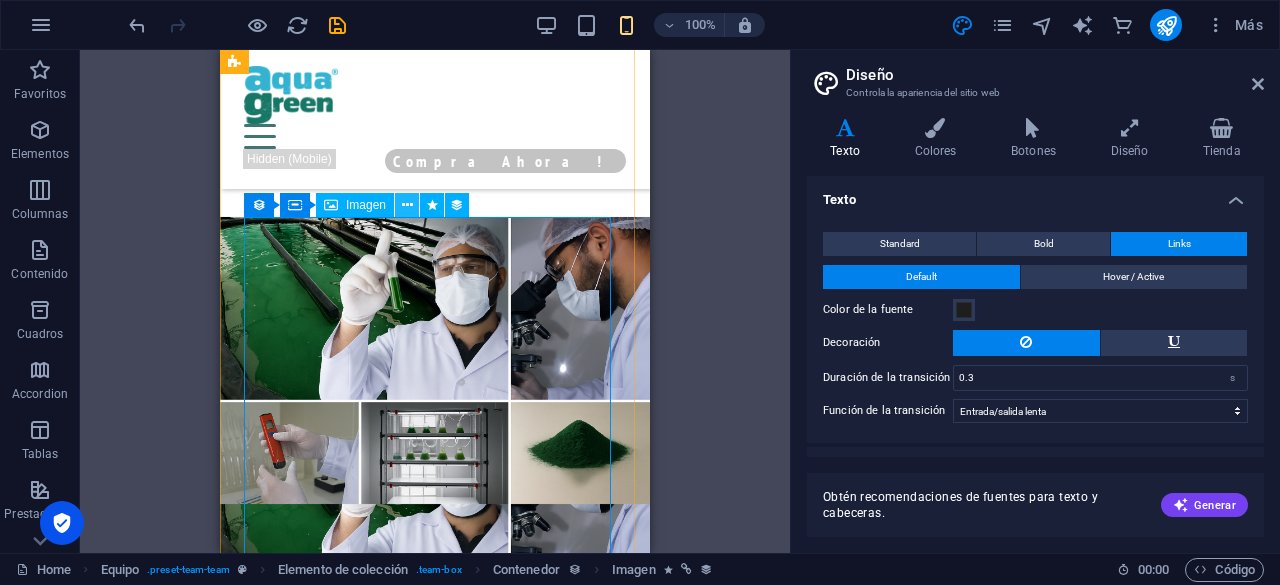 click at bounding box center [407, 205] 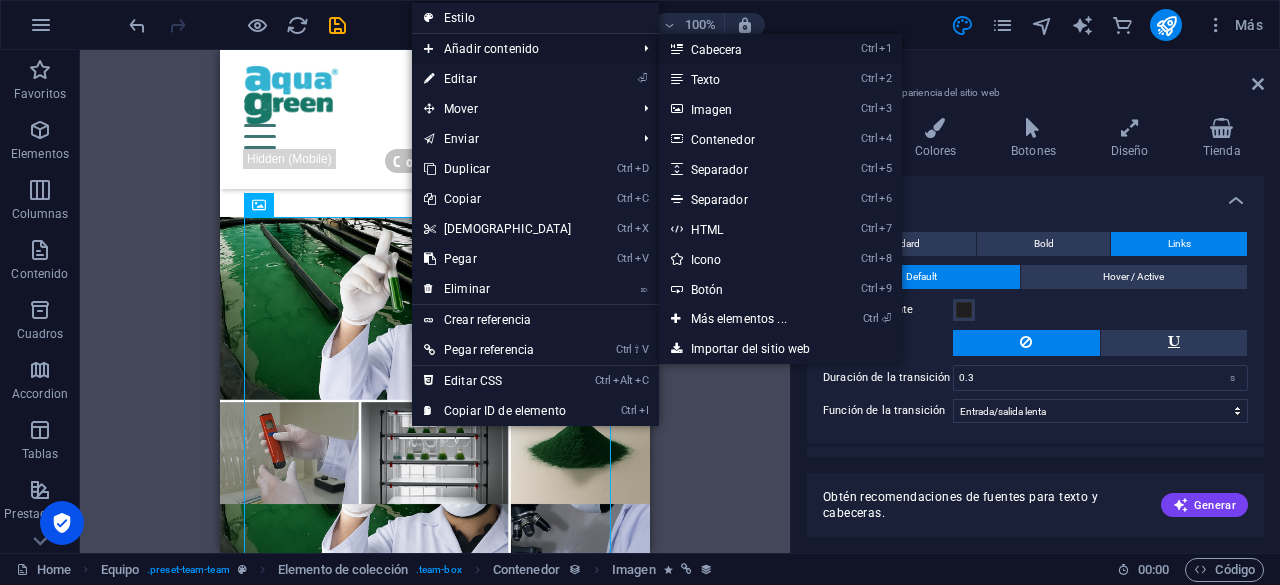 click on "Ctrl 1  Cabecera" at bounding box center [743, 49] 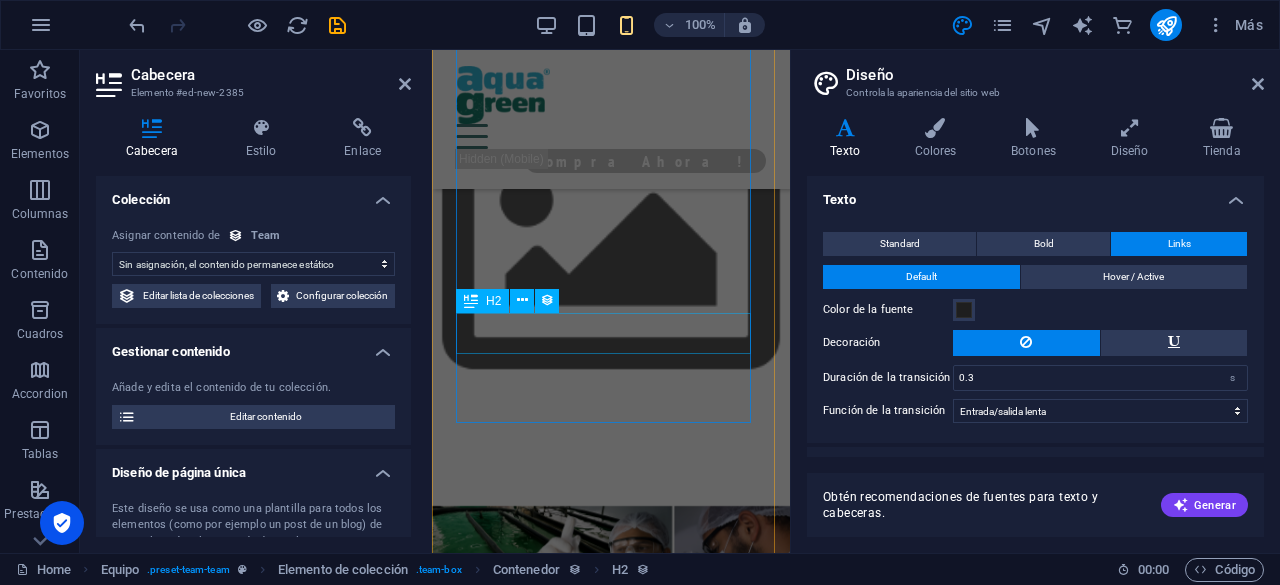 scroll, scrollTop: 4388, scrollLeft: 0, axis: vertical 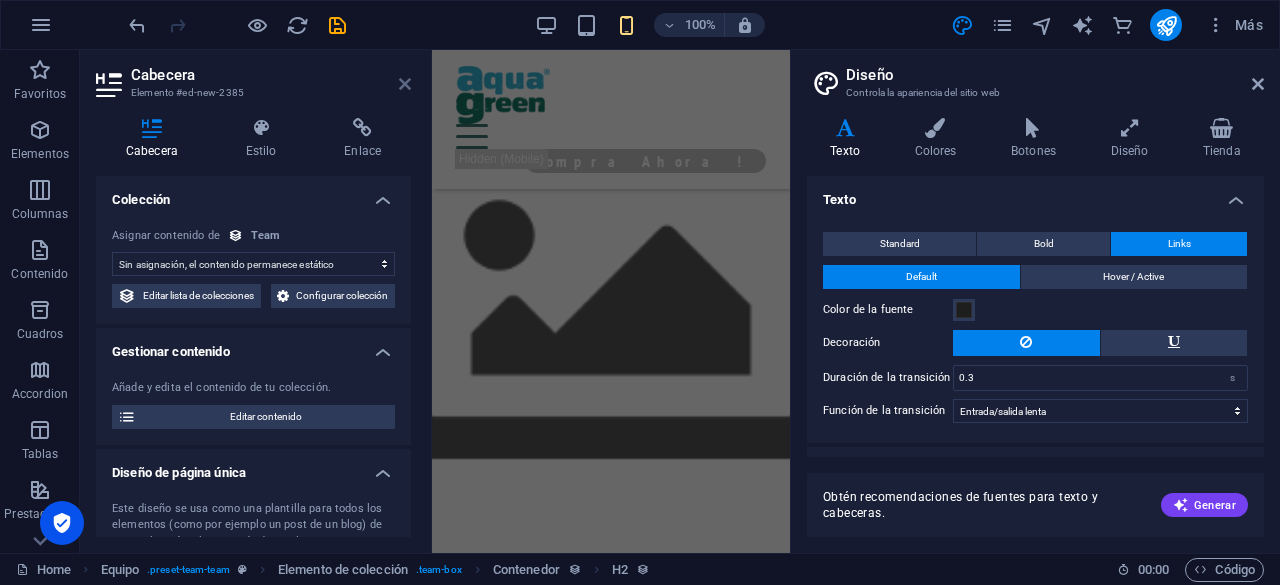 click at bounding box center [405, 84] 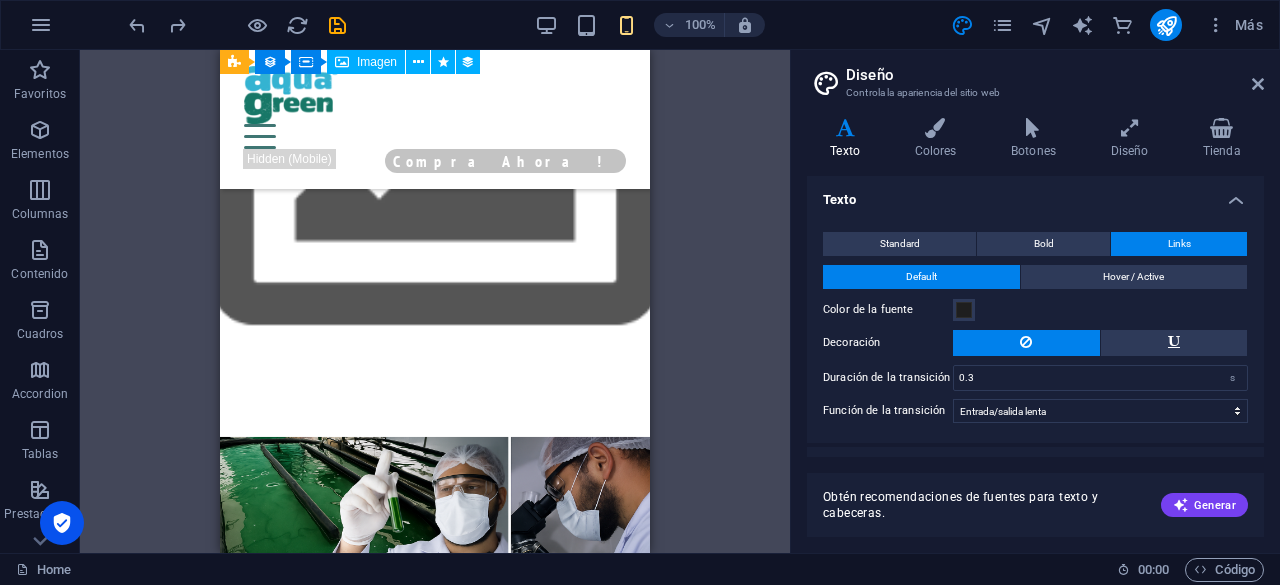 scroll, scrollTop: 4280, scrollLeft: 0, axis: vertical 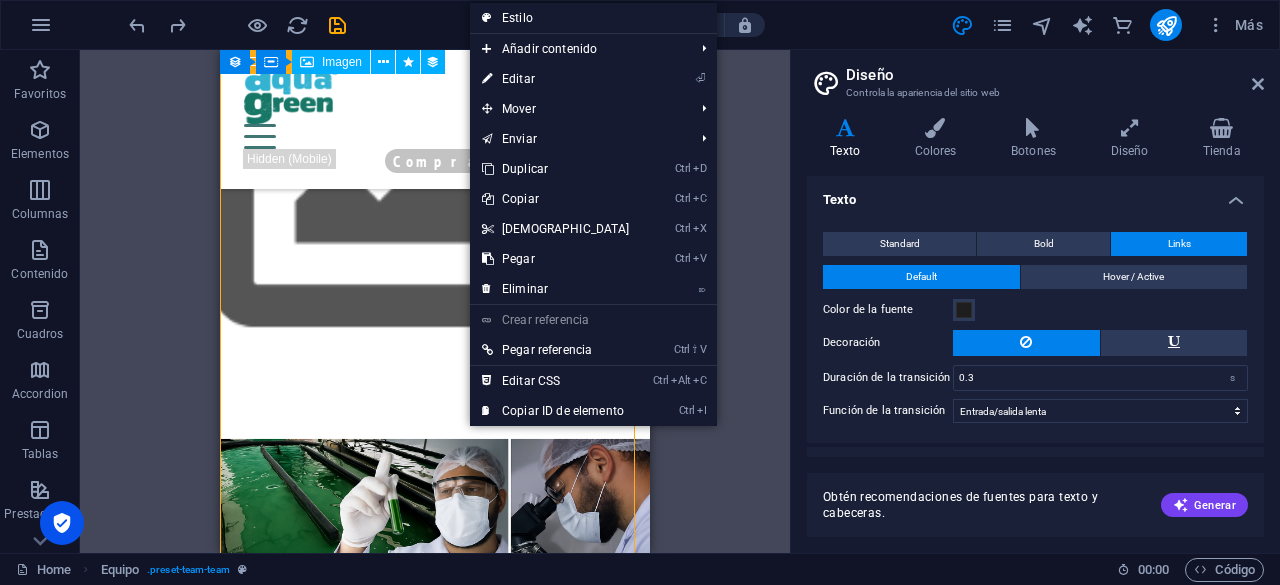 click on "[PERSON_NAME] [PERSON_NAME] [PERSON_NAME]  [PERSON_NAME]" at bounding box center (435, 2624) 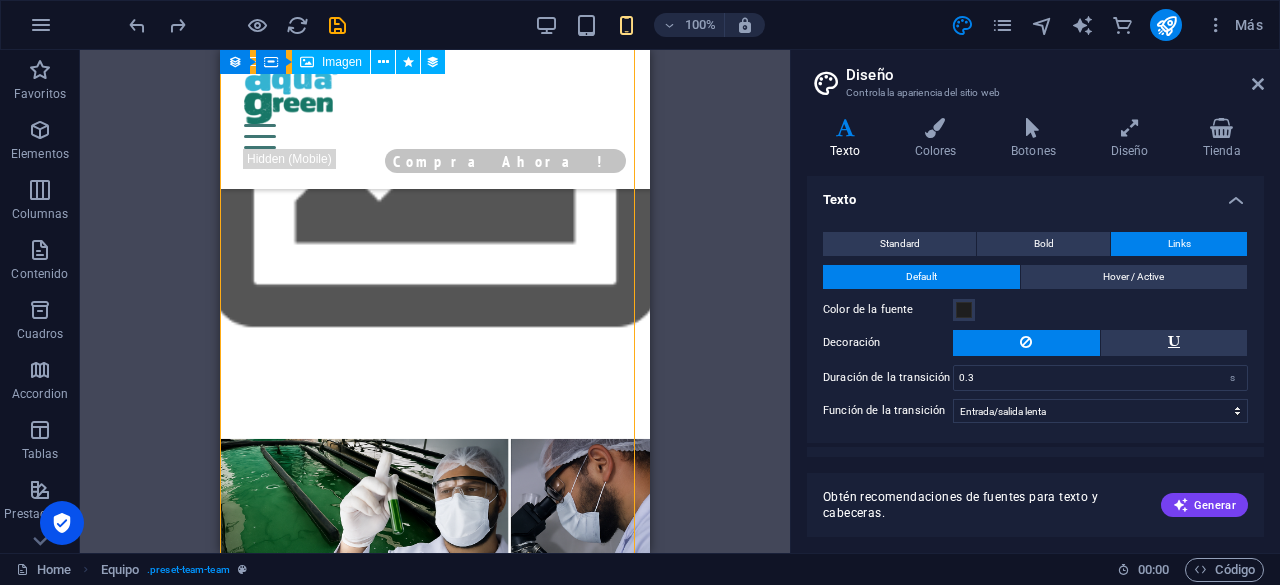 click on "[PERSON_NAME] [PERSON_NAME] [PERSON_NAME]  [PERSON_NAME]" at bounding box center [435, 2624] 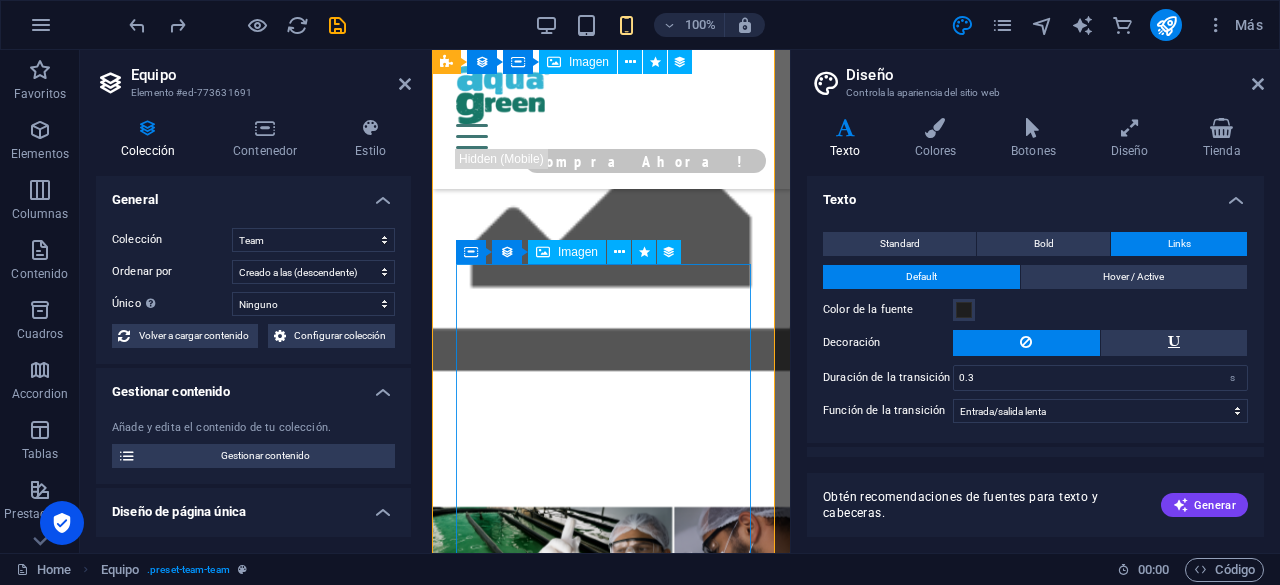 scroll, scrollTop: 4475, scrollLeft: 0, axis: vertical 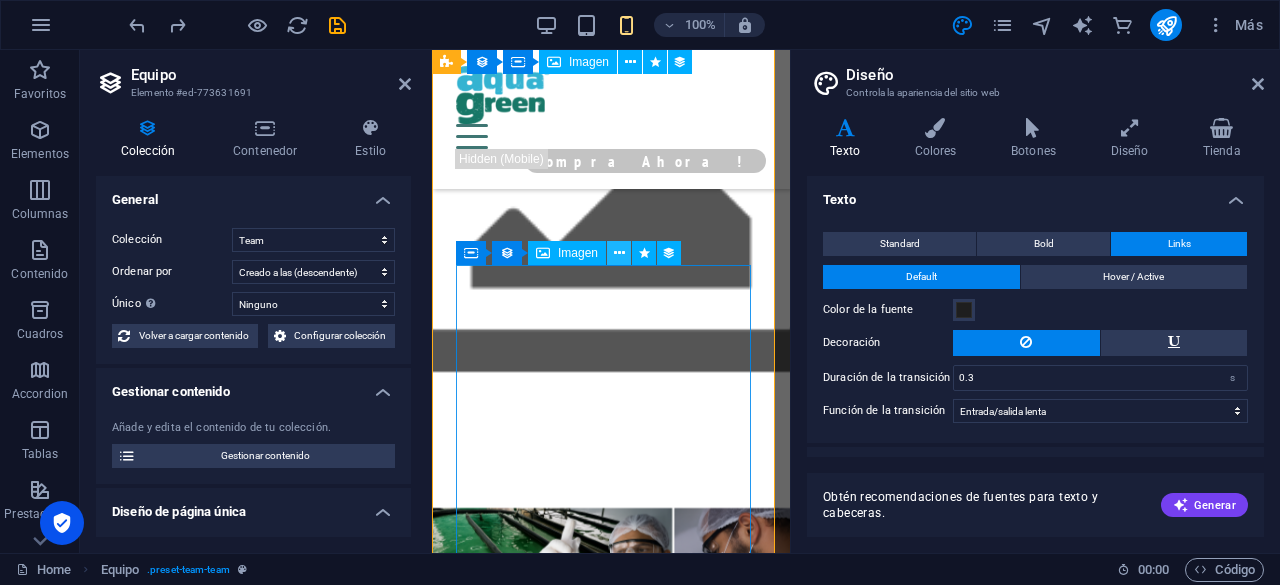 click at bounding box center [619, 253] 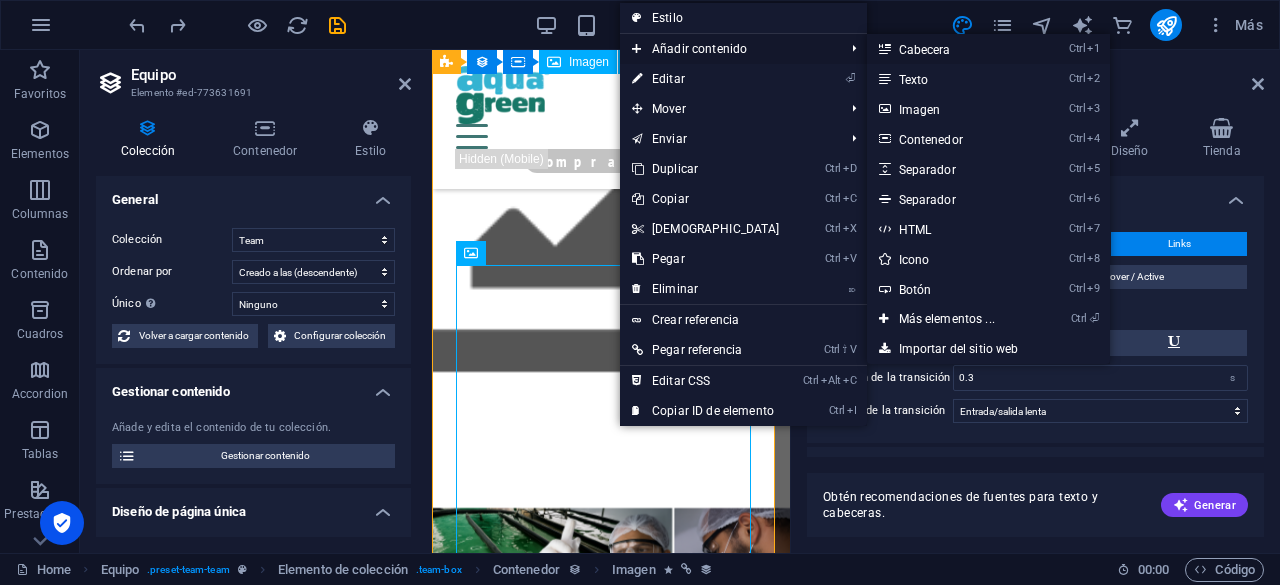 click on "Ctrl 1  Cabecera" at bounding box center (951, 49) 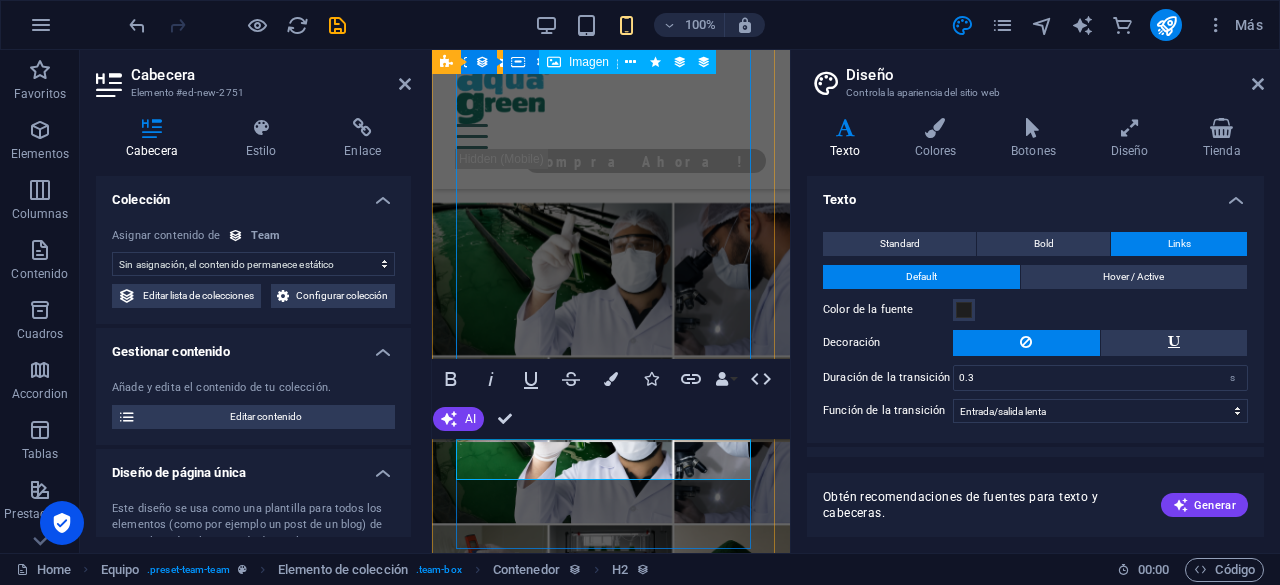 scroll, scrollTop: 4779, scrollLeft: 0, axis: vertical 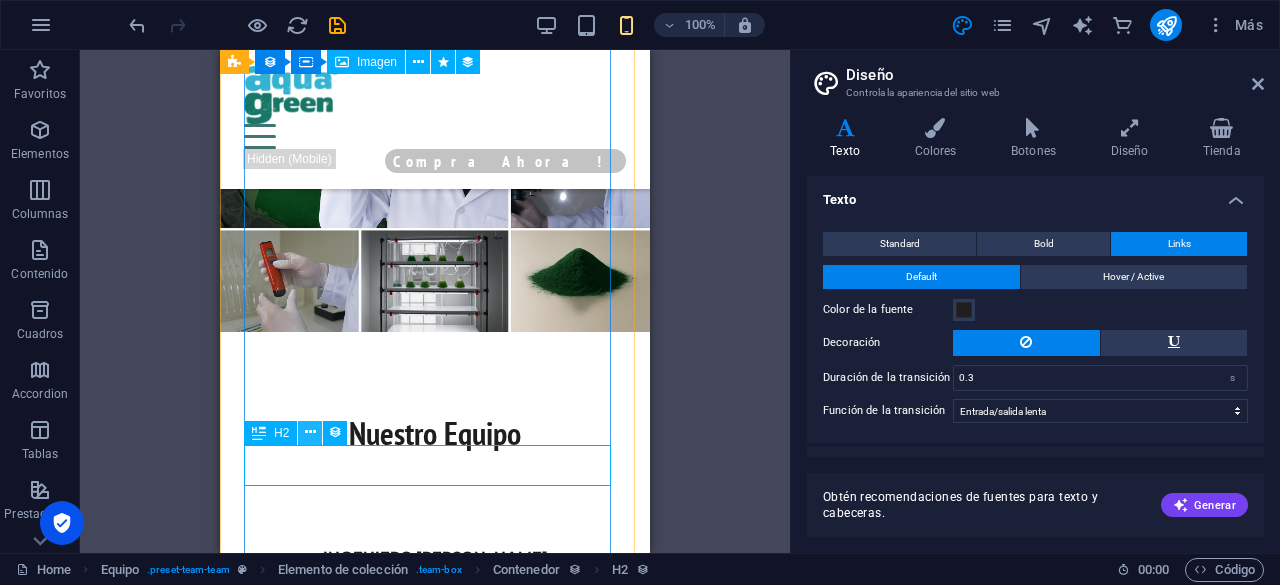 click at bounding box center (310, 432) 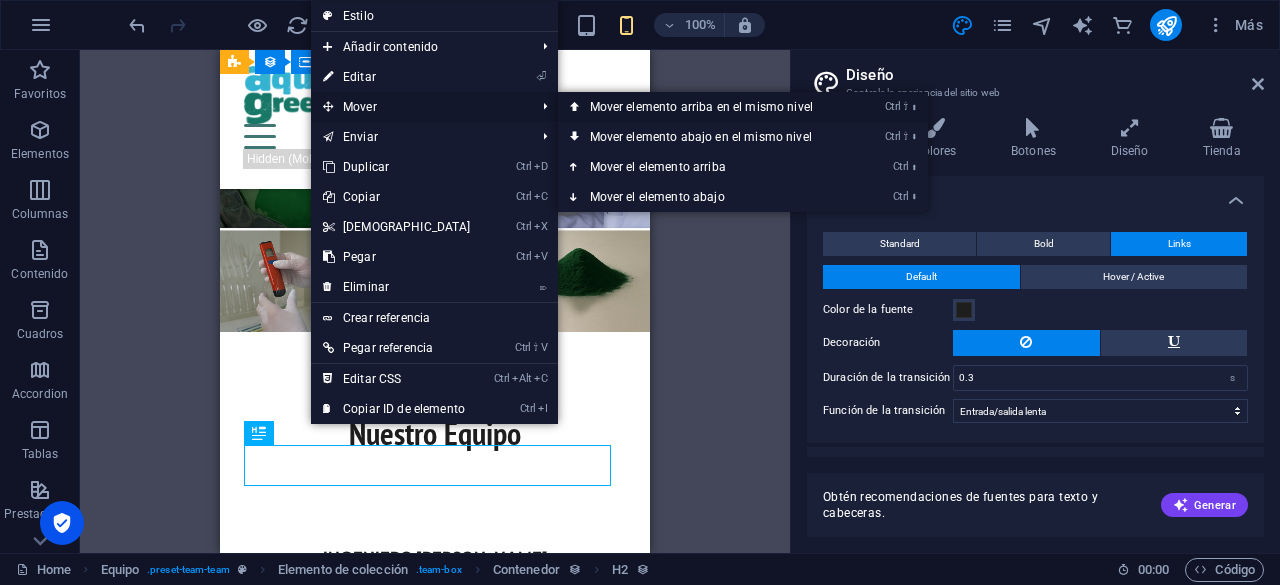 click on "Ctrl ⇧ ⬆  Mover elemento arriba en el mismo nivel" at bounding box center [705, 107] 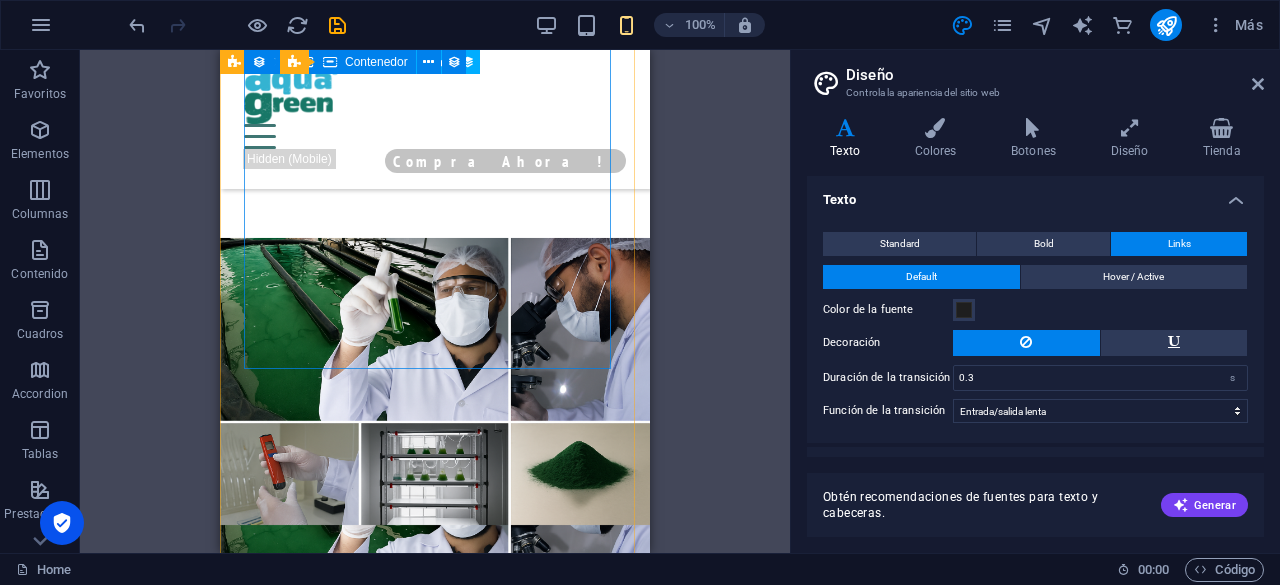 scroll, scrollTop: 4484, scrollLeft: 0, axis: vertical 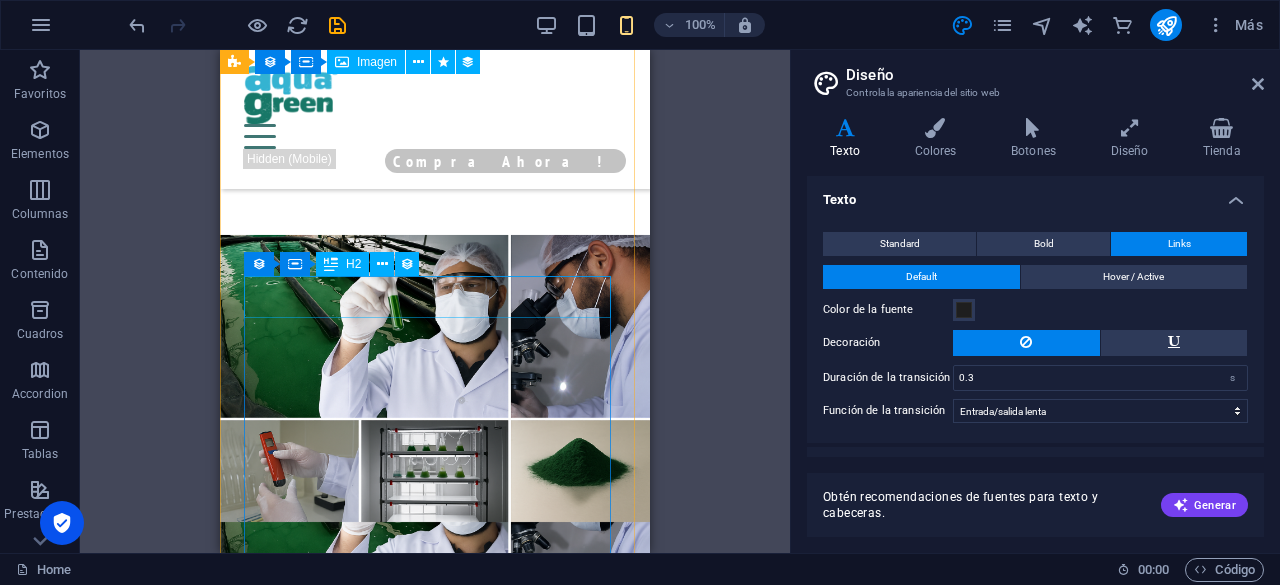 click on "Nueva cabecera" at bounding box center (435, 1990) 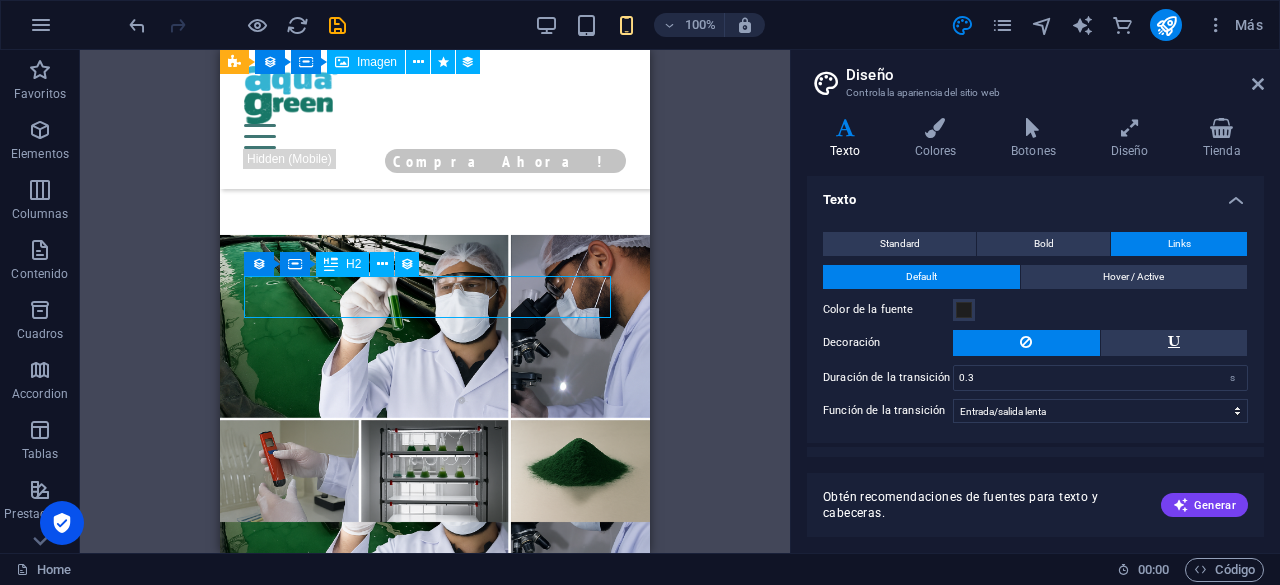 click on "Nueva cabecera" at bounding box center (435, 1990) 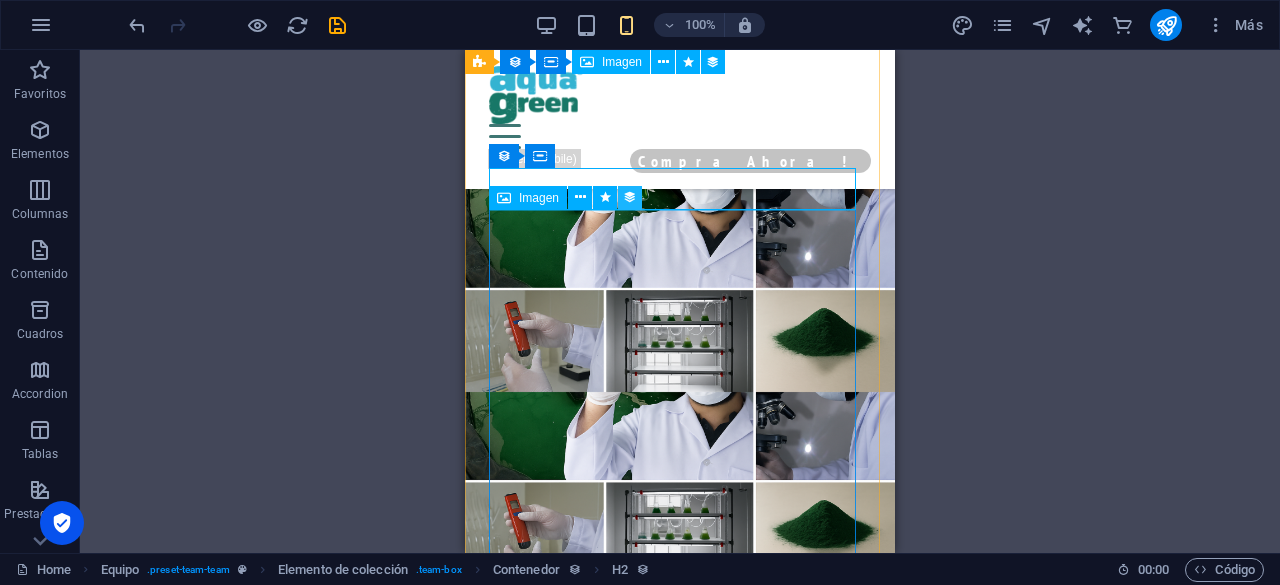 scroll, scrollTop: 4592, scrollLeft: 0, axis: vertical 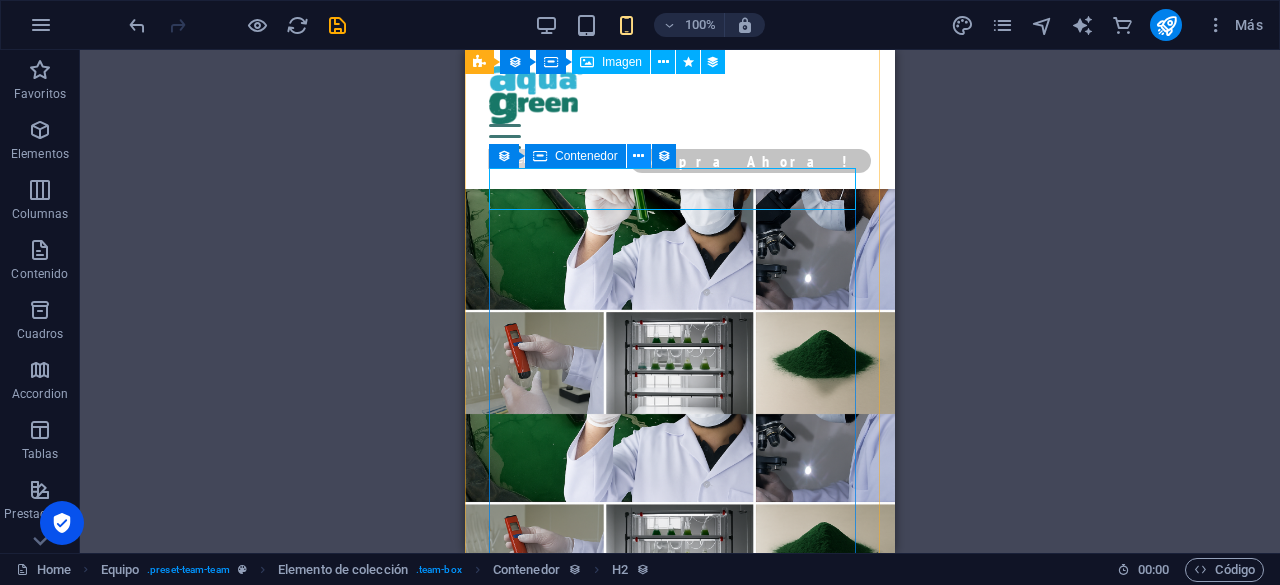 click at bounding box center [638, 156] 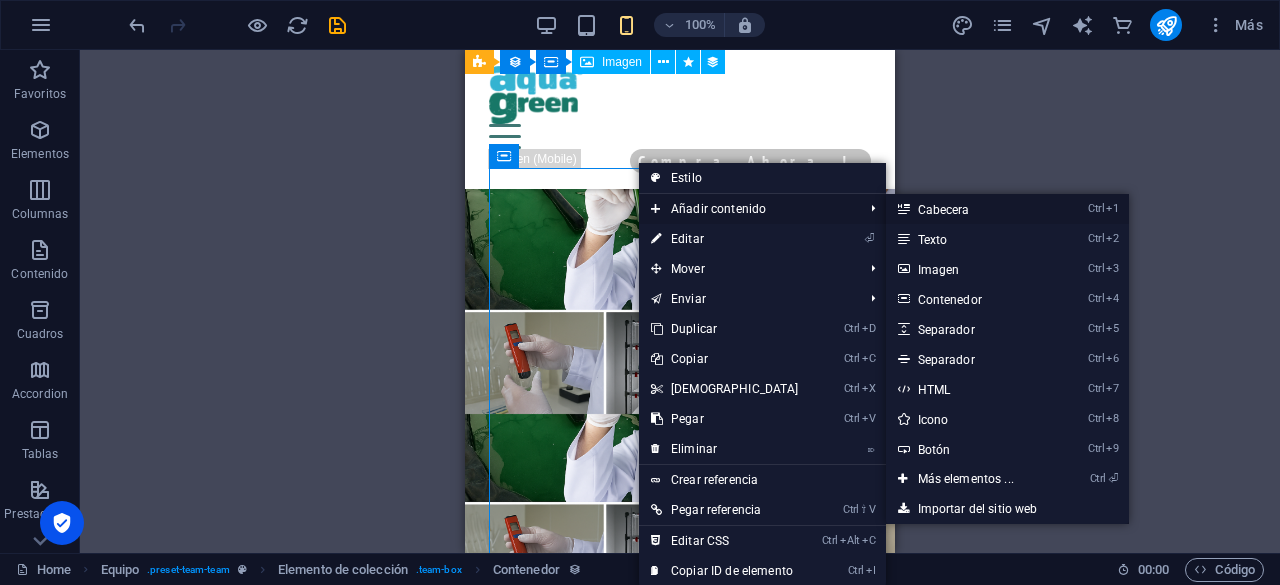 click on "Ctrl 1  Cabecera" at bounding box center [970, 209] 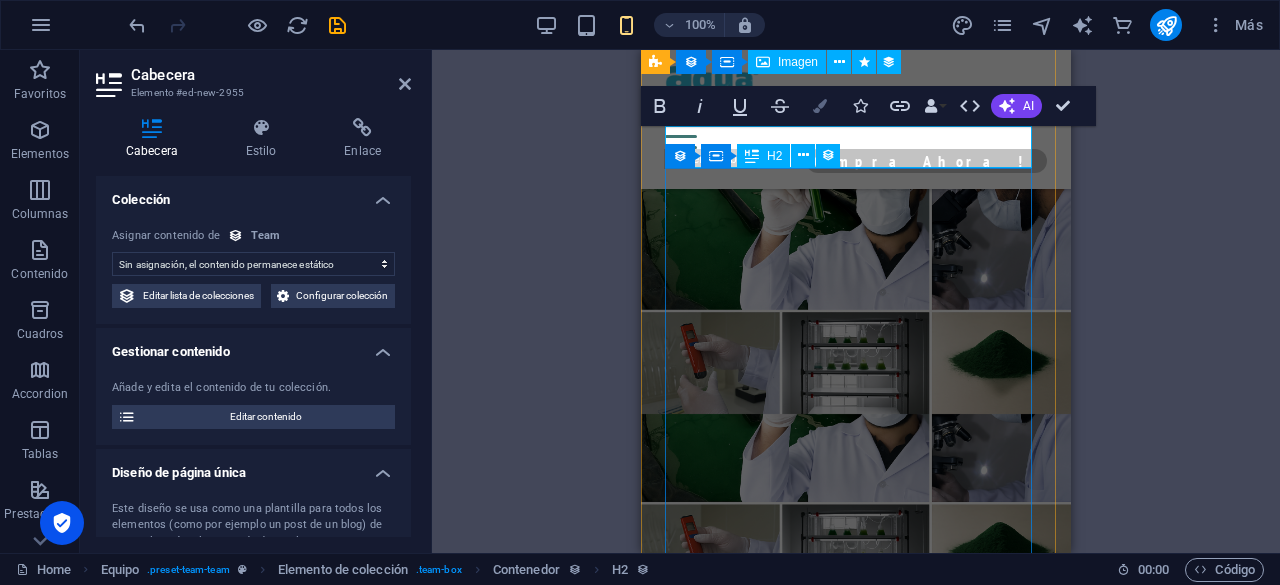 scroll, scrollTop: 4634, scrollLeft: 0, axis: vertical 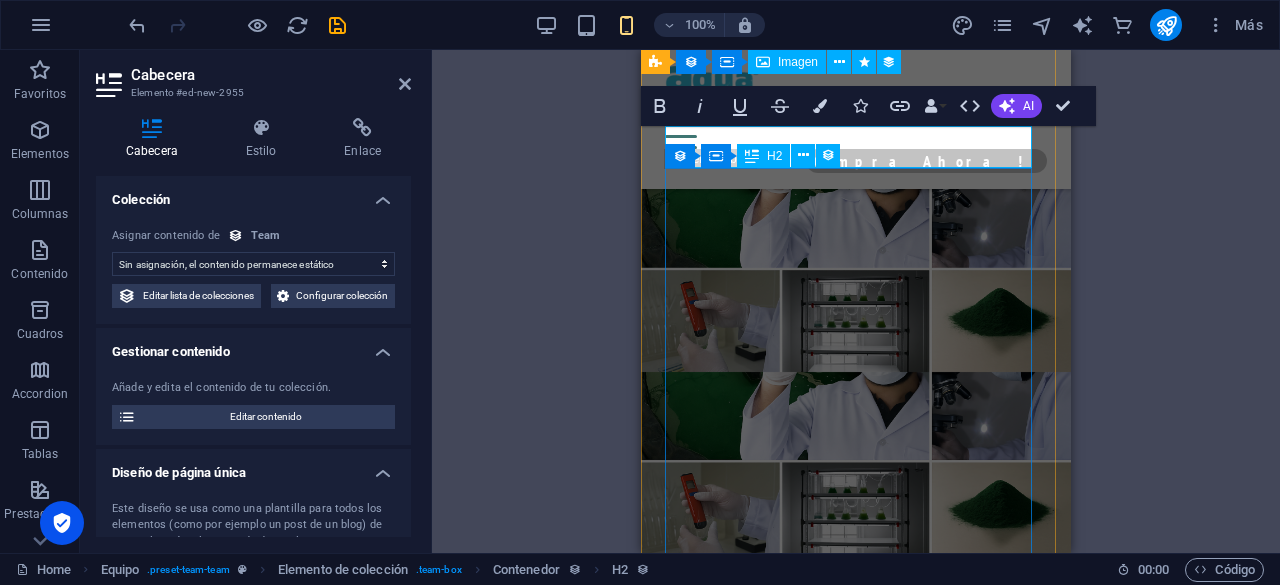 click on "Nueva cabecera" at bounding box center [856, 1924] 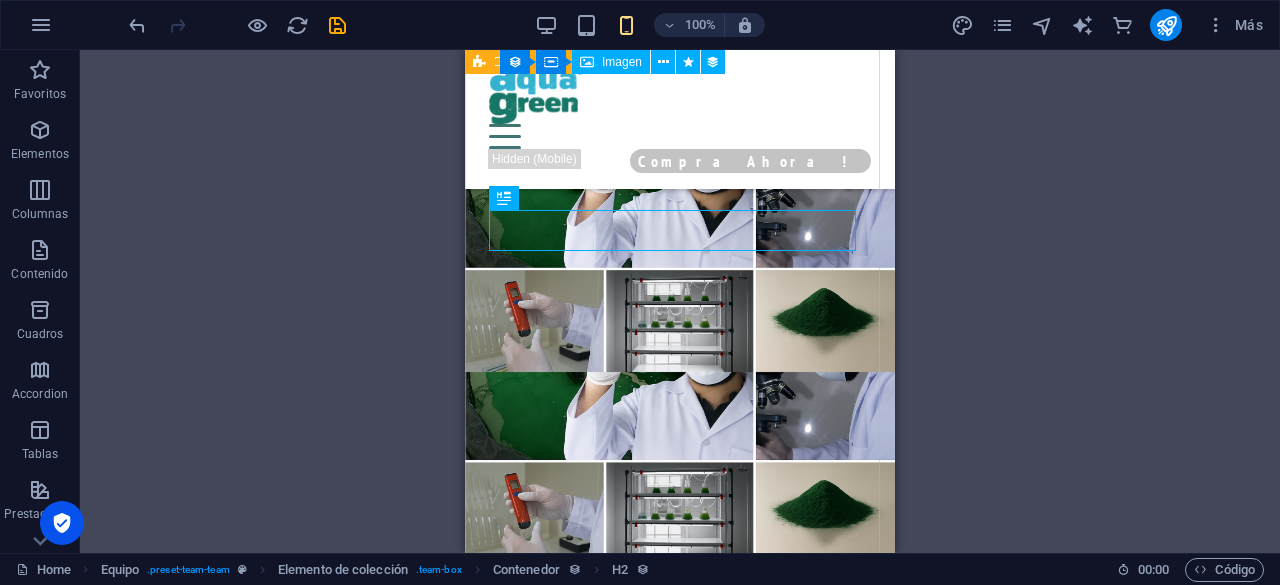 click on "Nueva cabecera Nueva cabecera [PERSON_NAME][GEOGRAPHIC_DATA] cabecera Nueva cabecera [PERSON_NAME][GEOGRAPHIC_DATA] cabecera Nueva cabecera [PERSON_NAME]" at bounding box center (680, 2395) 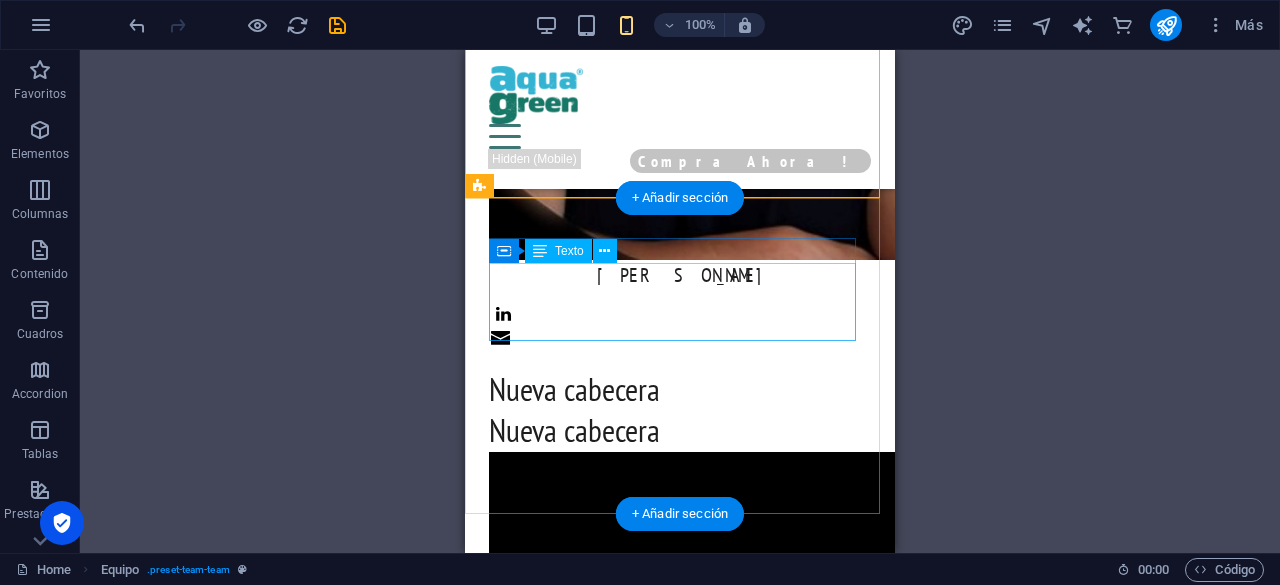 scroll, scrollTop: 6124, scrollLeft: 0, axis: vertical 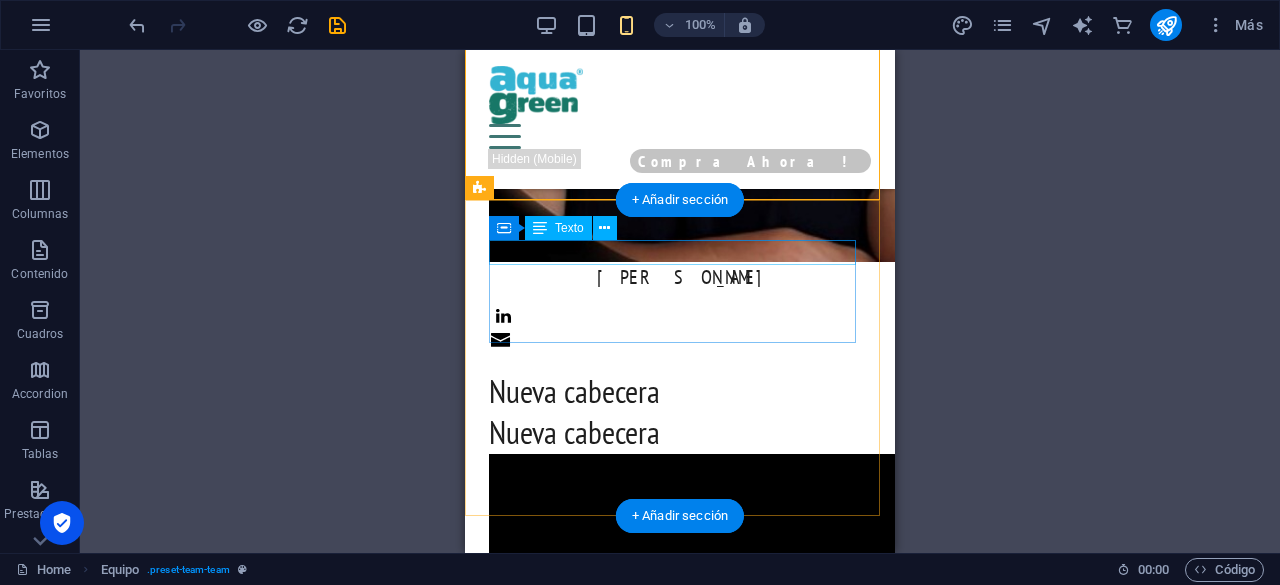 click on "INGENIERO [PERSON_NAME]" at bounding box center (680, 2433) 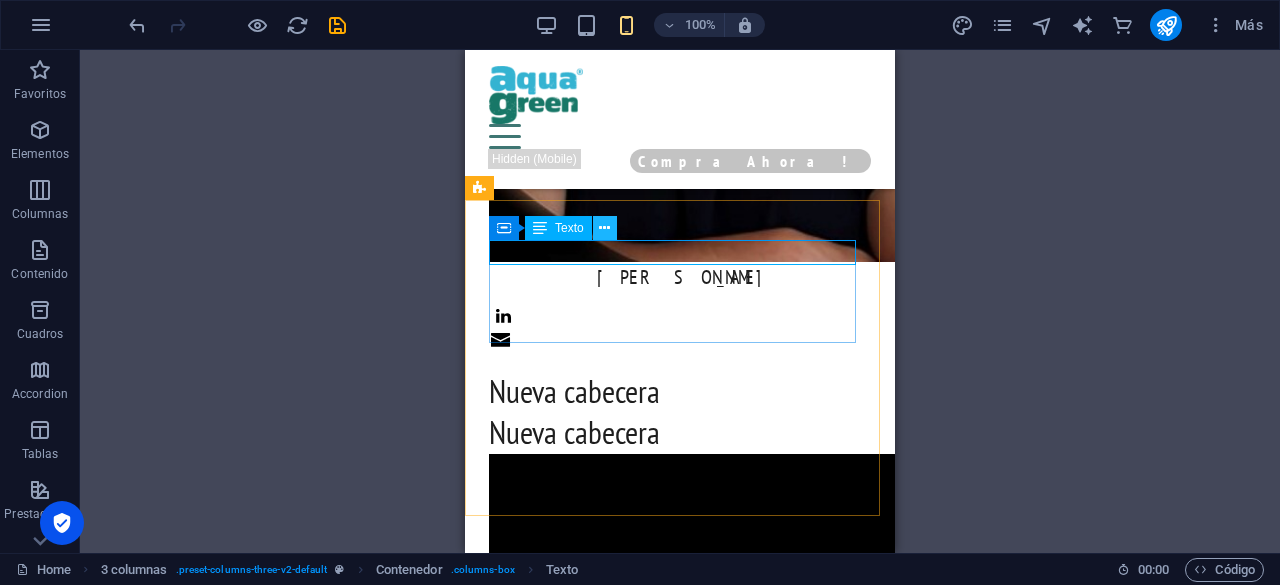 click at bounding box center [604, 228] 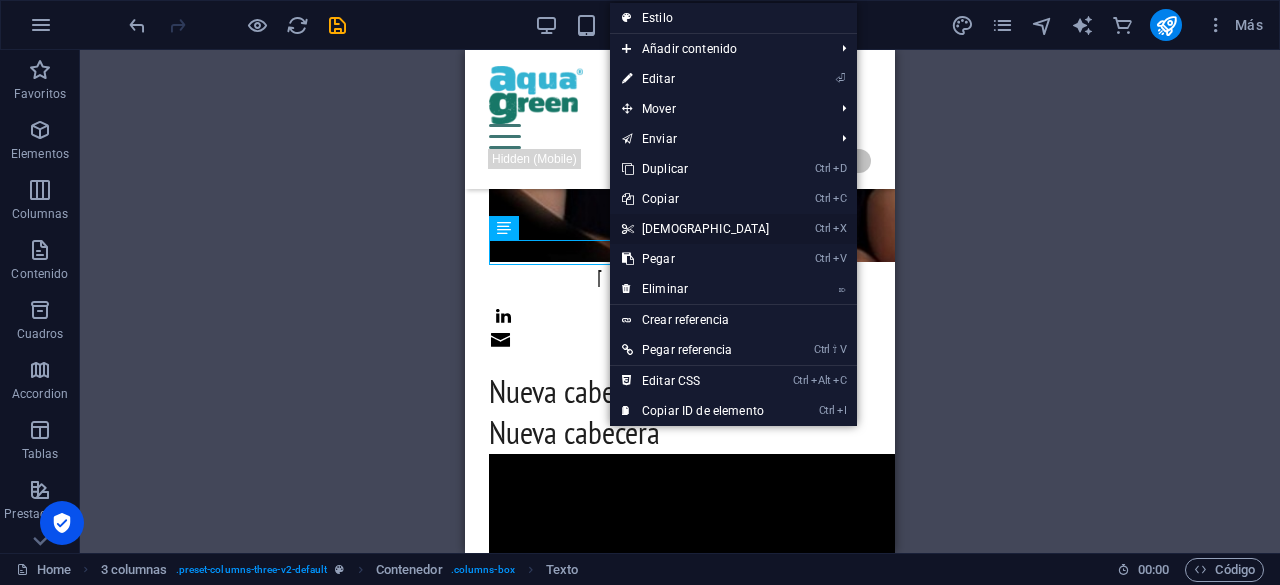 click on "Ctrl X  Cortar" at bounding box center (696, 229) 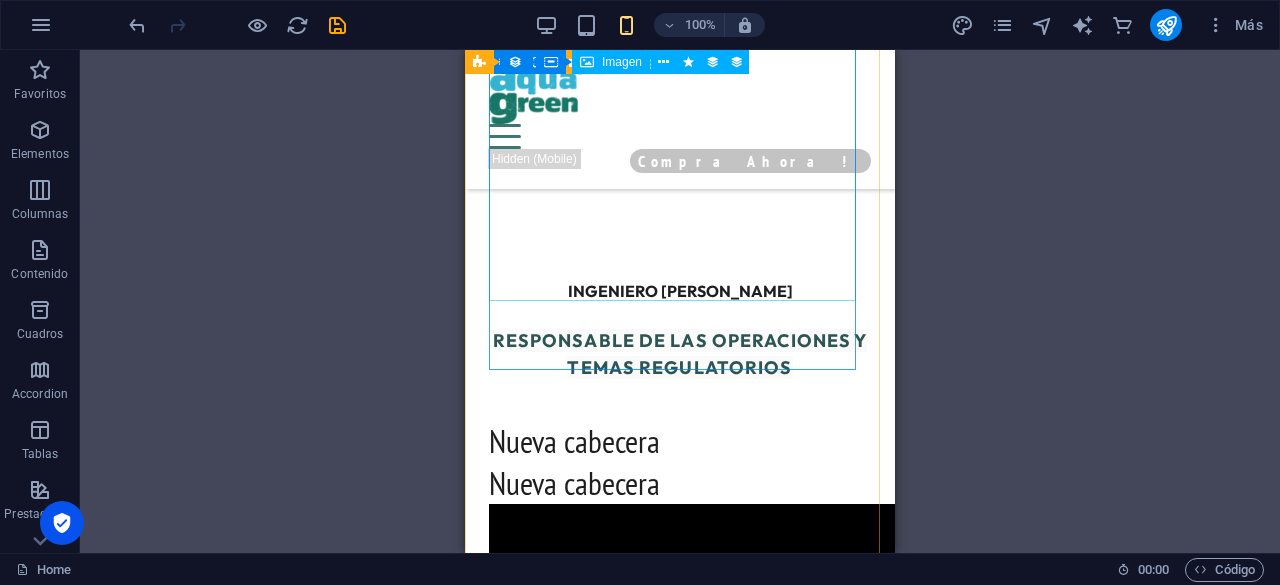 scroll, scrollTop: 5138, scrollLeft: 0, axis: vertical 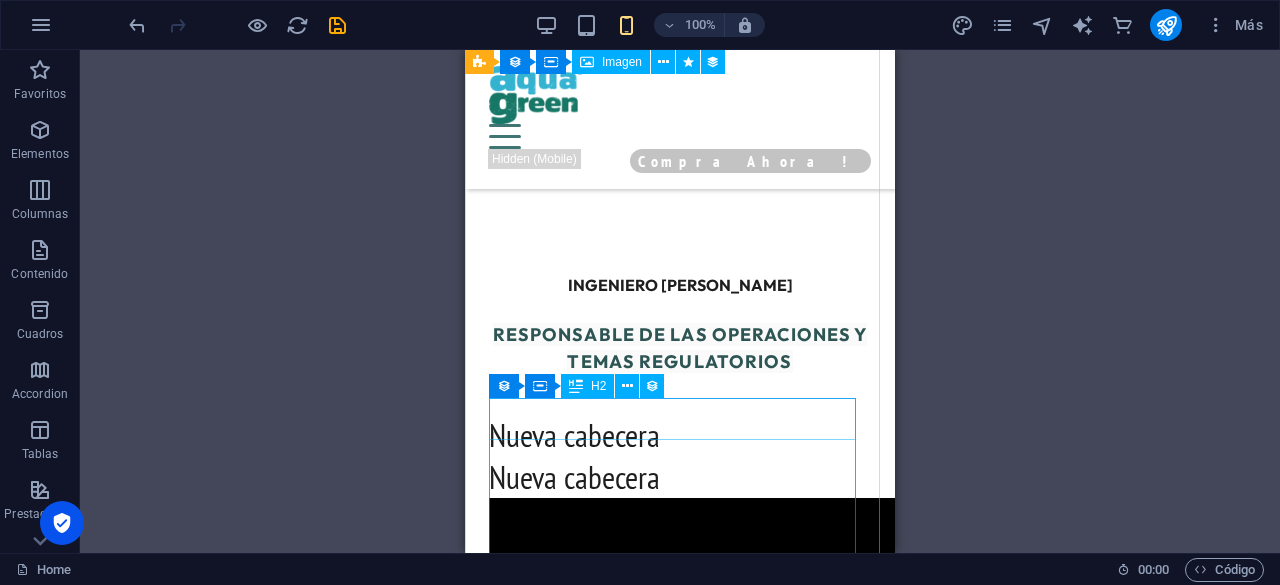 click on "Nueva cabecera" at bounding box center (680, 2340) 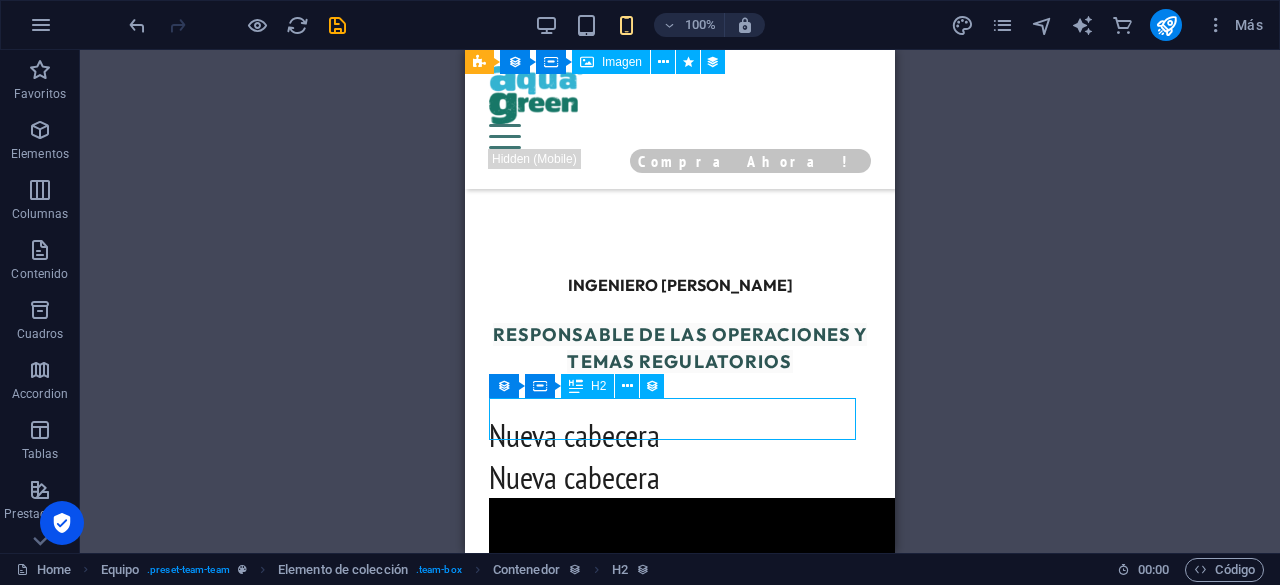 click on "Nueva cabecera" at bounding box center (680, 2340) 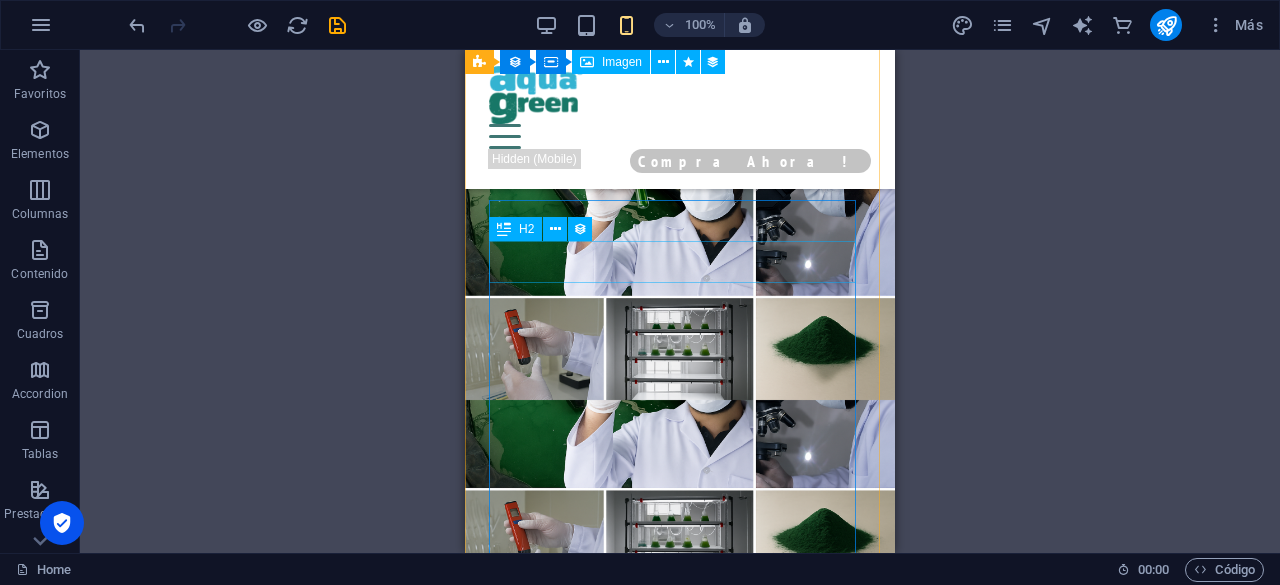 scroll, scrollTop: 4604, scrollLeft: 0, axis: vertical 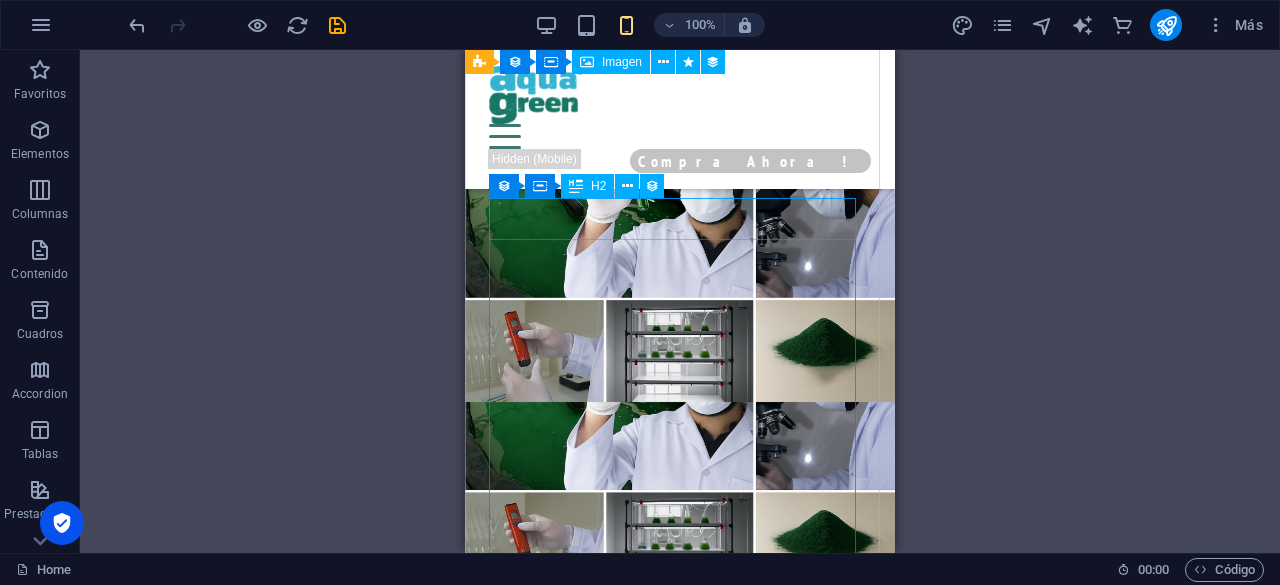 click on "Nueva cabecera" at bounding box center (680, 1912) 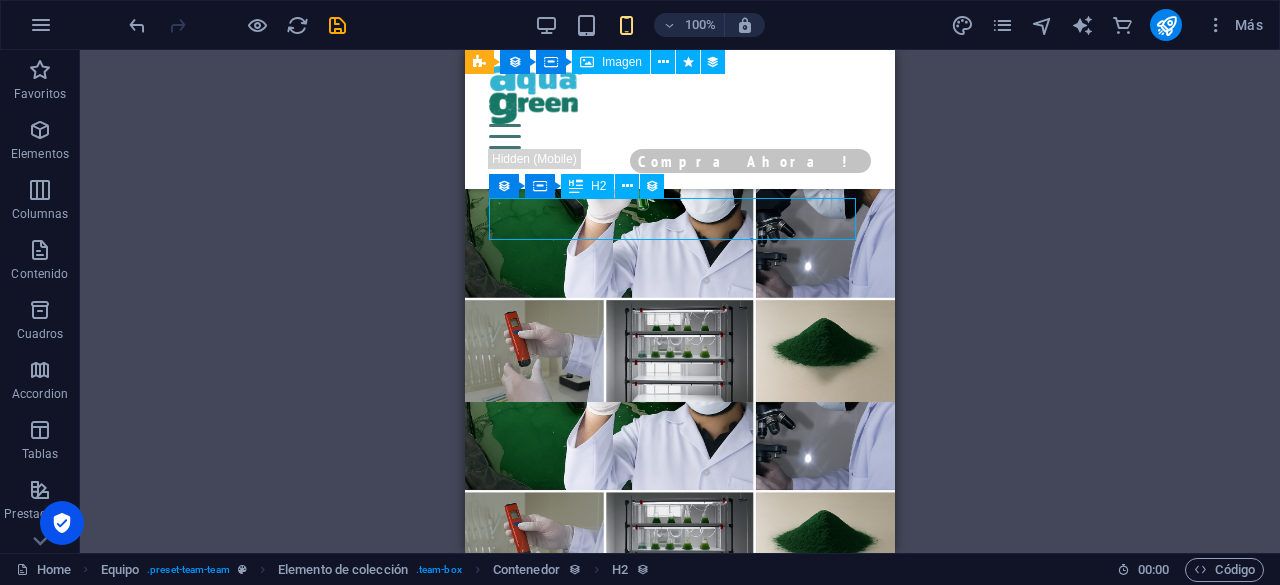 click on "Nueva cabecera" at bounding box center (680, 1912) 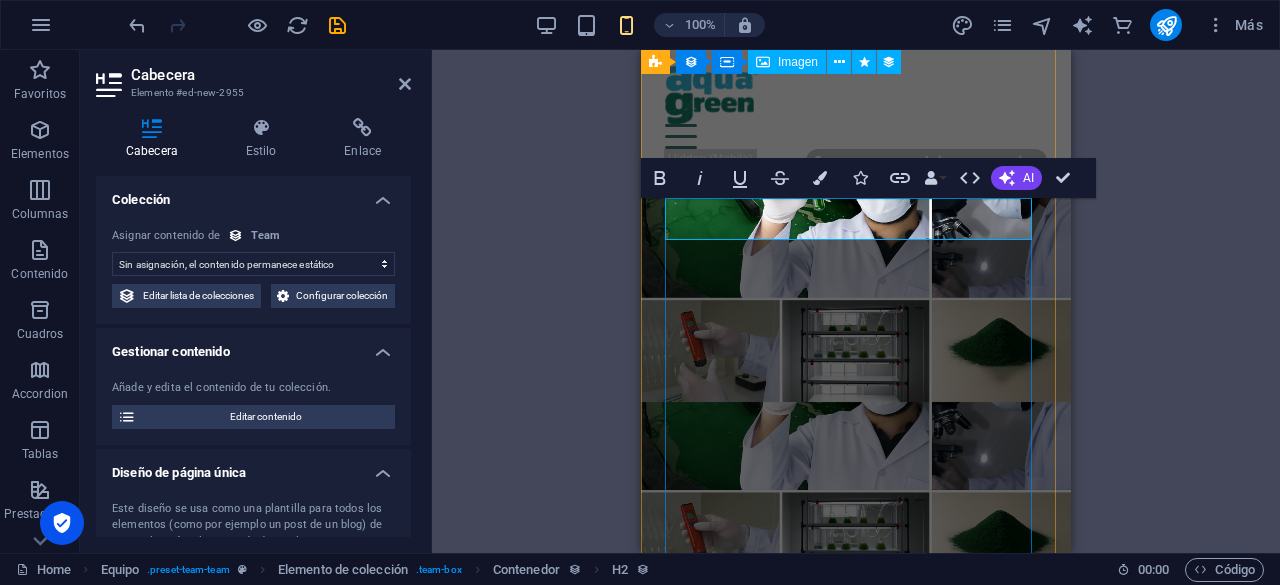scroll, scrollTop: 0, scrollLeft: 3, axis: horizontal 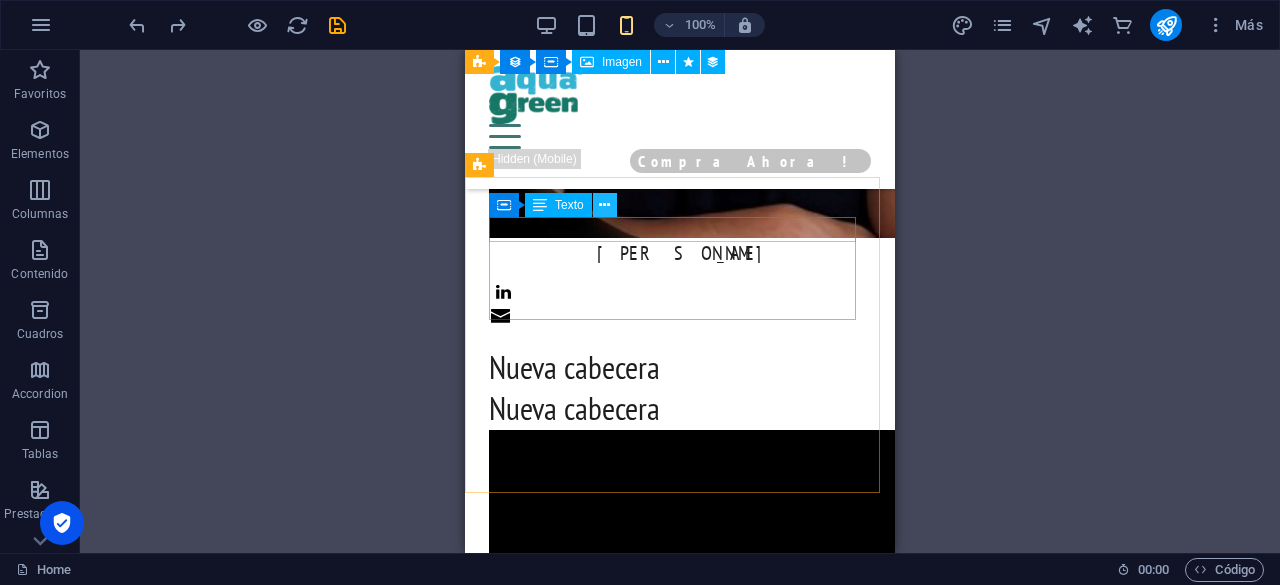 click at bounding box center [604, 205] 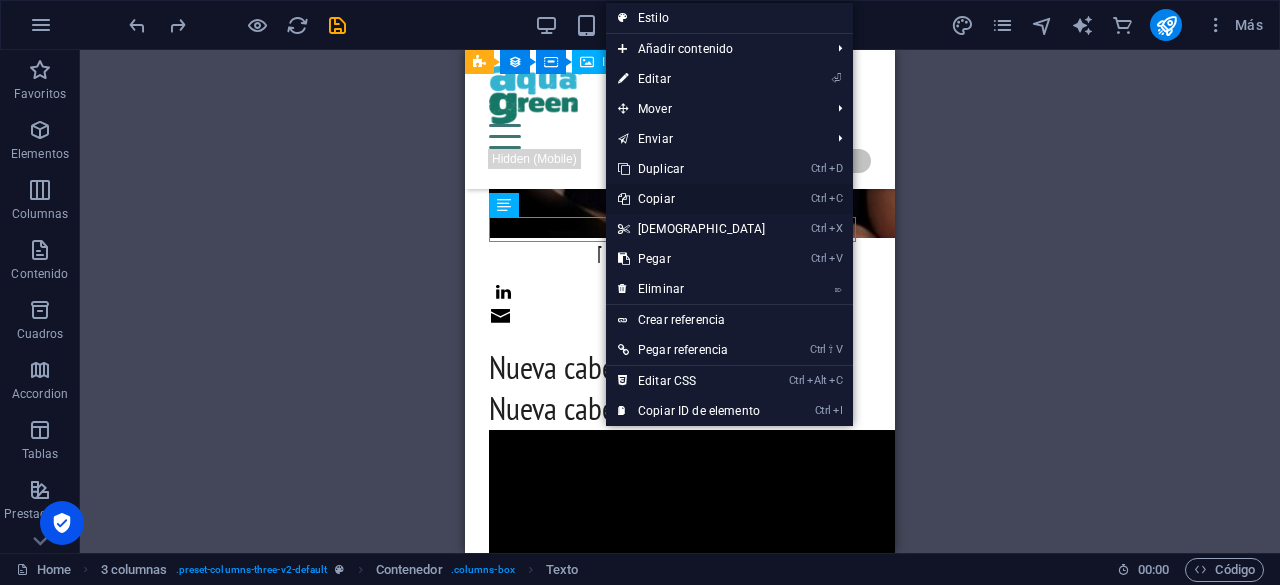 click on "Ctrl C  Copiar" at bounding box center (692, 199) 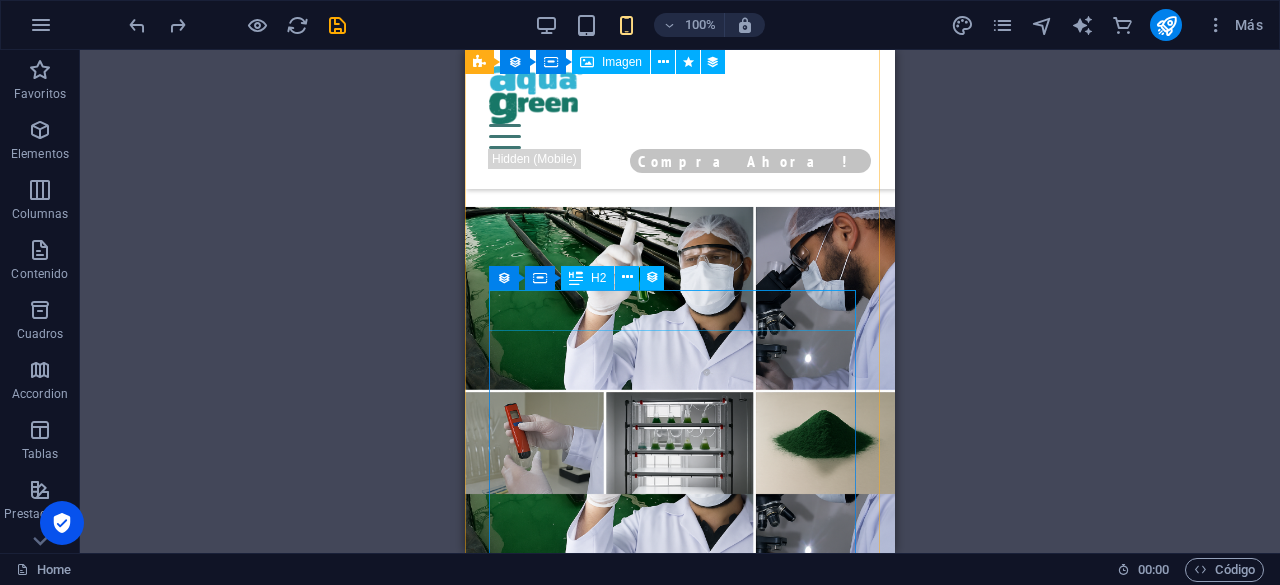 scroll, scrollTop: 4518, scrollLeft: 0, axis: vertical 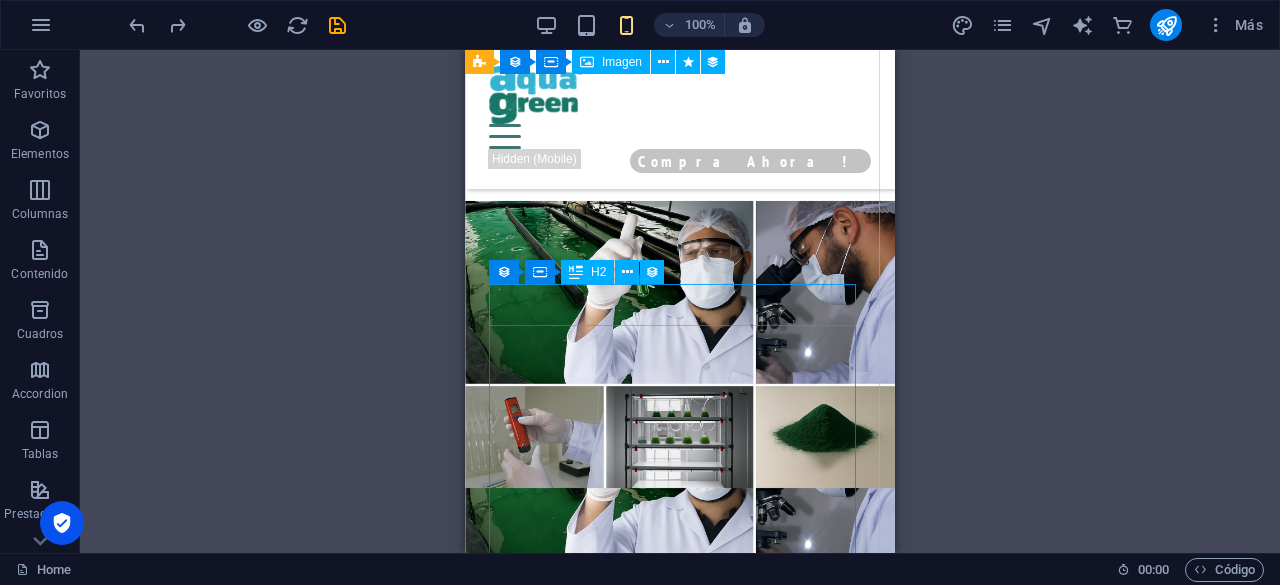 click on "Nueva cabecera" at bounding box center [680, 1998] 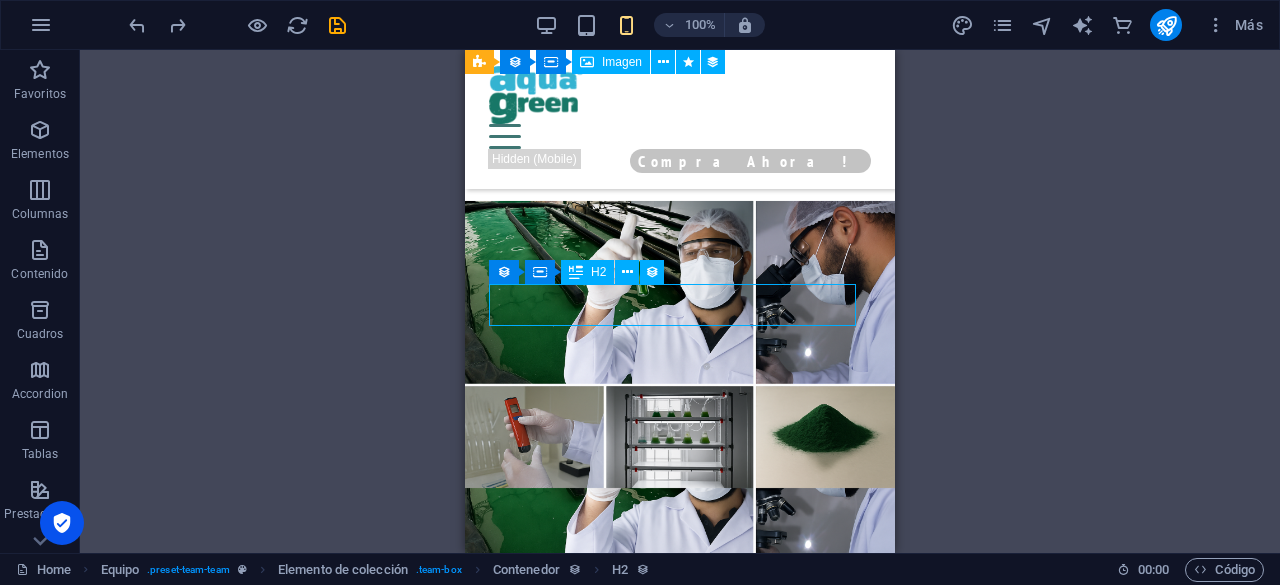 click on "Nueva cabecera" at bounding box center [680, 1998] 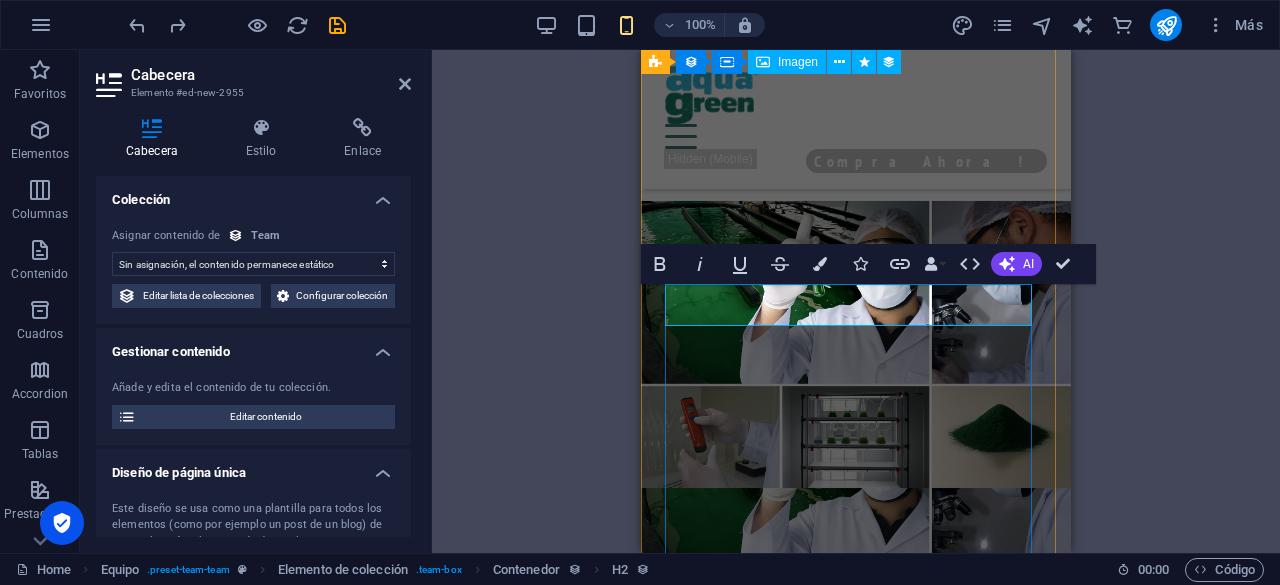 scroll, scrollTop: 0, scrollLeft: 3, axis: horizontal 